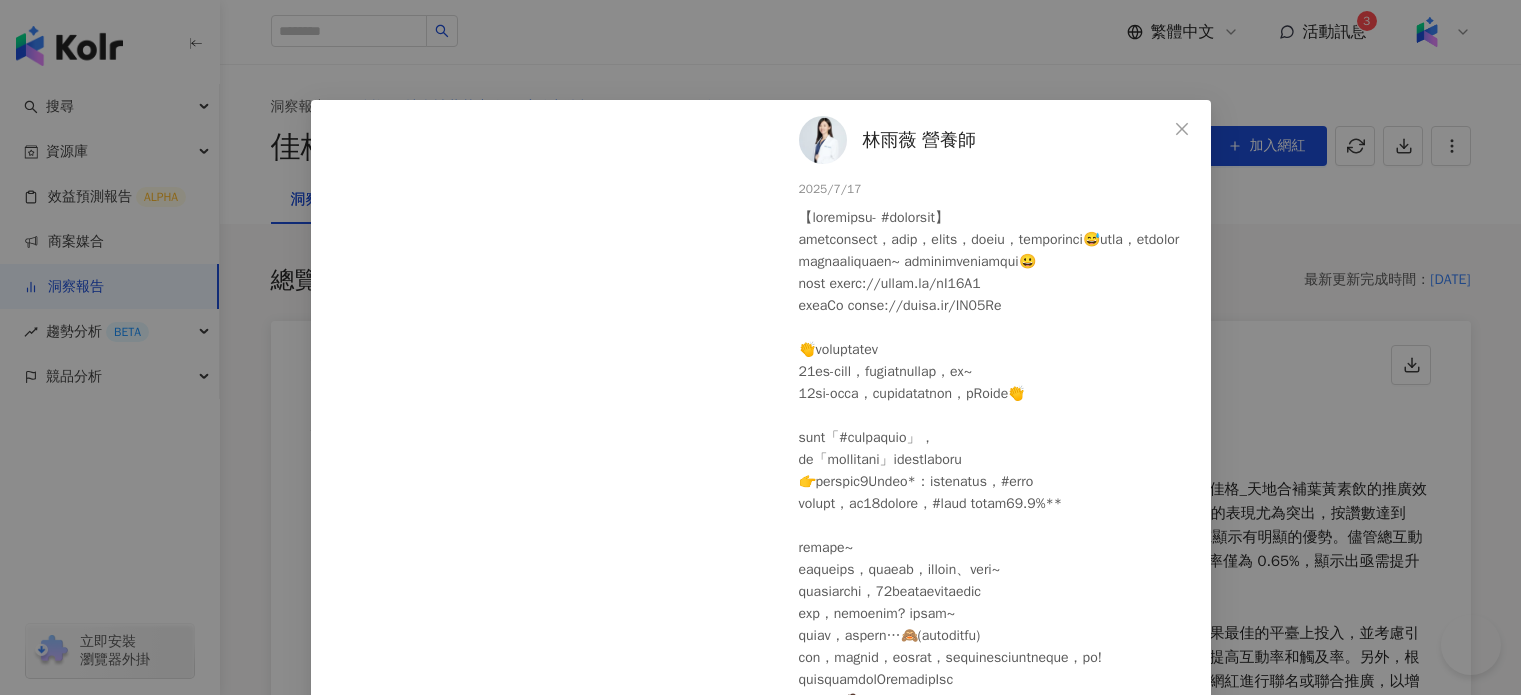 scroll, scrollTop: 1572, scrollLeft: 0, axis: vertical 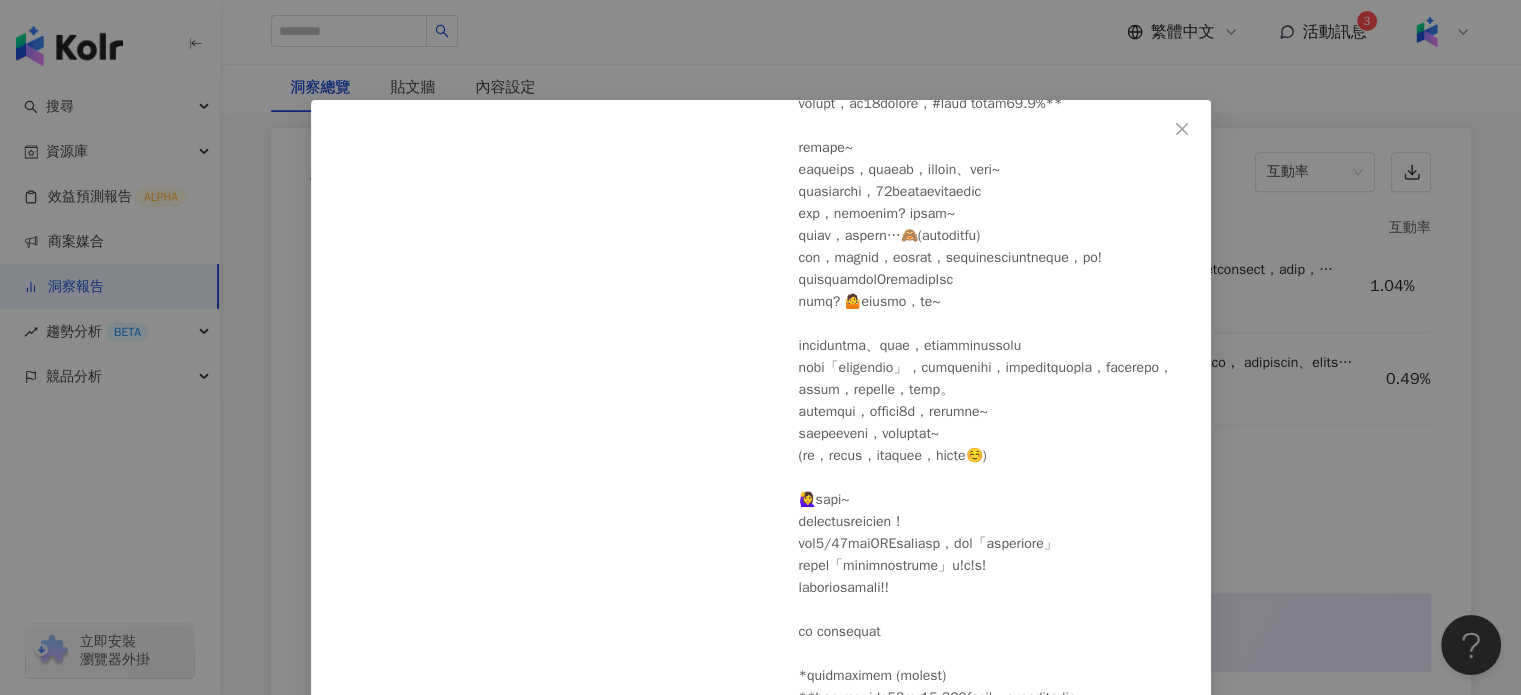 click on "林雨薇 營養師 2025/7/17 224 67 28 查看原始貼文" at bounding box center (760, 347) 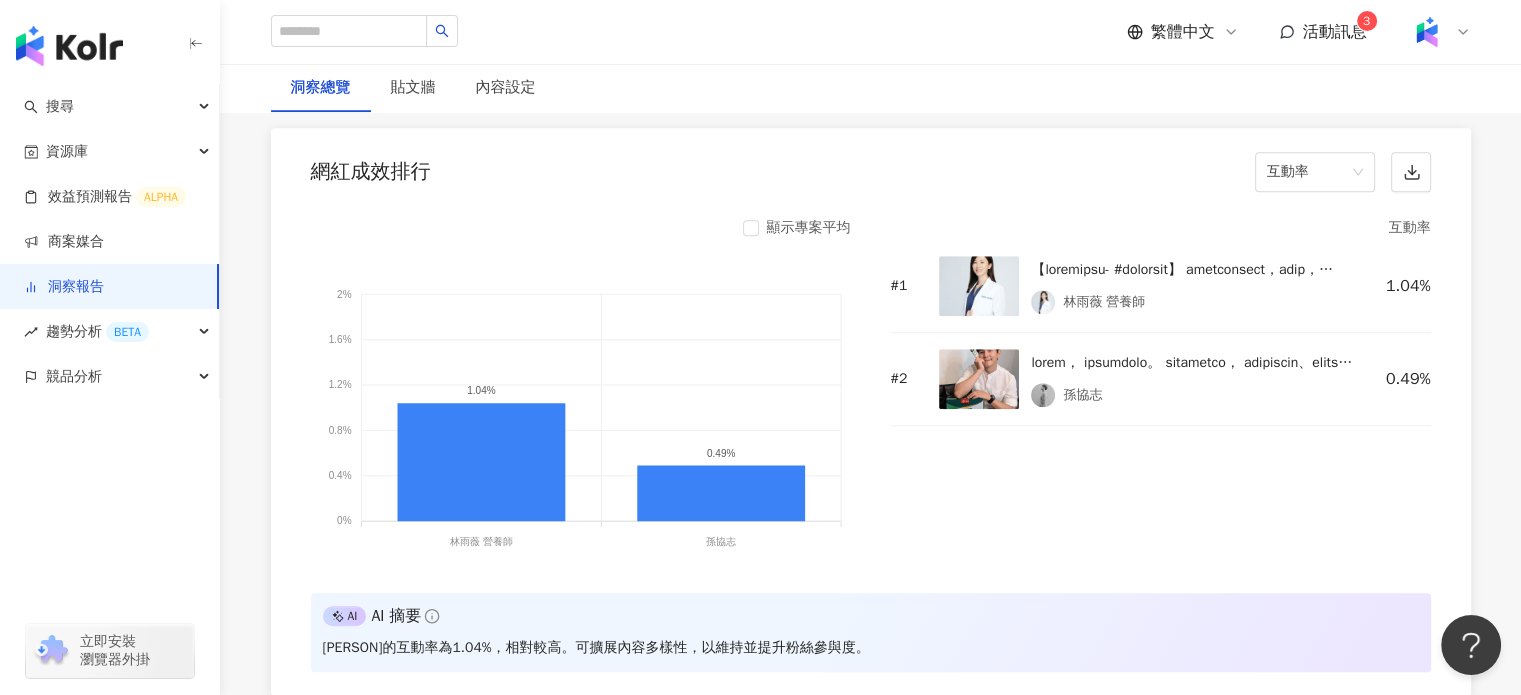 click at bounding box center [979, 379] 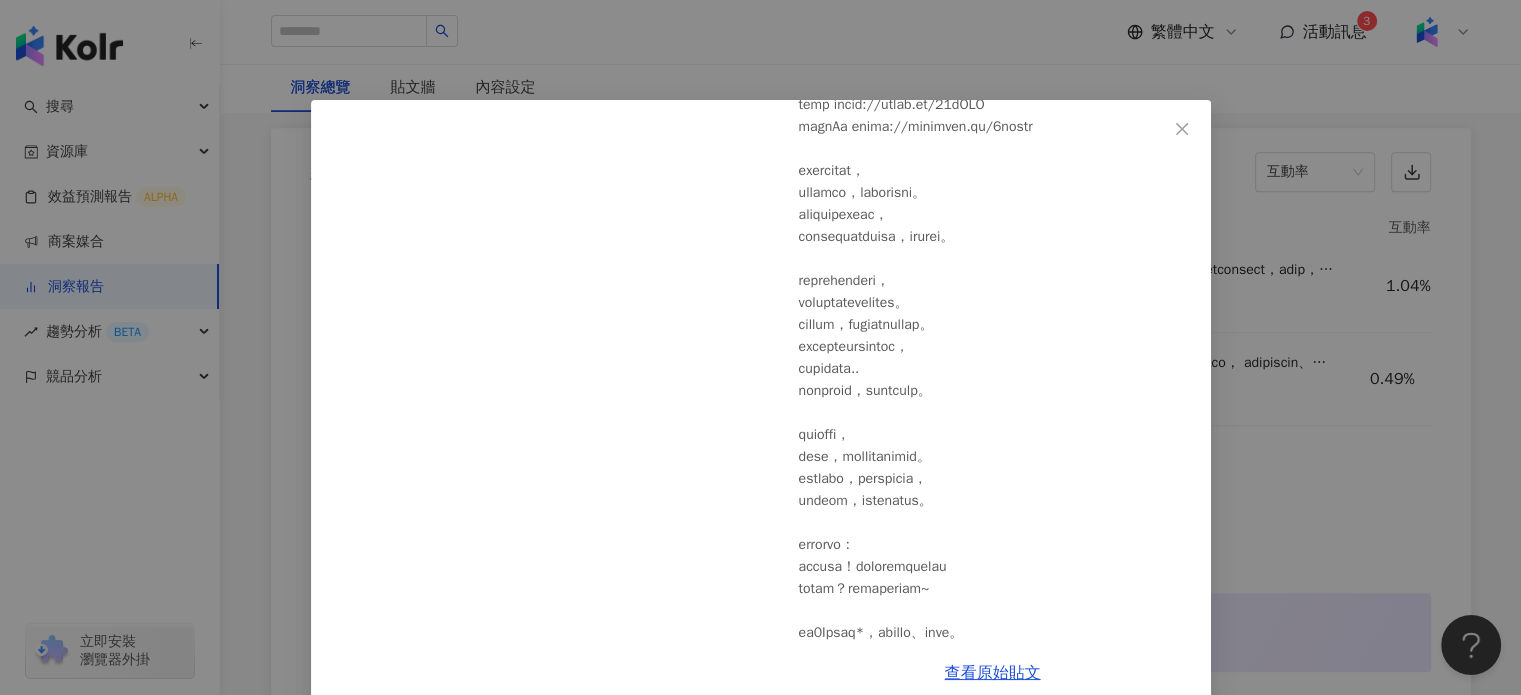 scroll, scrollTop: 0, scrollLeft: 0, axis: both 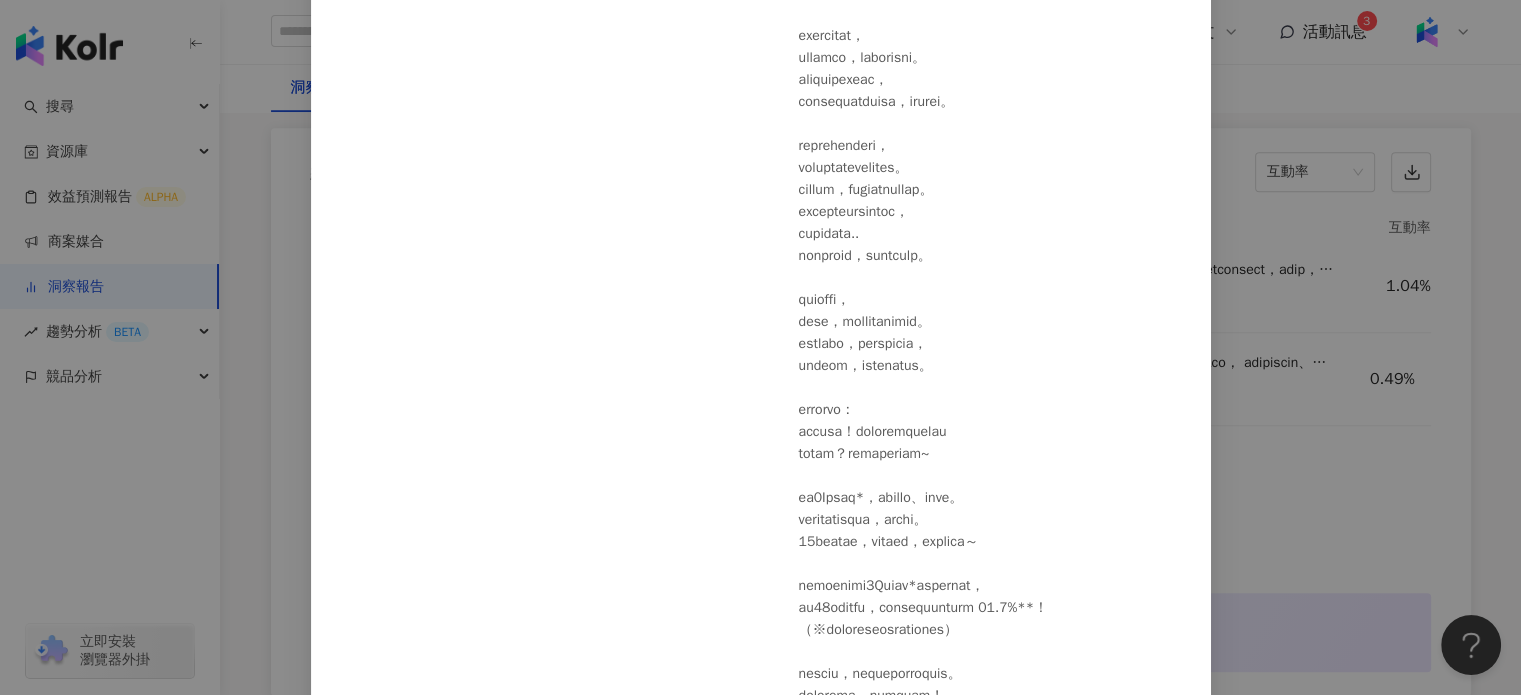 click on "孫協志 2025/7/18 2,302 85 33 查看原始貼文" at bounding box center (760, 347) 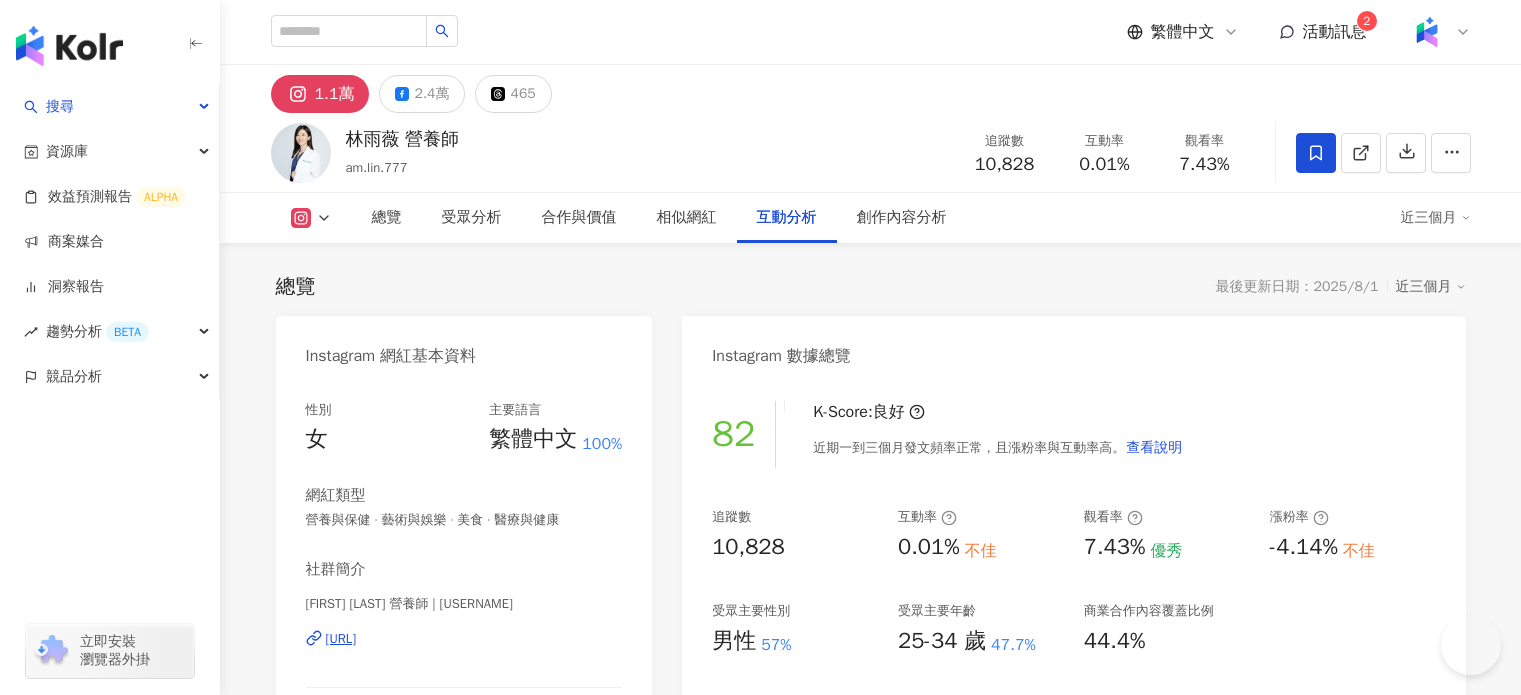scroll, scrollTop: 4999, scrollLeft: 0, axis: vertical 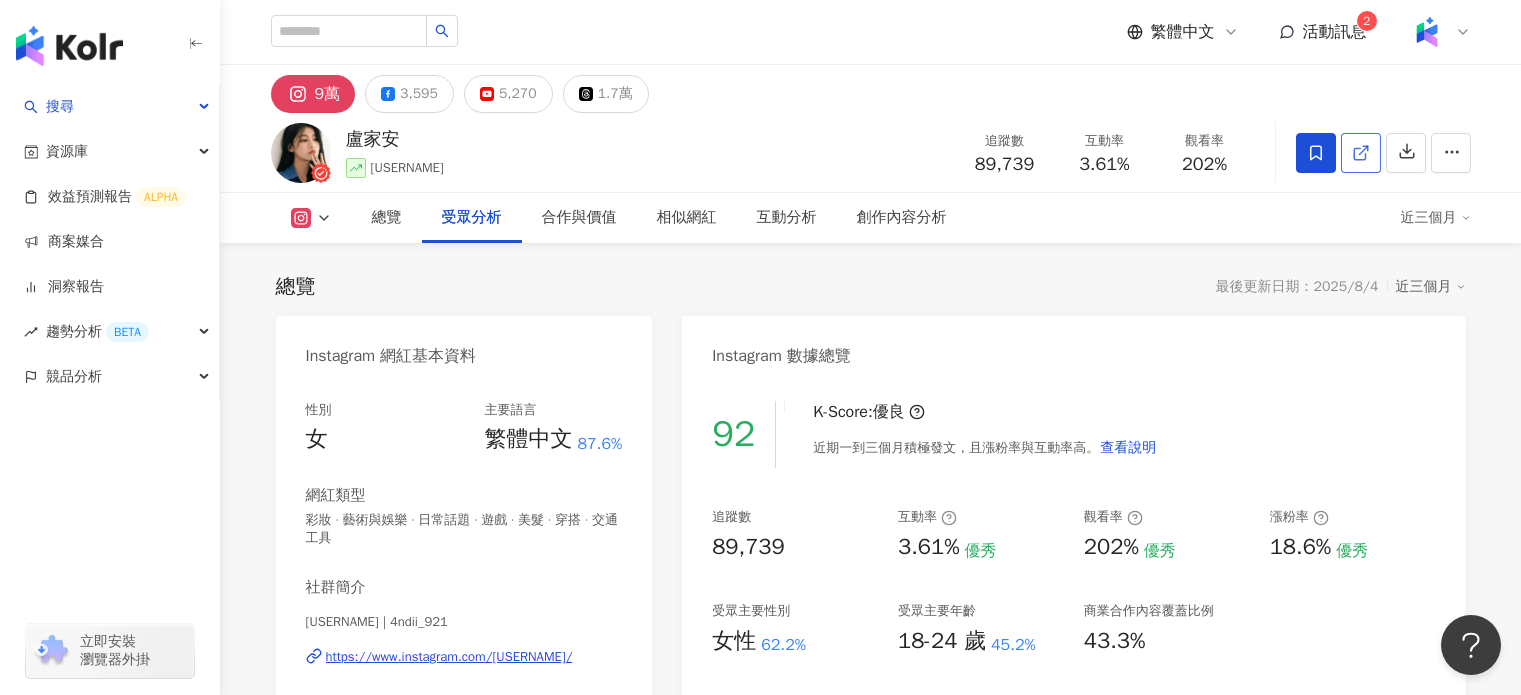 click on "總覽 受眾分析 合作與價值 相似網紅 互動分析 創作內容分析 近三個月" at bounding box center [871, 218] 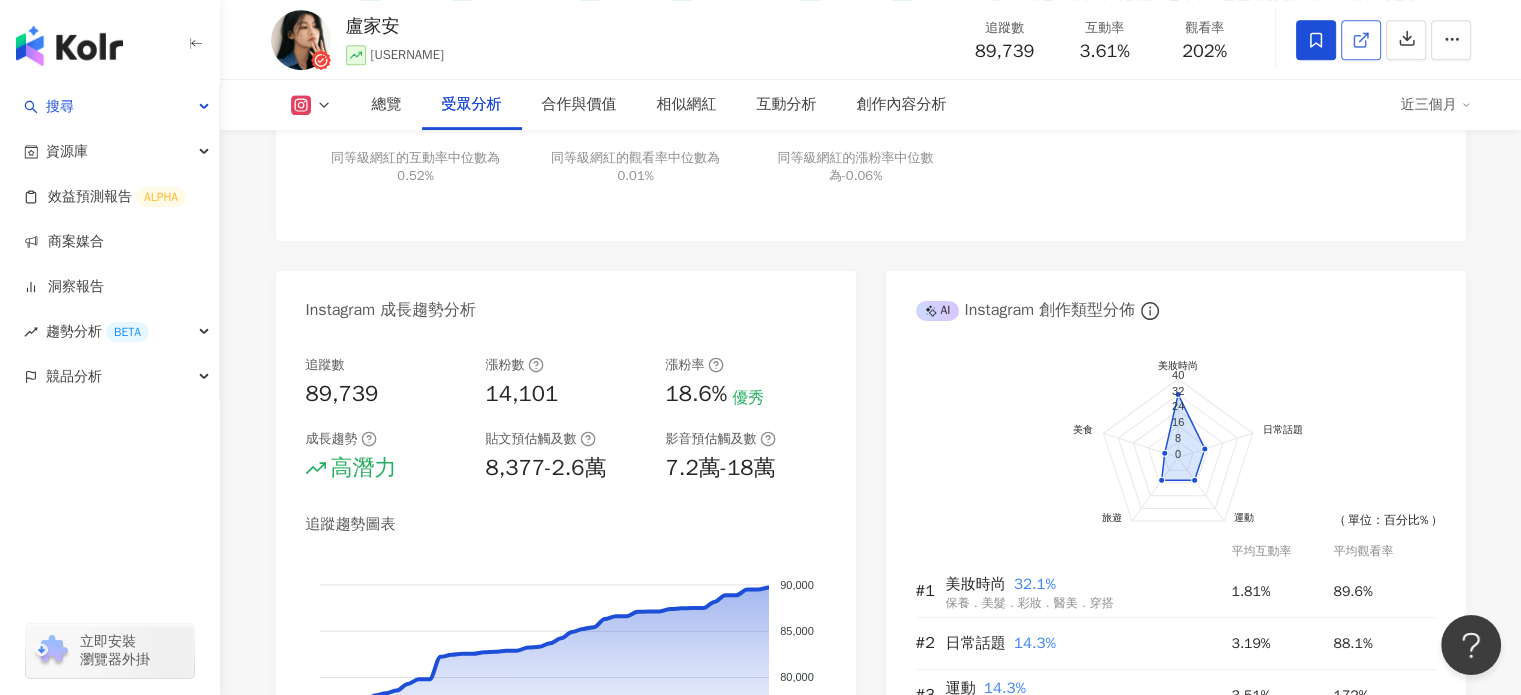 scroll, scrollTop: 0, scrollLeft: 0, axis: both 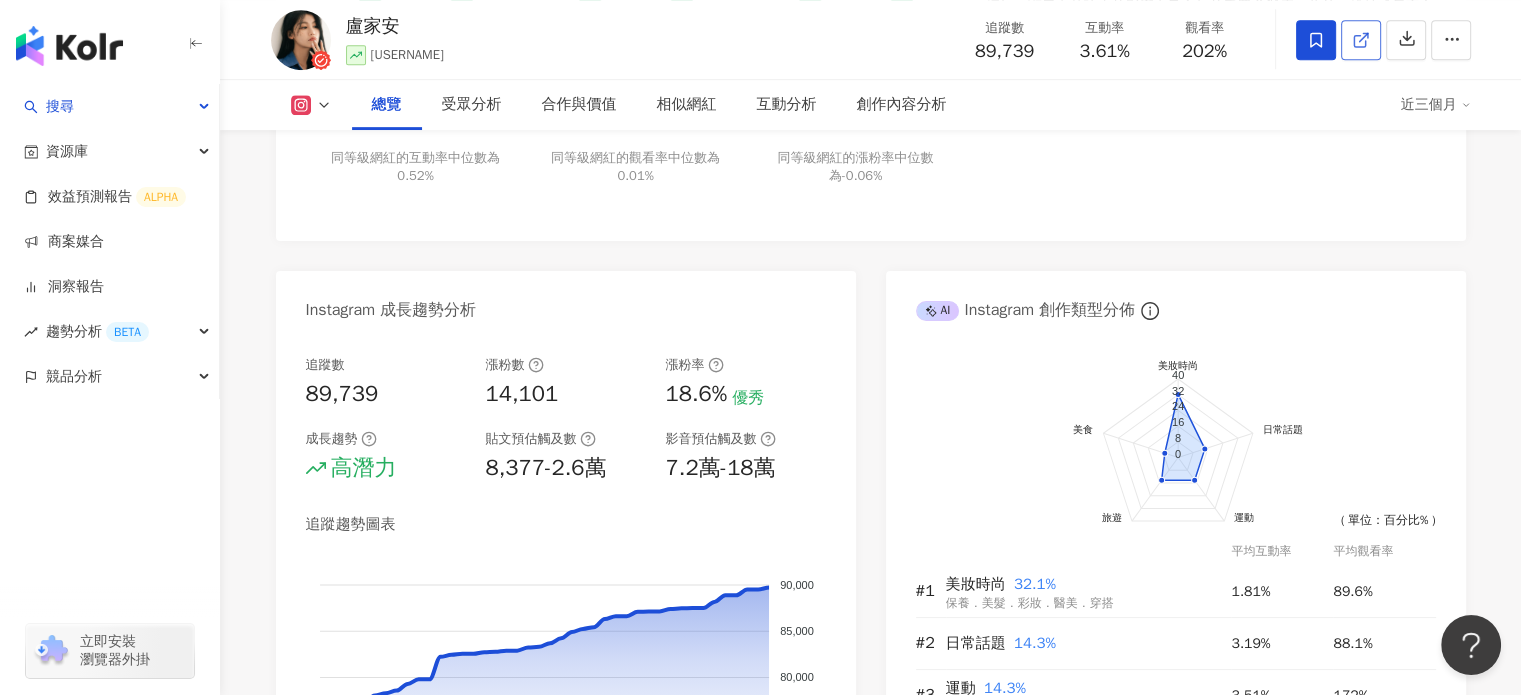 click 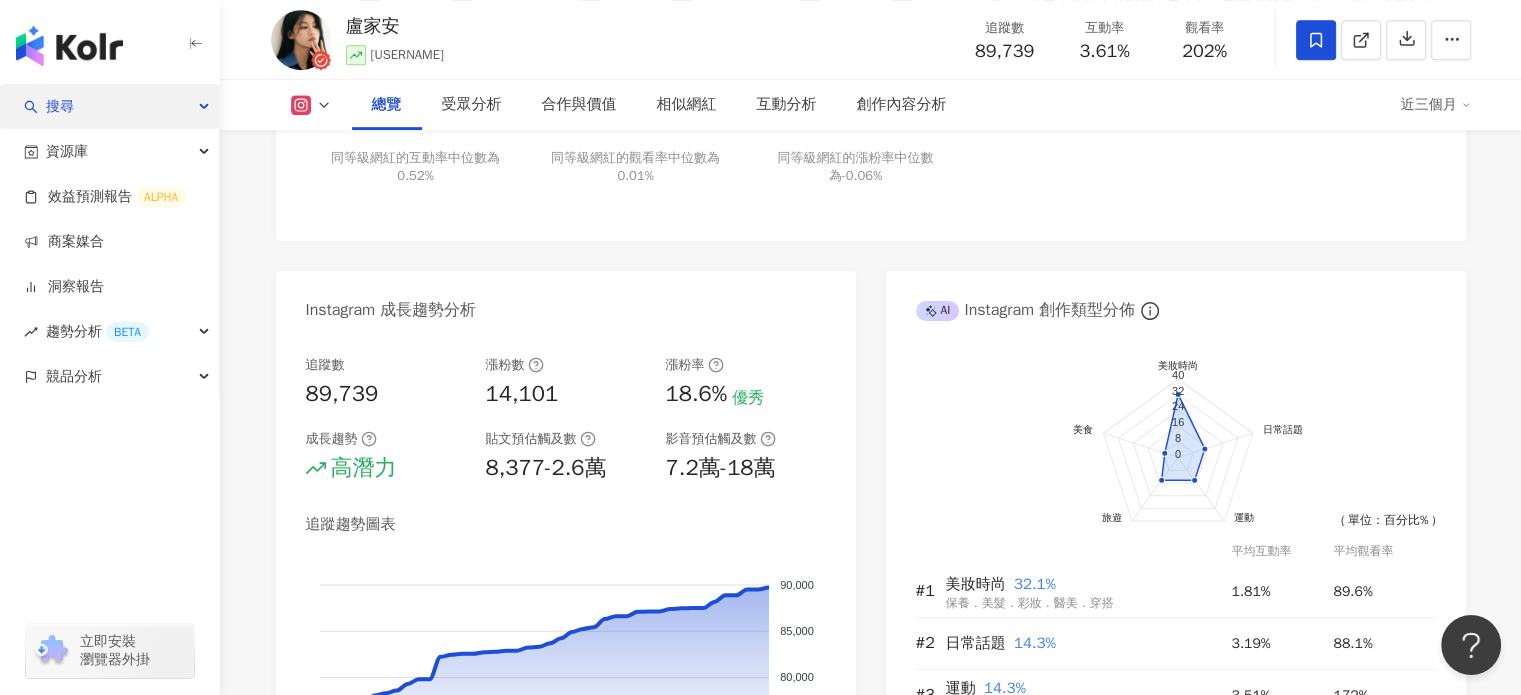 click on "搜尋" at bounding box center (109, 106) 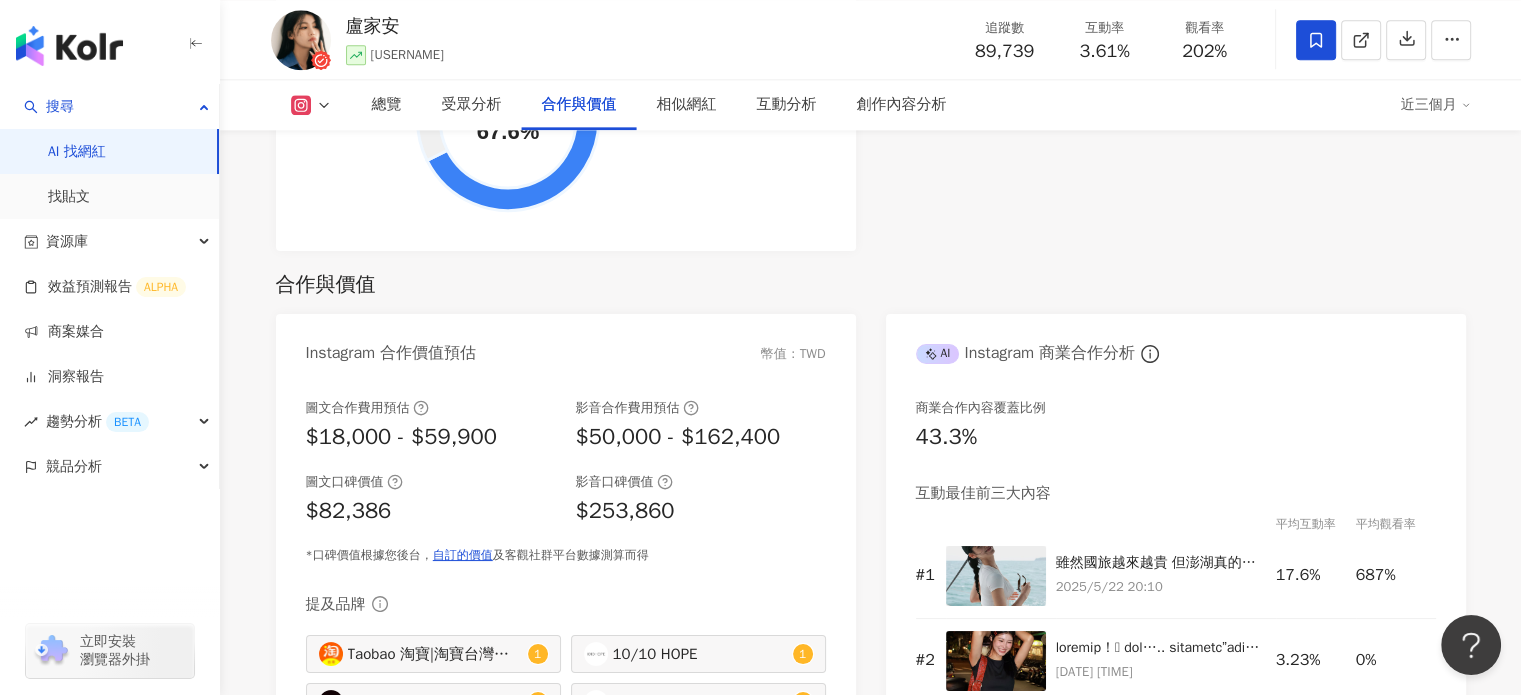 scroll, scrollTop: 2668, scrollLeft: 0, axis: vertical 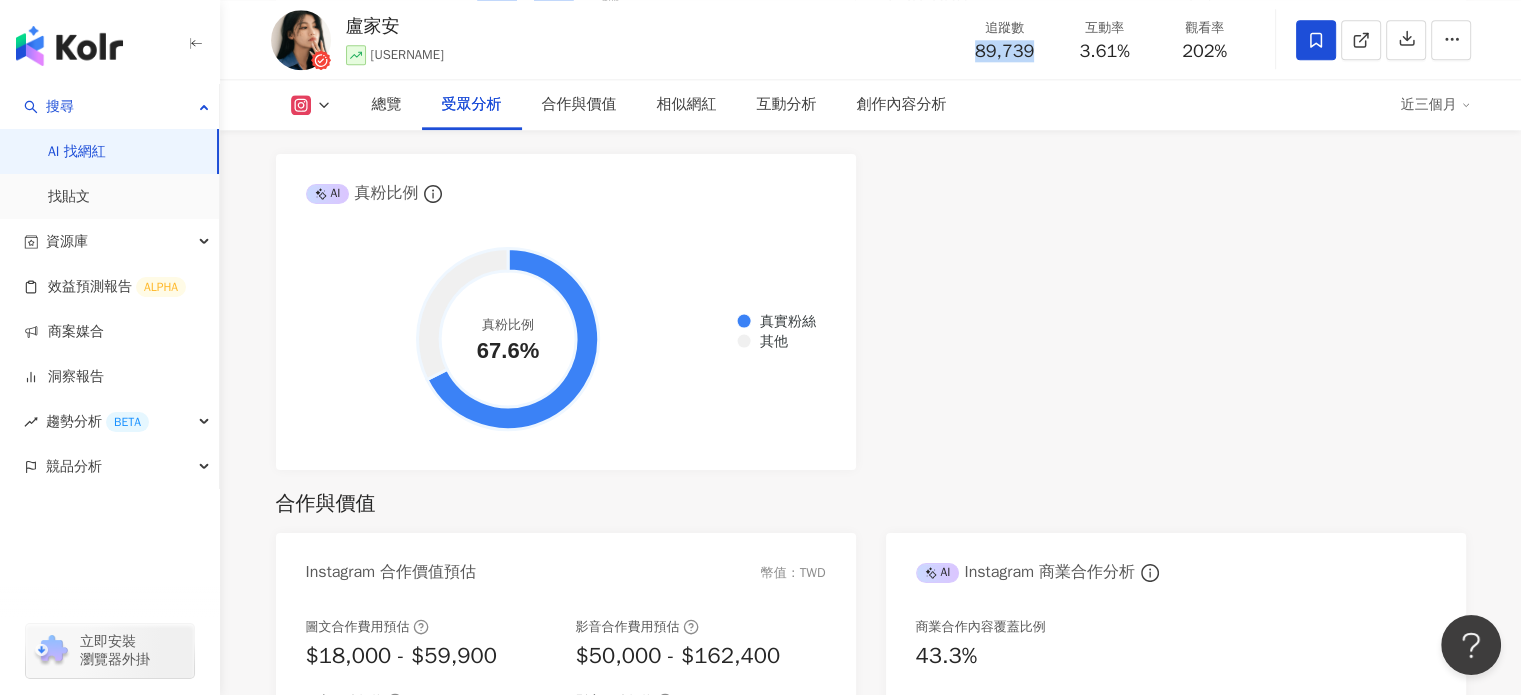 drag, startPoint x: 978, startPoint y: 46, endPoint x: 1046, endPoint y: 56, distance: 68.73136 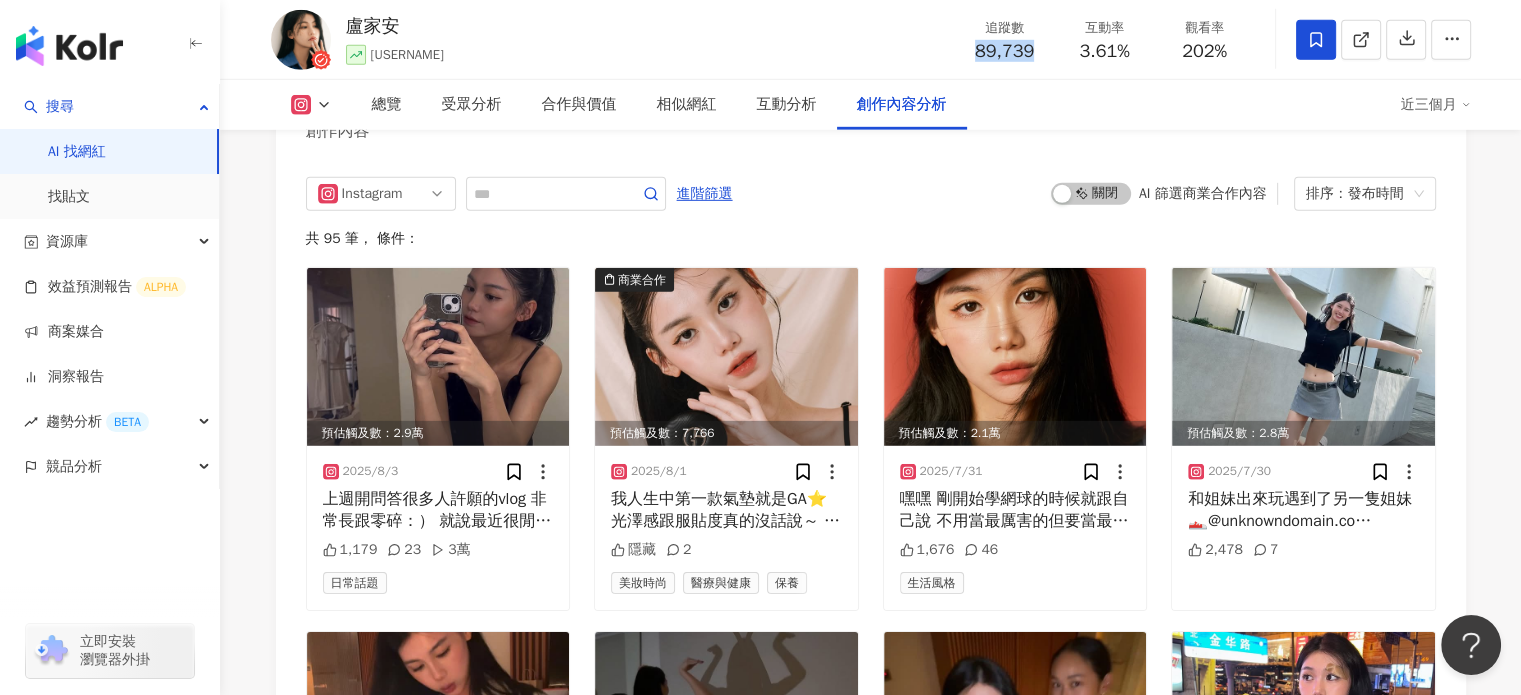 scroll, scrollTop: 6068, scrollLeft: 0, axis: vertical 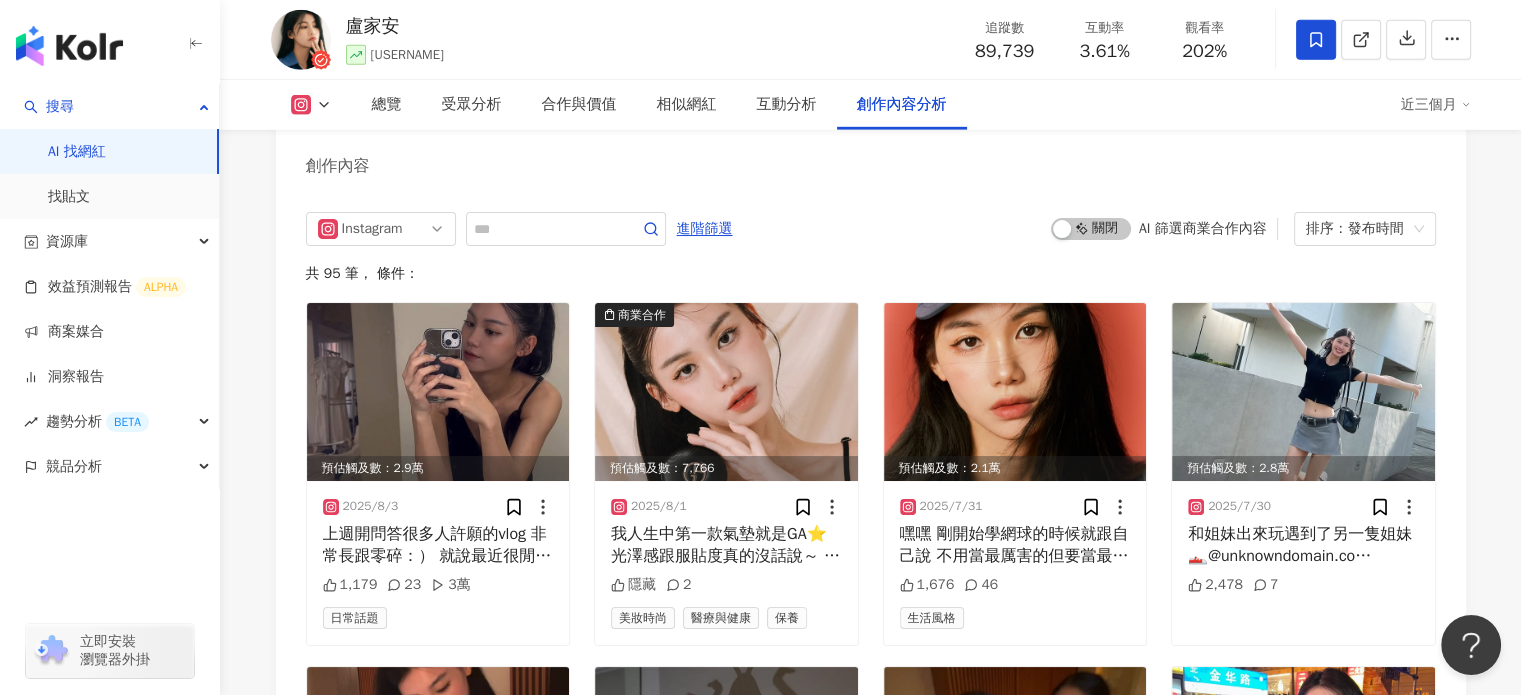click on "共 95 筆 ，   條件：" at bounding box center (871, 274) 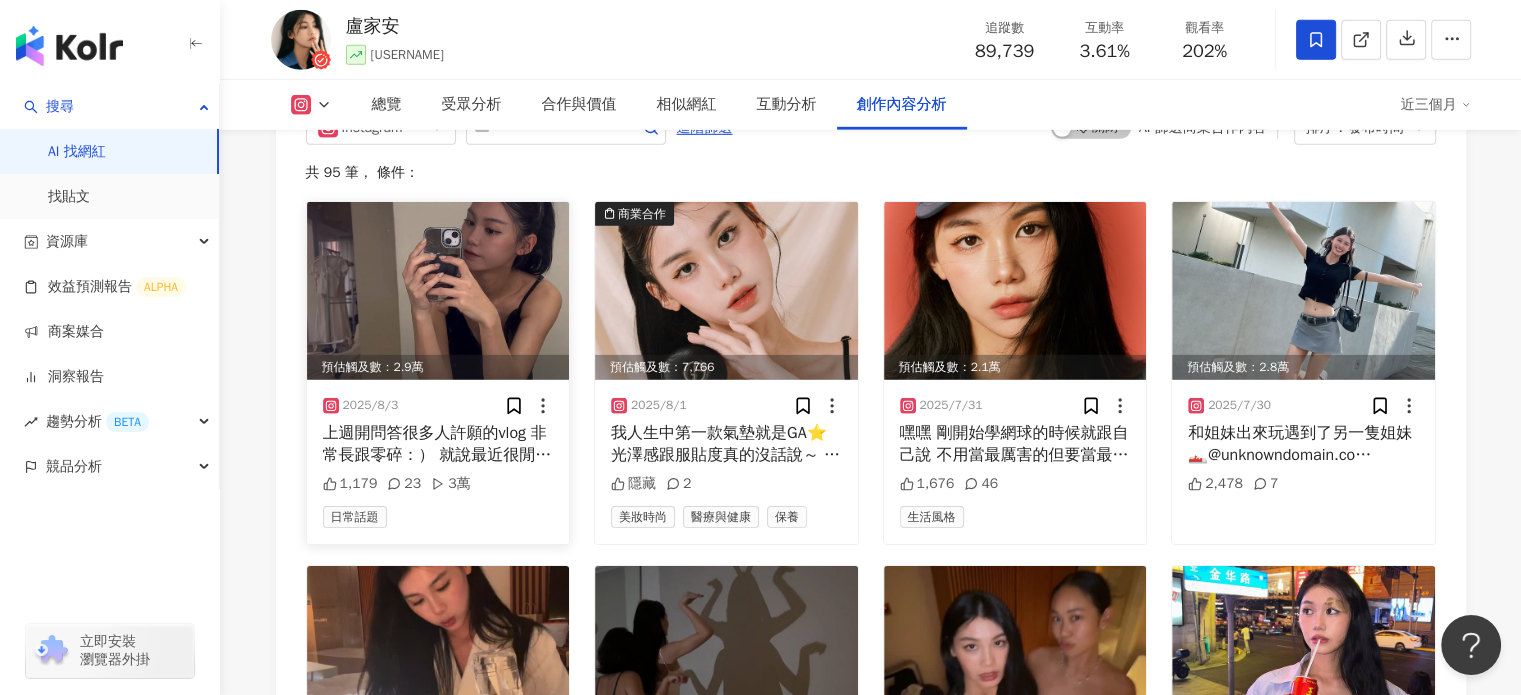 scroll, scrollTop: 6168, scrollLeft: 0, axis: vertical 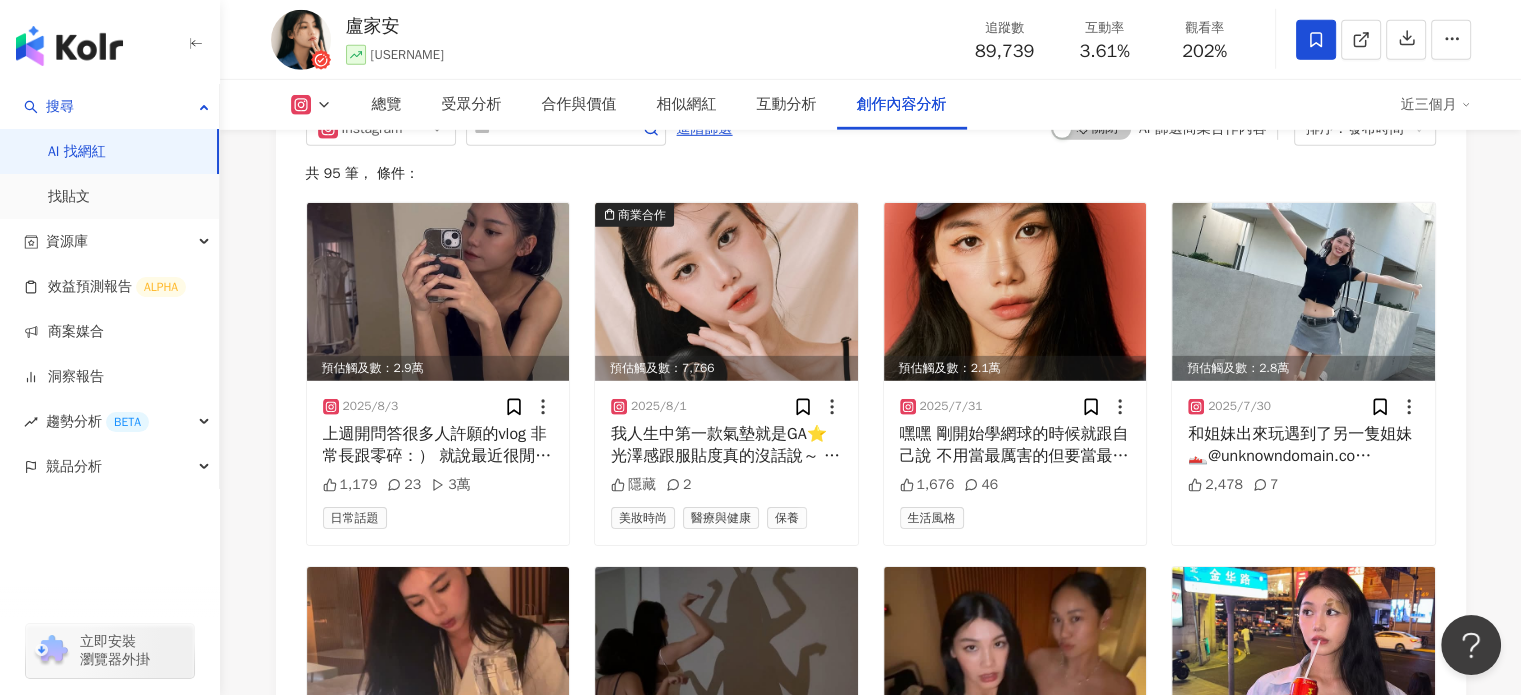 click on "共 95 筆 ，   條件：" at bounding box center [871, 174] 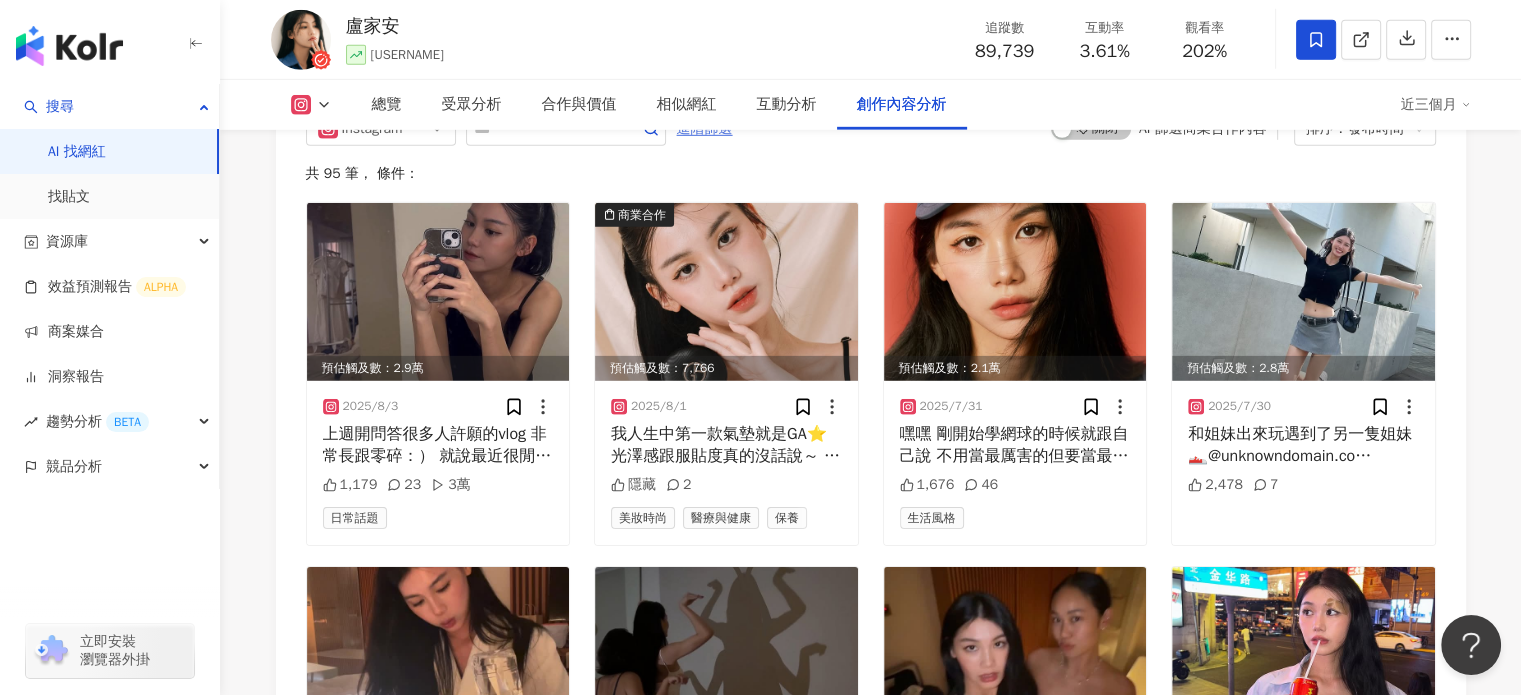 click on "進階篩選" at bounding box center [705, 129] 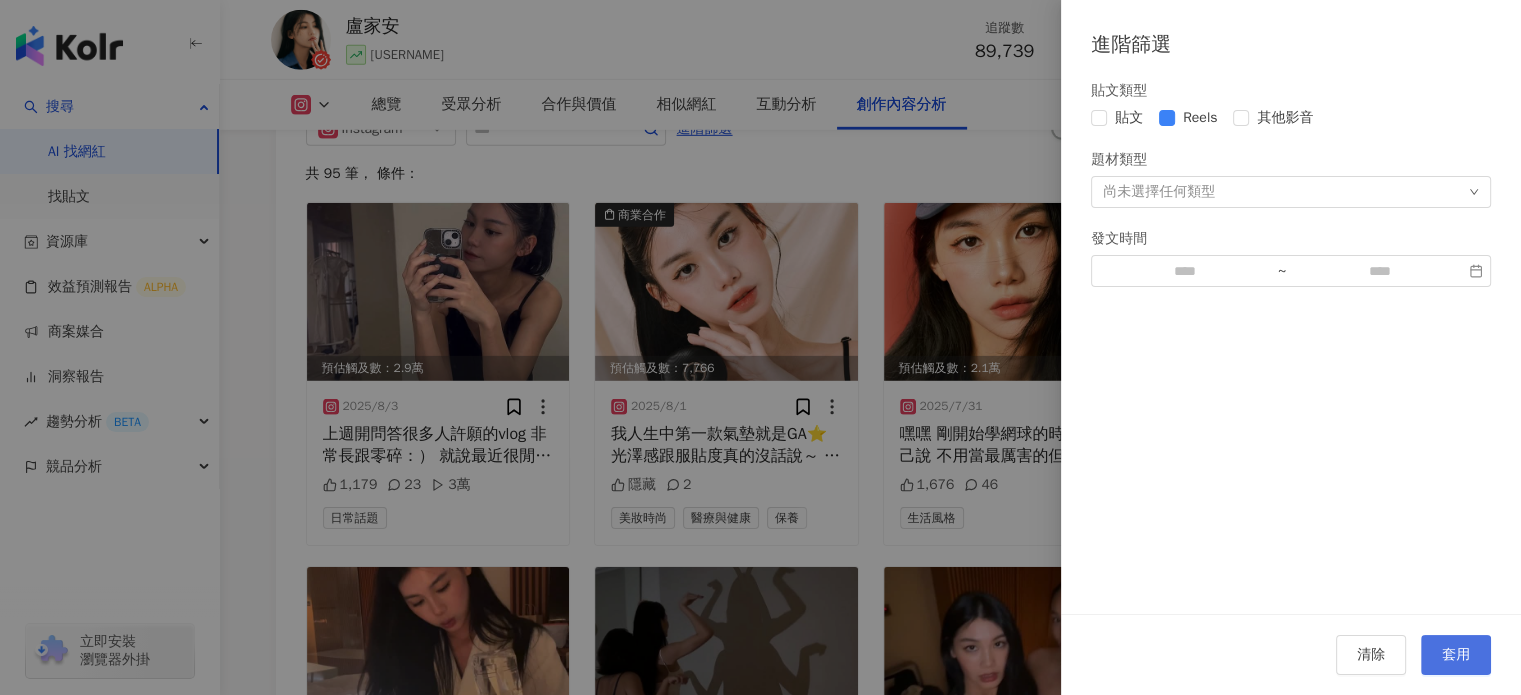 click on "套用" at bounding box center (1456, 655) 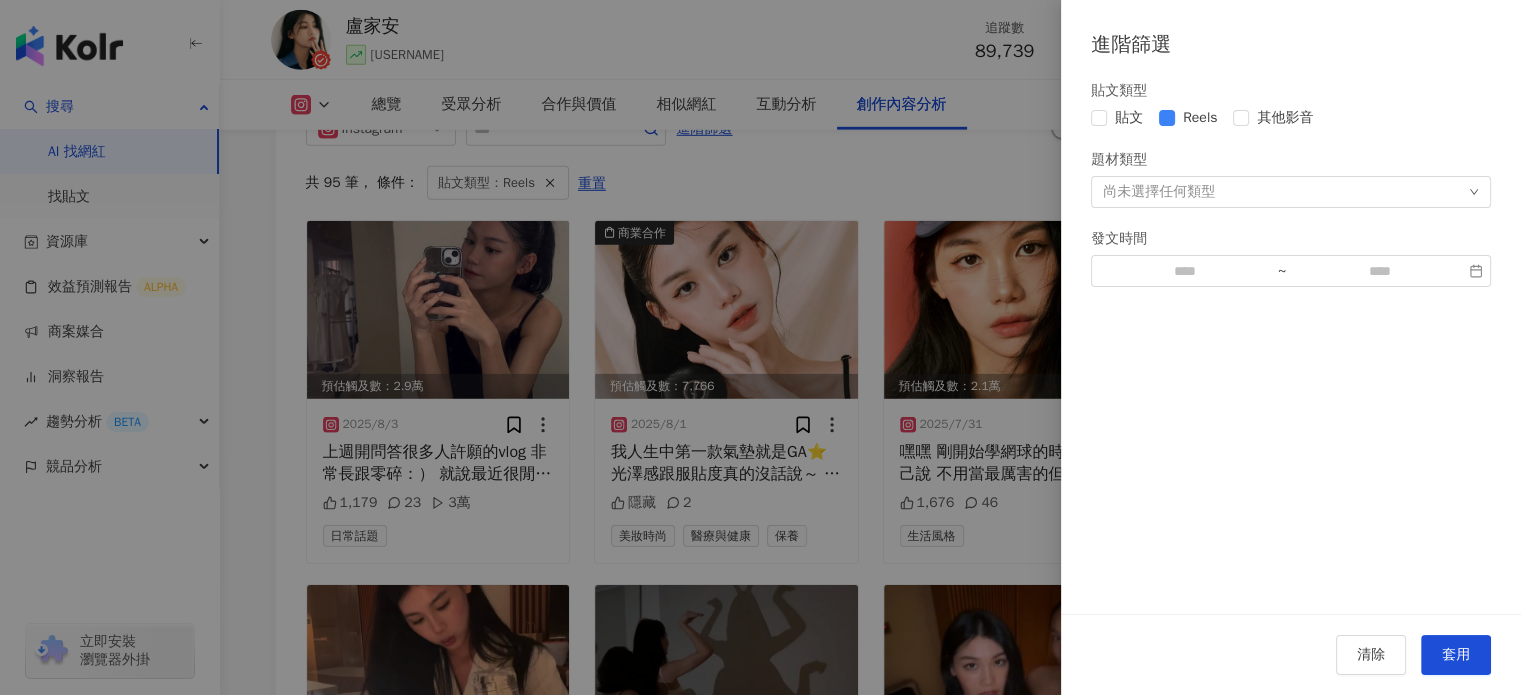 scroll, scrollTop: 6079, scrollLeft: 0, axis: vertical 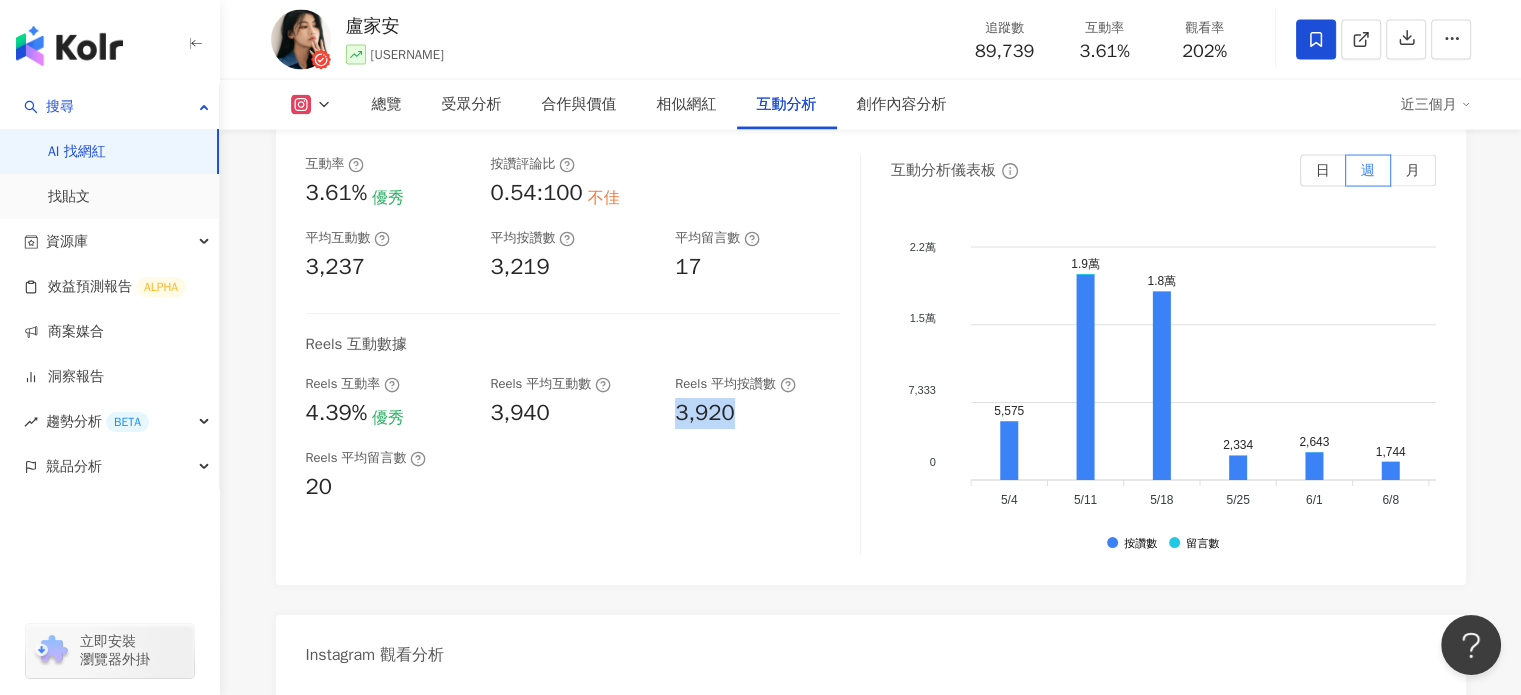 drag, startPoint x: 673, startPoint y: 411, endPoint x: 734, endPoint y: 414, distance: 61.073727 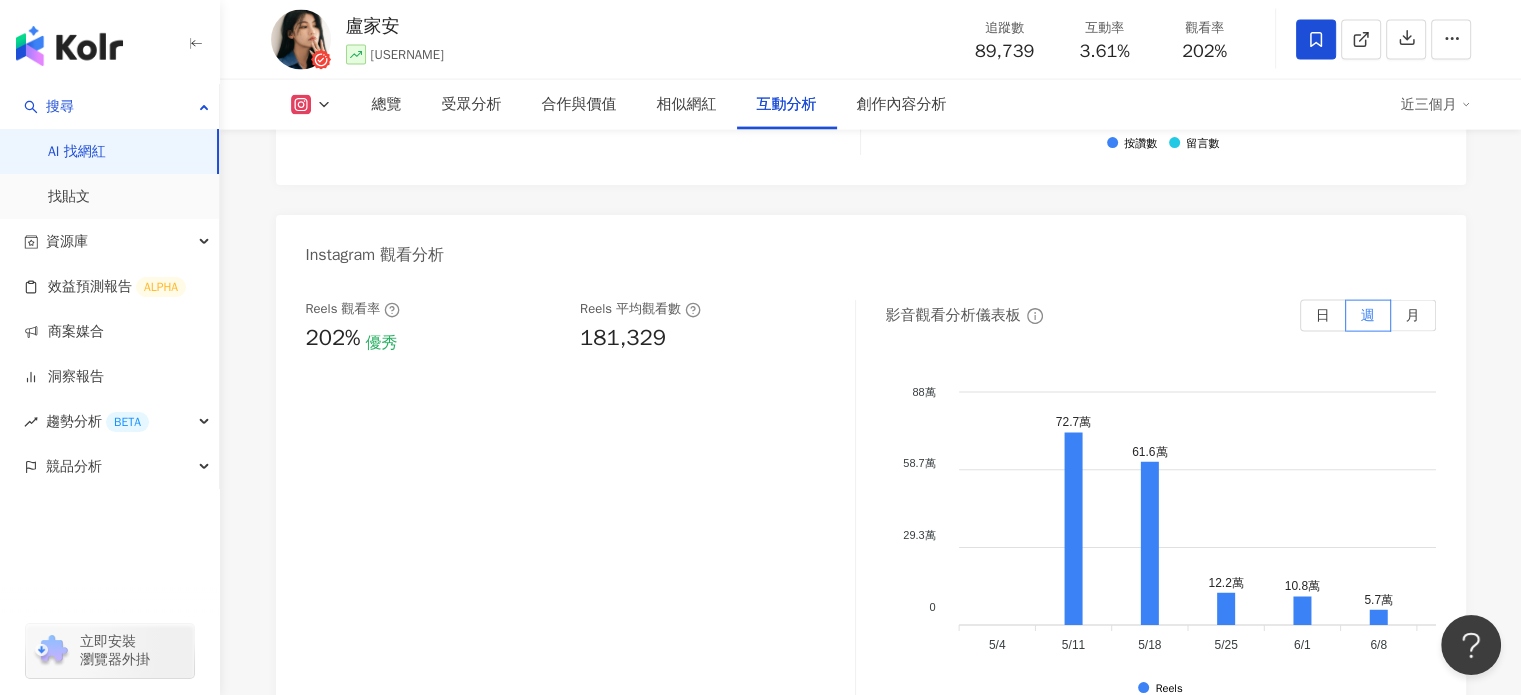 scroll, scrollTop: 4094, scrollLeft: 0, axis: vertical 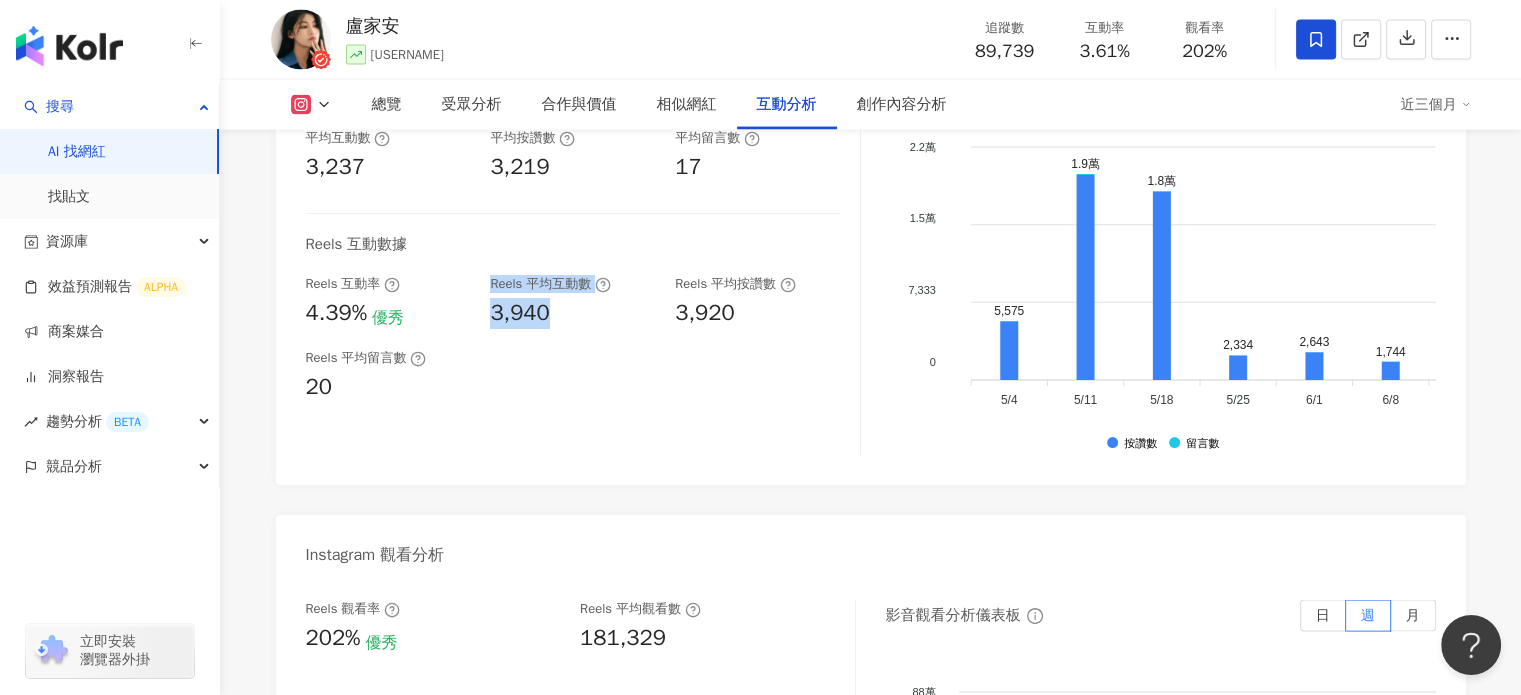 drag, startPoint x: 555, startPoint y: 311, endPoint x: 479, endPoint y: 306, distance: 76.1643 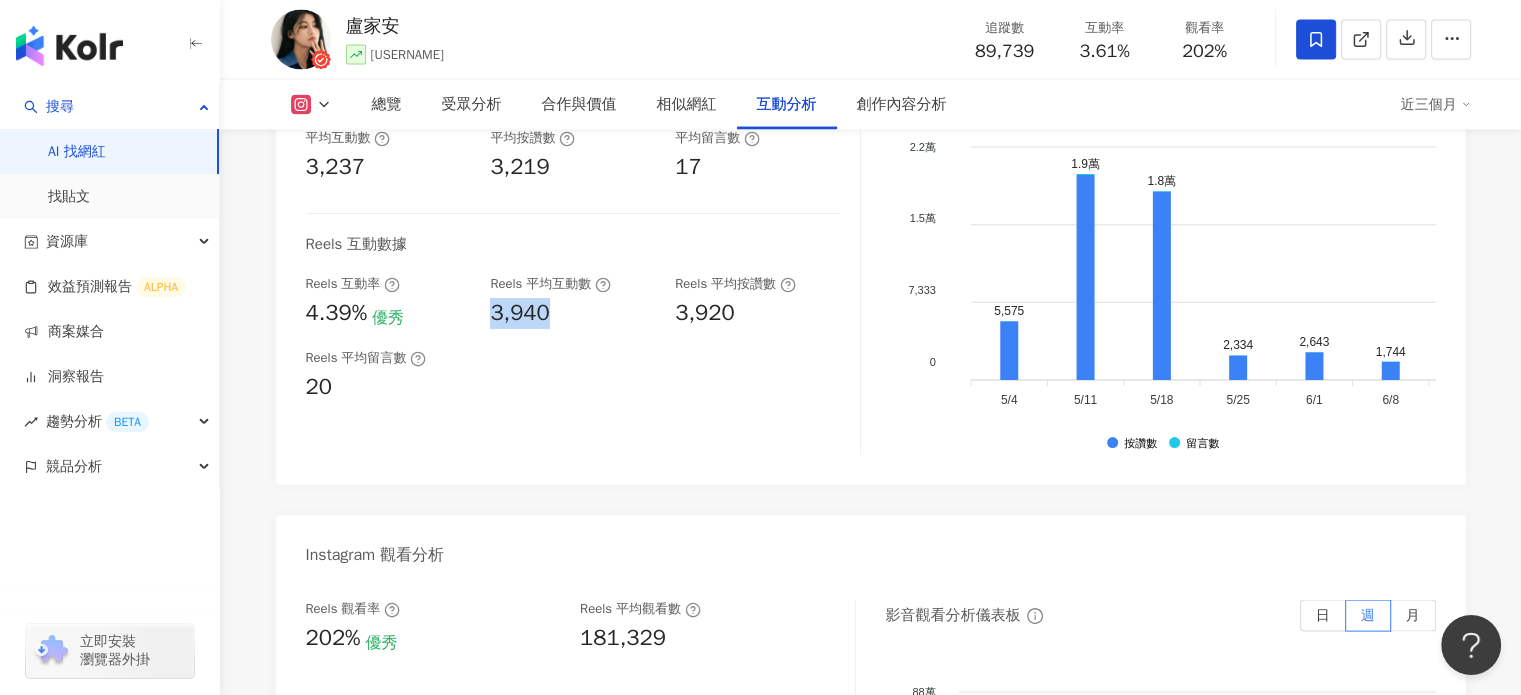 drag, startPoint x: 563, startPoint y: 312, endPoint x: 483, endPoint y: 309, distance: 80.05623 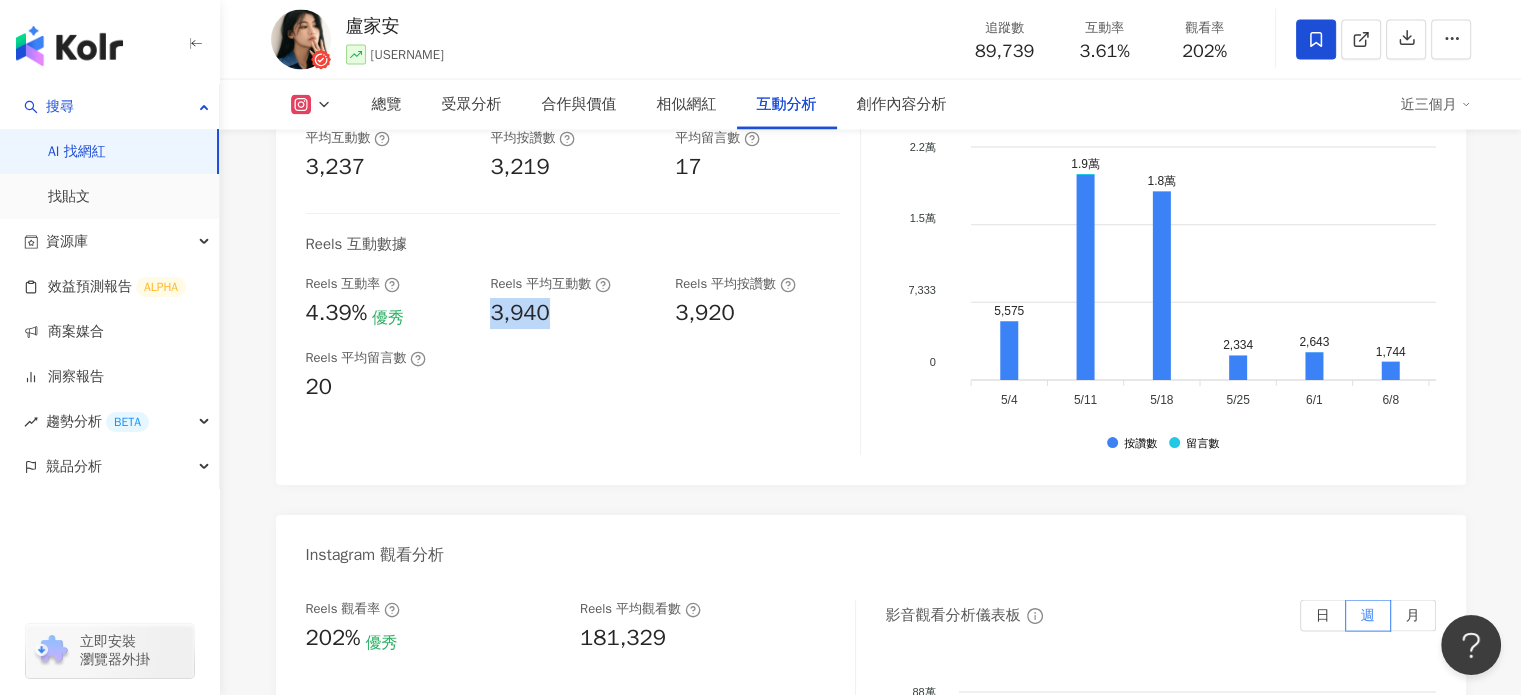 copy on "3,940" 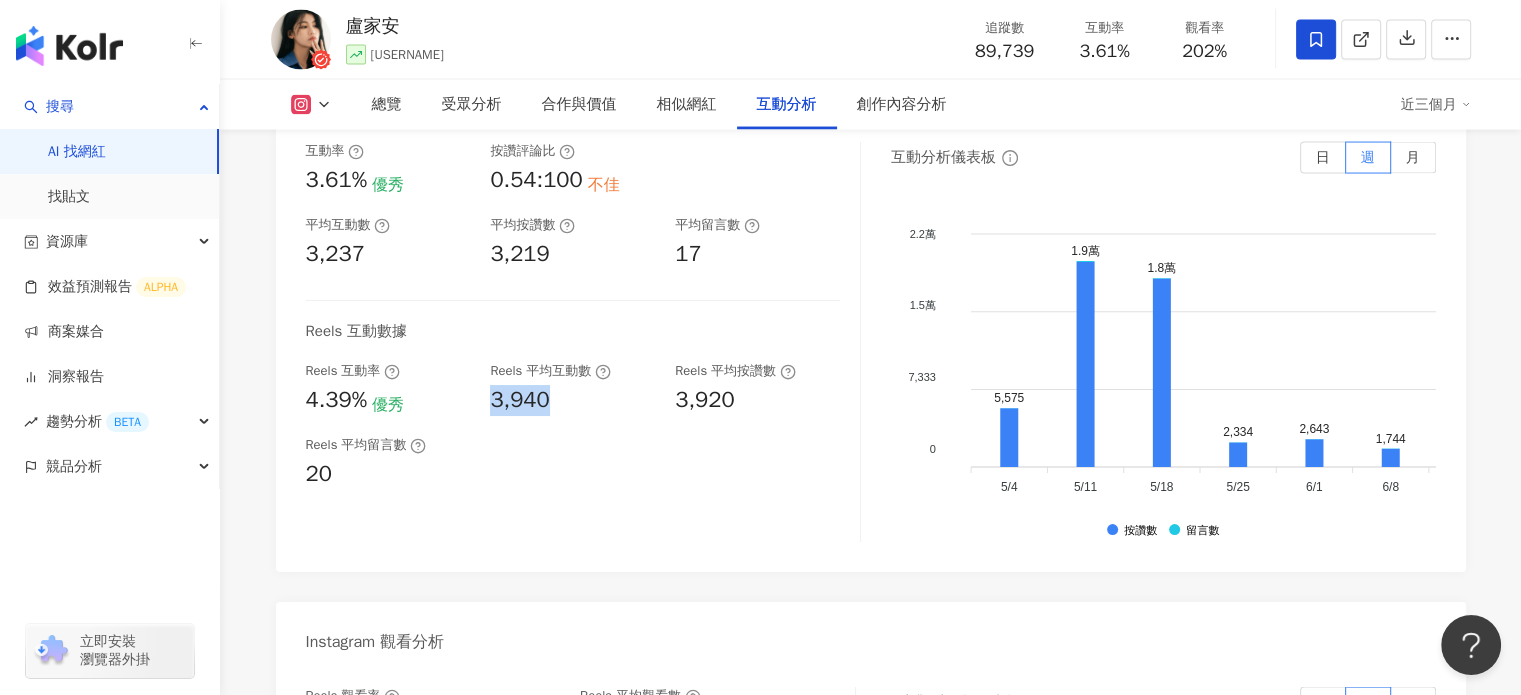 scroll, scrollTop: 3894, scrollLeft: 0, axis: vertical 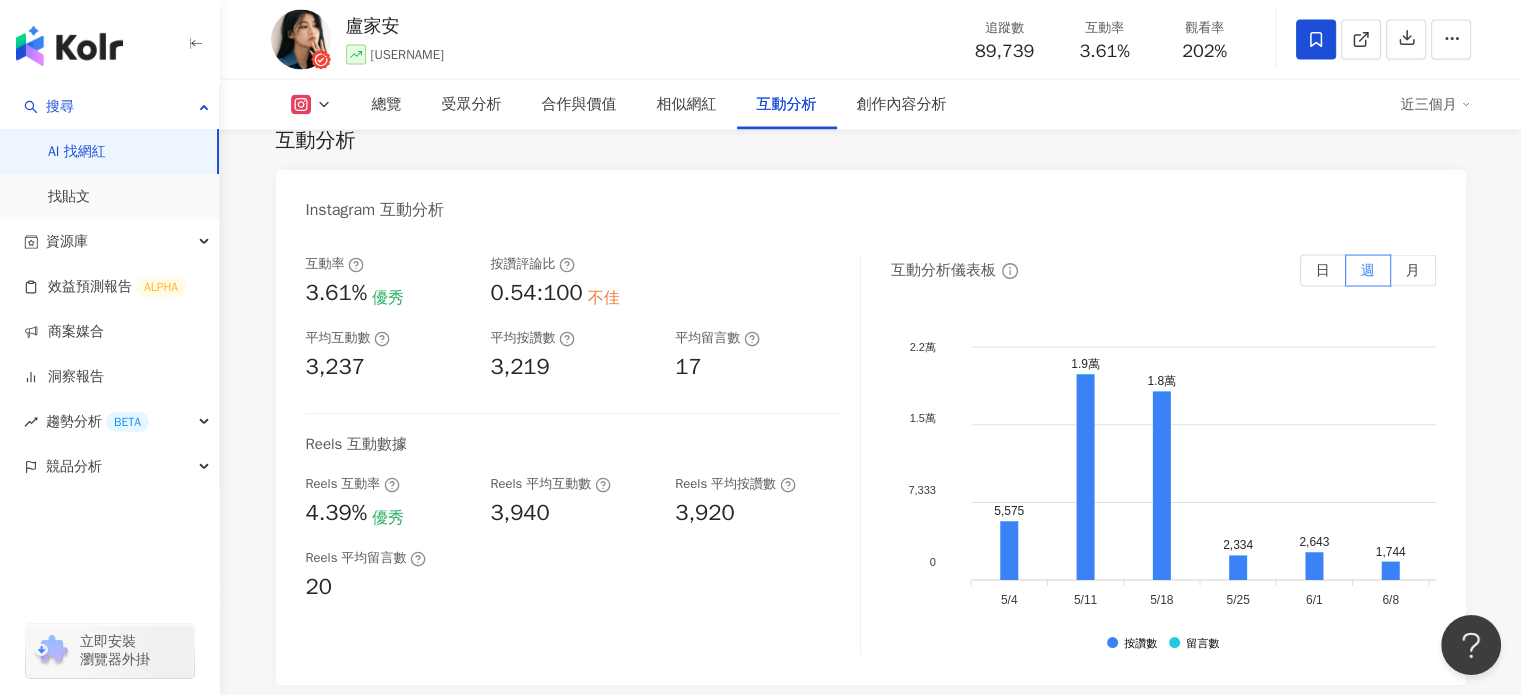 click on "Reels 平均留言數   20" at bounding box center (573, 576) 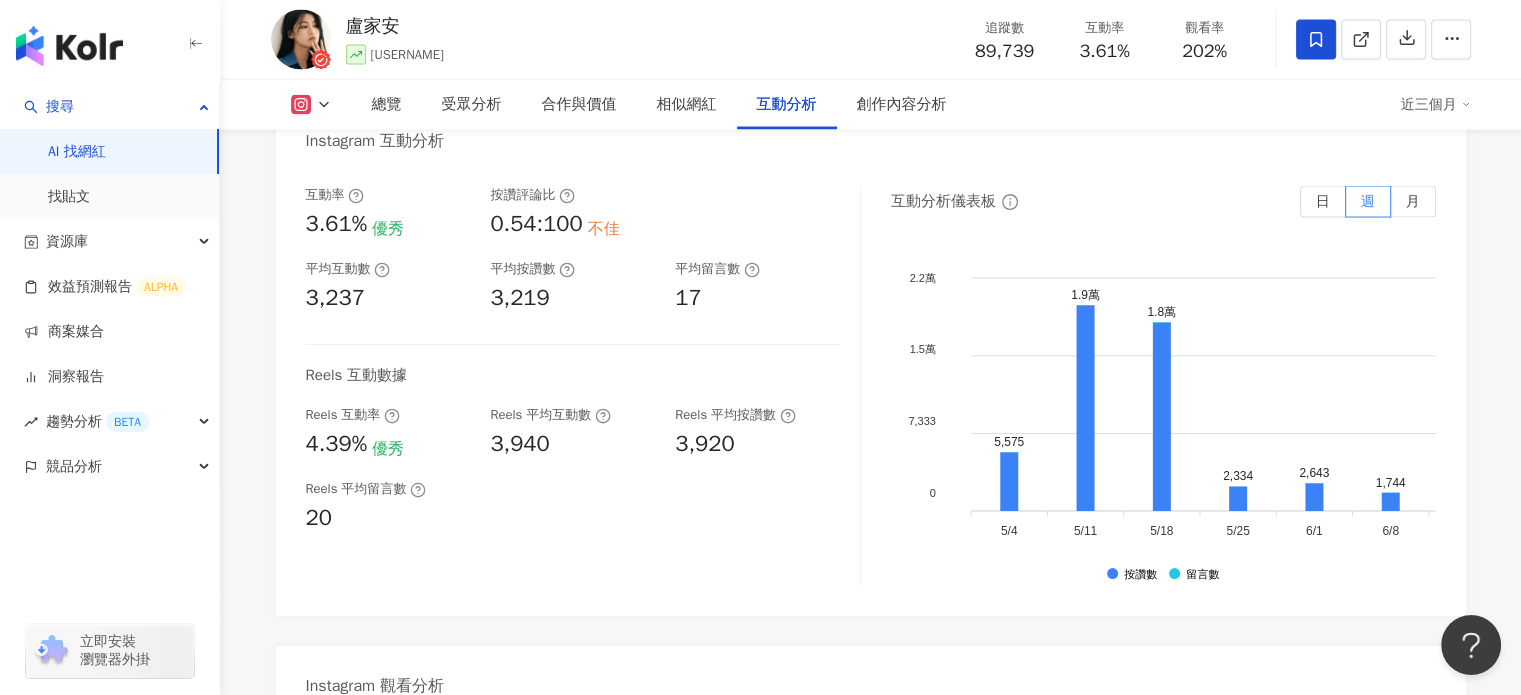scroll, scrollTop: 3994, scrollLeft: 0, axis: vertical 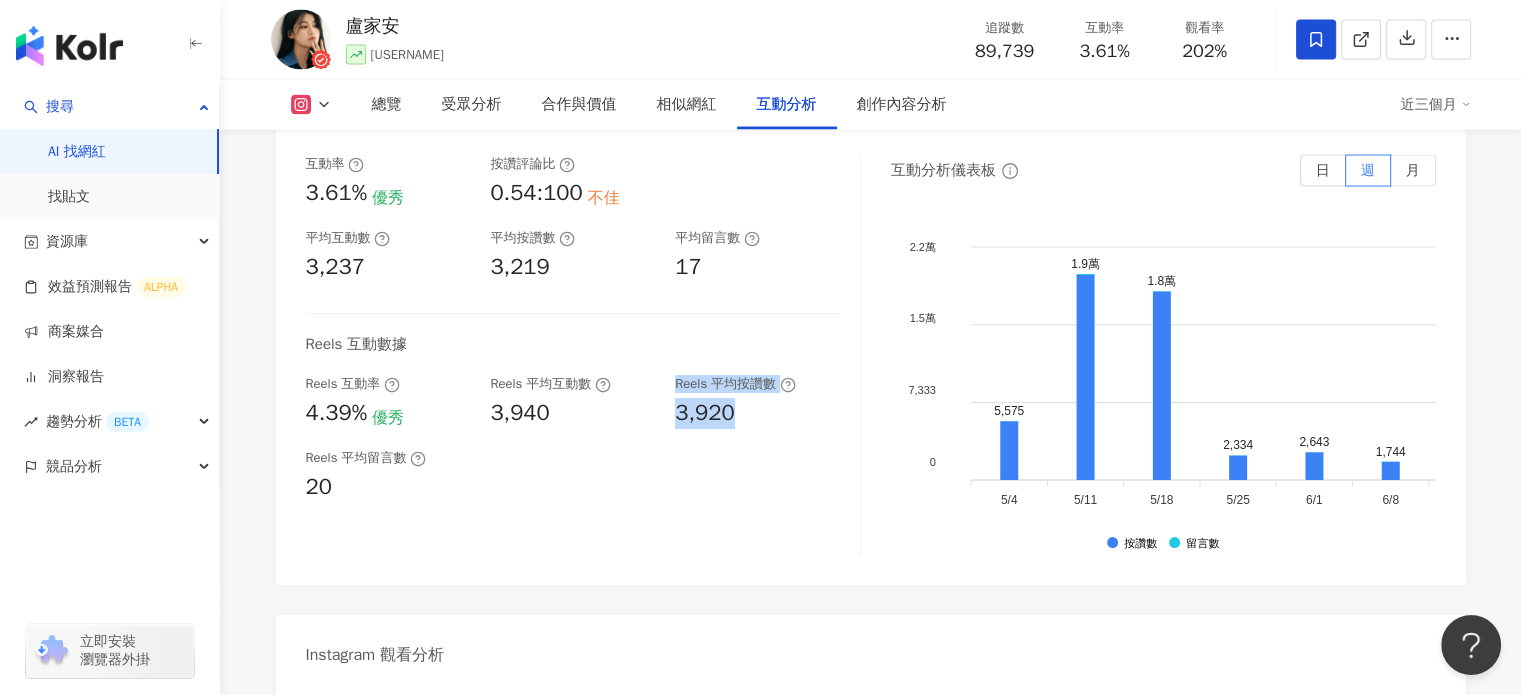 drag, startPoint x: 740, startPoint y: 414, endPoint x: 661, endPoint y: 412, distance: 79.025314 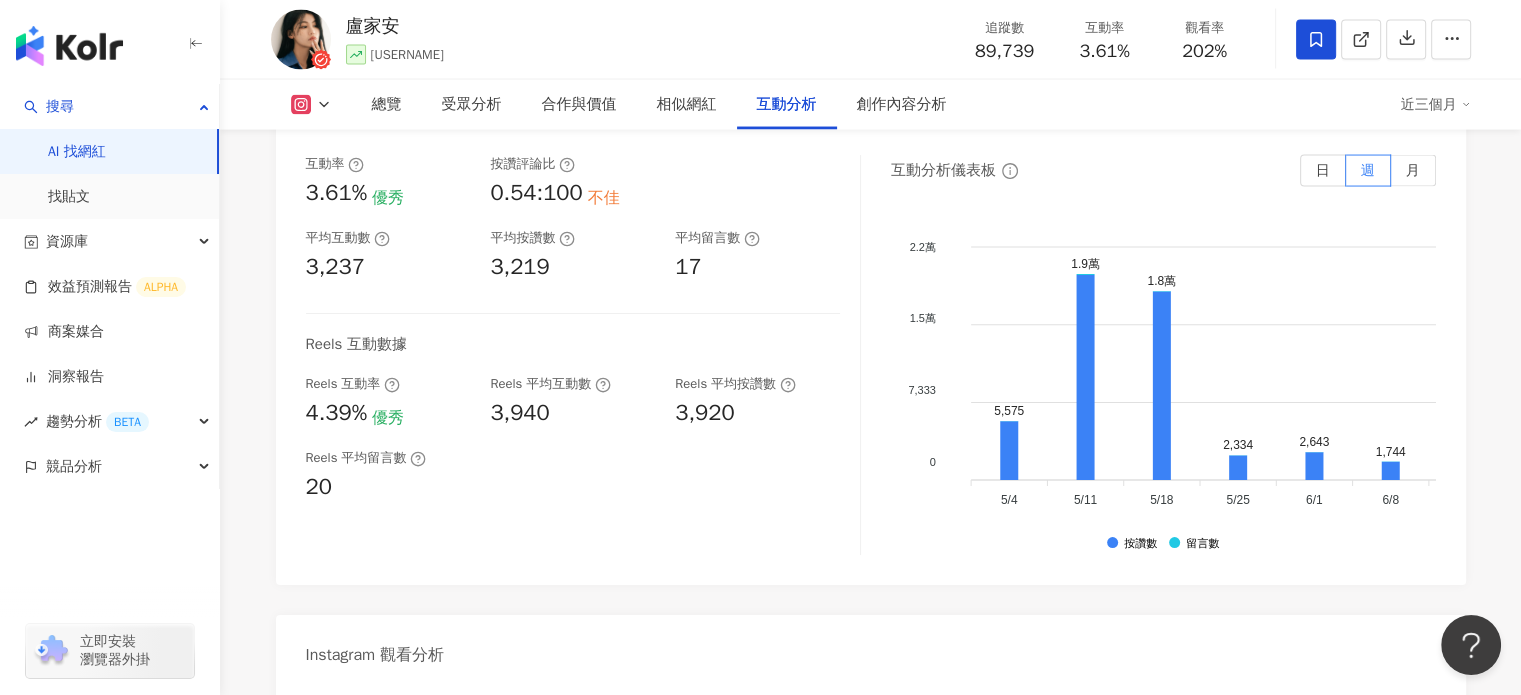click on "3,940" at bounding box center [519, 413] 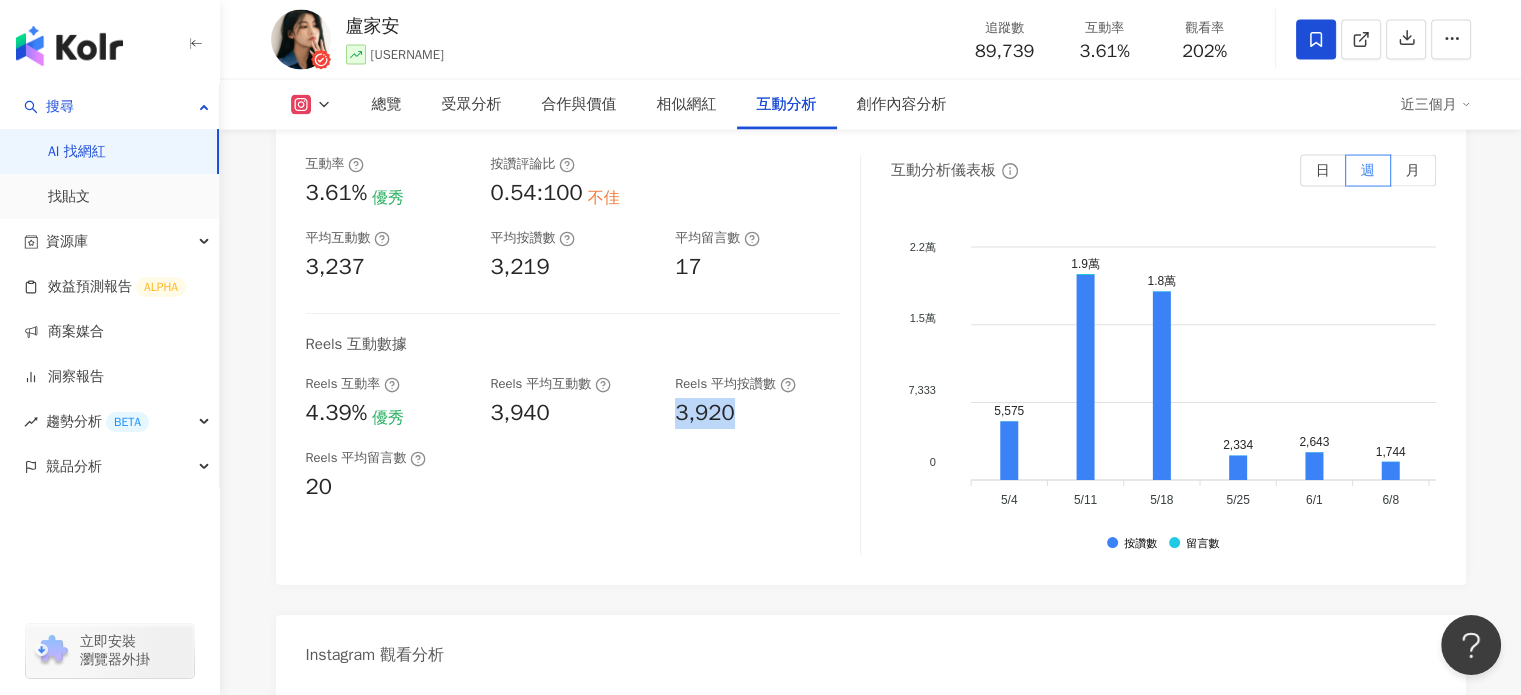 drag, startPoint x: 700, startPoint y: 426, endPoint x: 667, endPoint y: 426, distance: 33 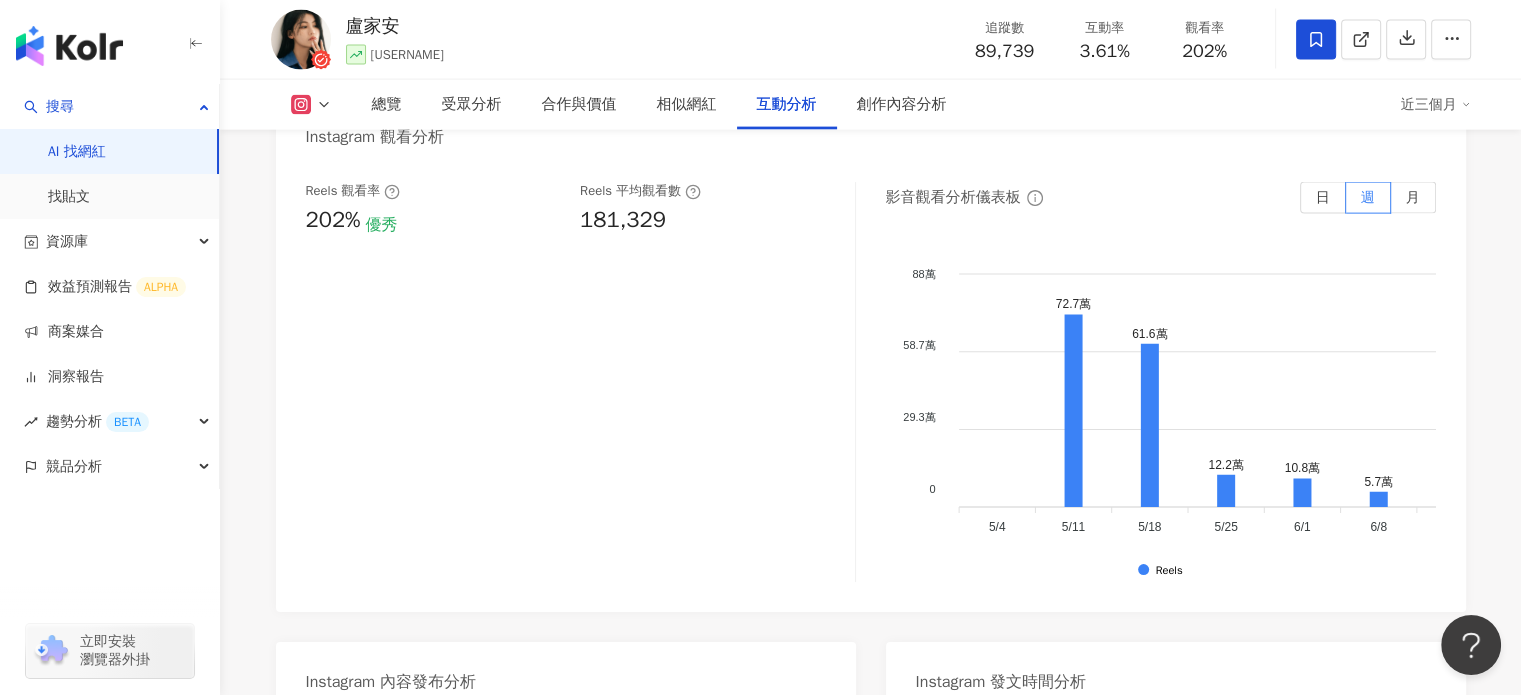 scroll, scrollTop: 4394, scrollLeft: 0, axis: vertical 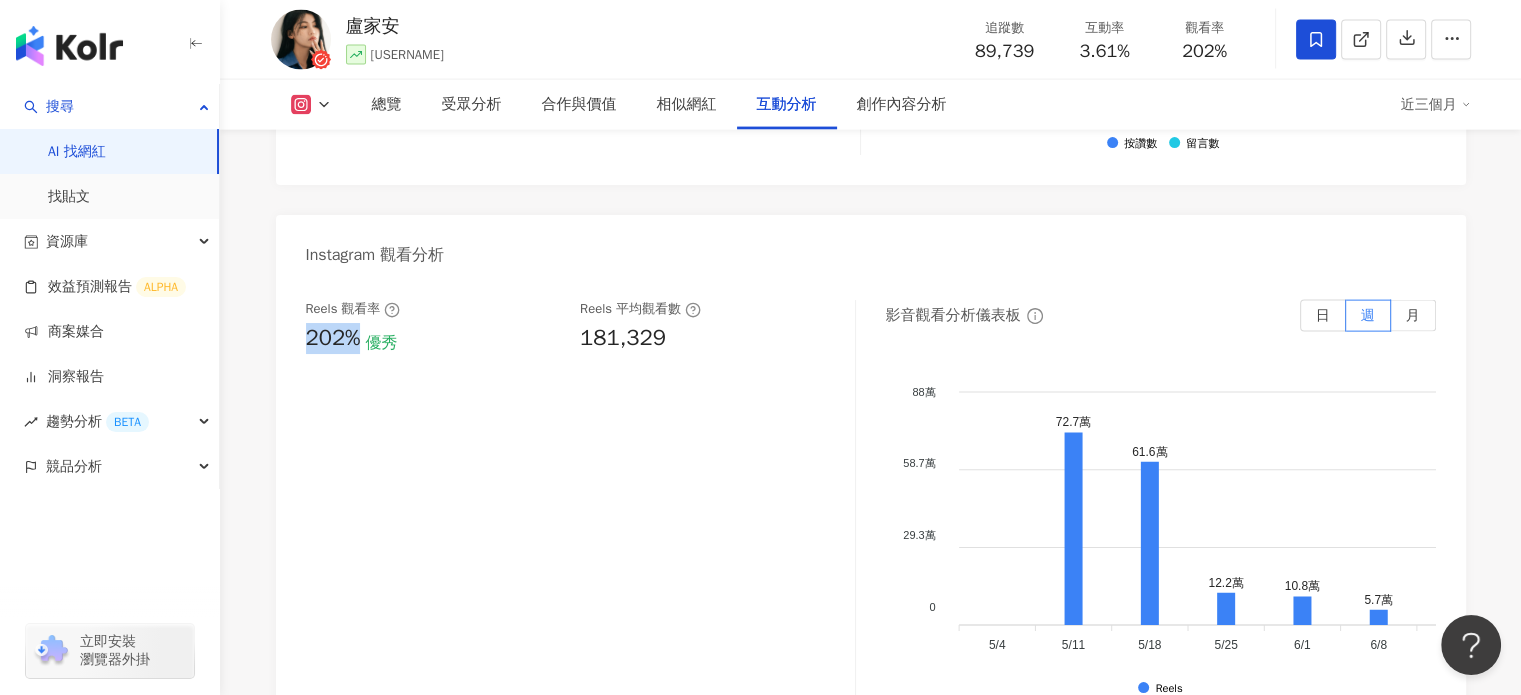 drag, startPoint x: 308, startPoint y: 341, endPoint x: 367, endPoint y: 348, distance: 59.413803 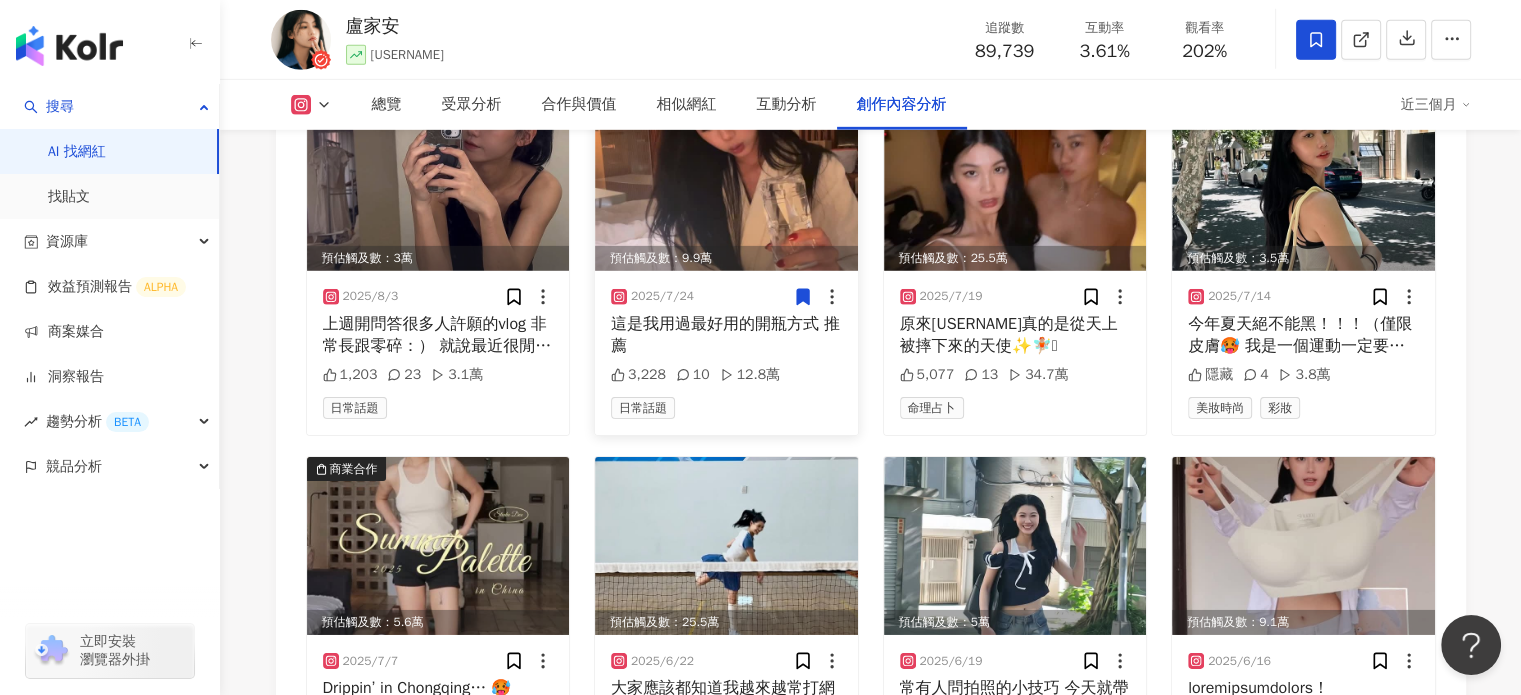 scroll, scrollTop: 6196, scrollLeft: 0, axis: vertical 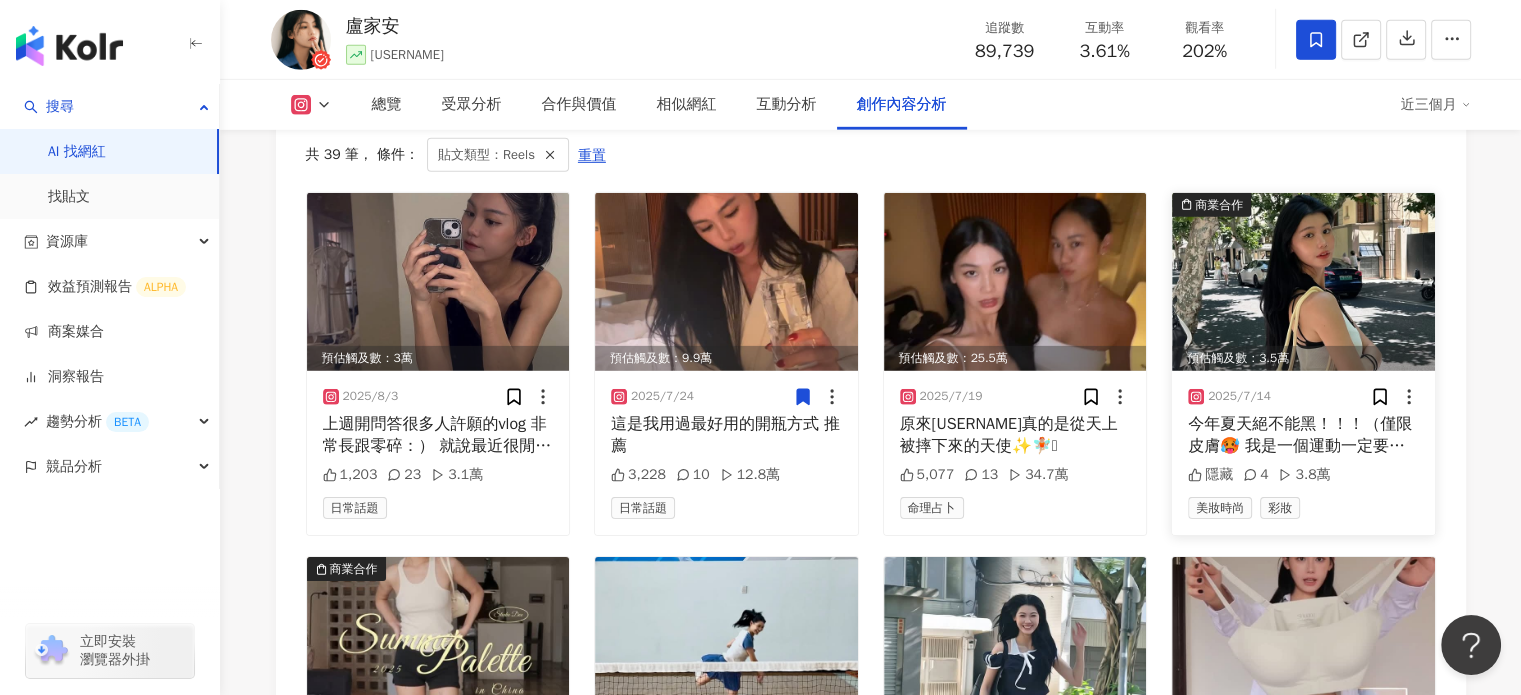 click at bounding box center (1303, 282) 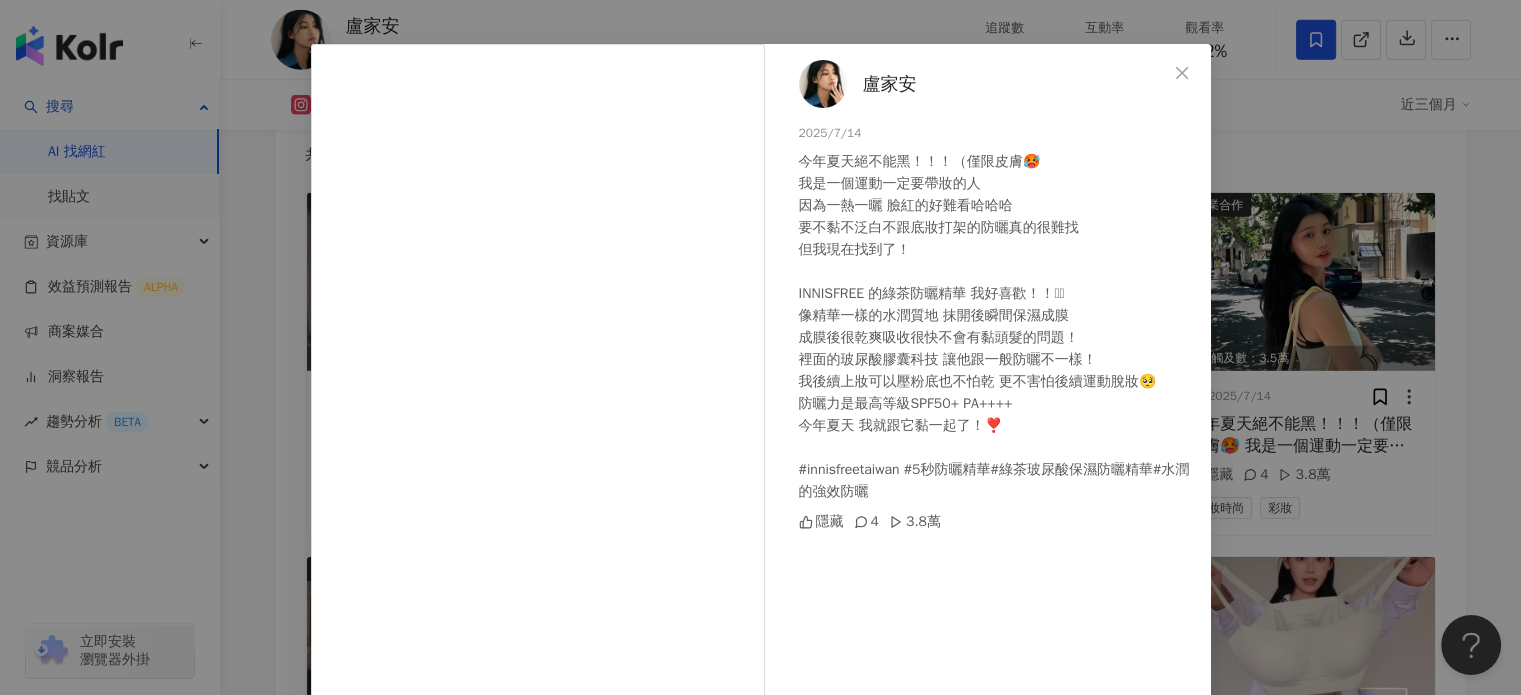 scroll, scrollTop: 0, scrollLeft: 0, axis: both 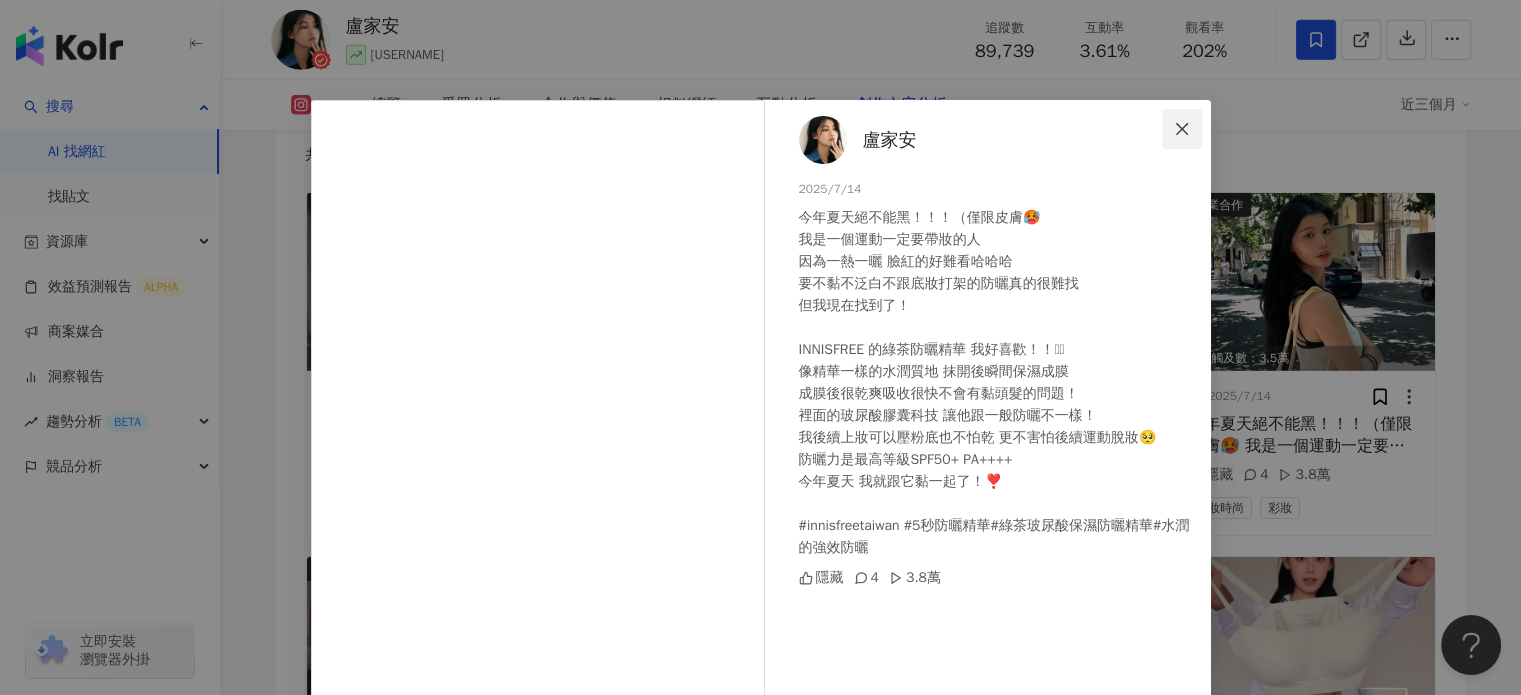 click at bounding box center (1182, 129) 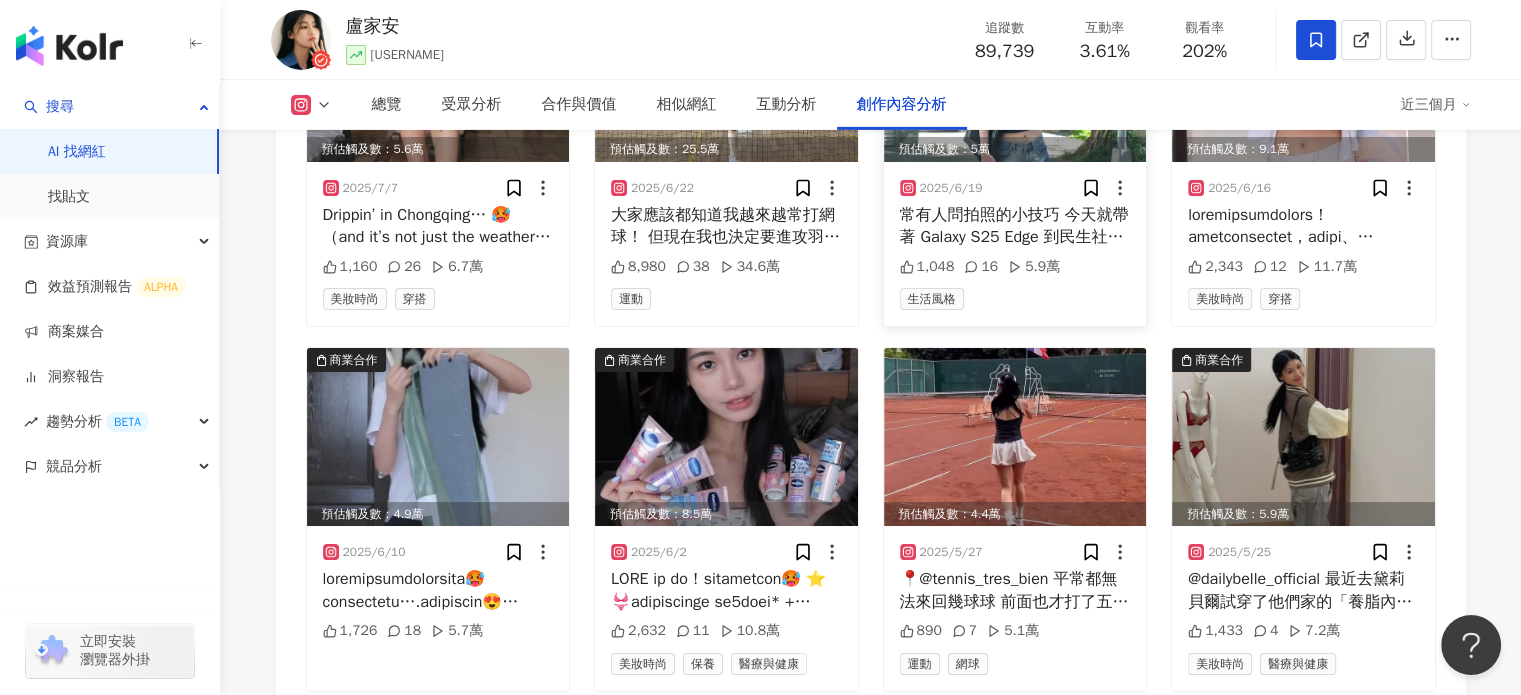 scroll, scrollTop: 6596, scrollLeft: 0, axis: vertical 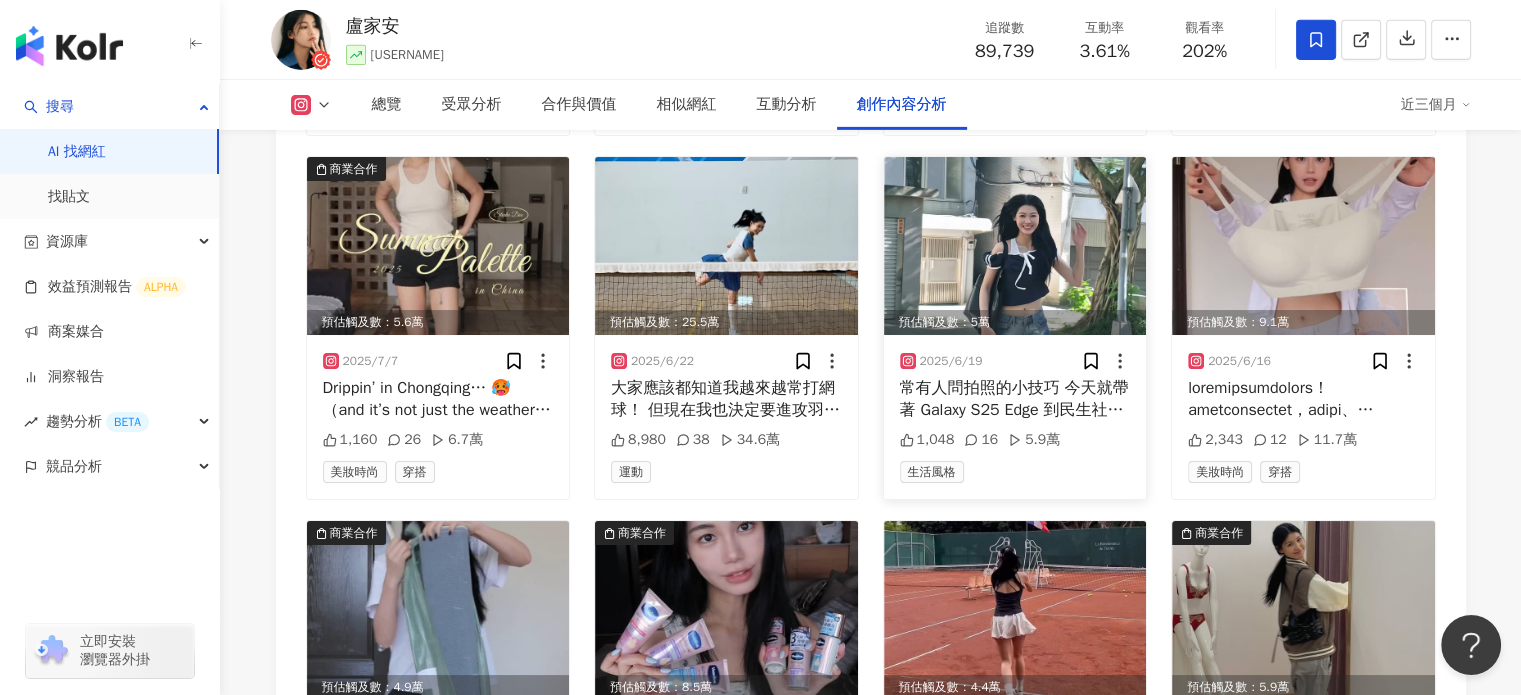click at bounding box center (1015, 246) 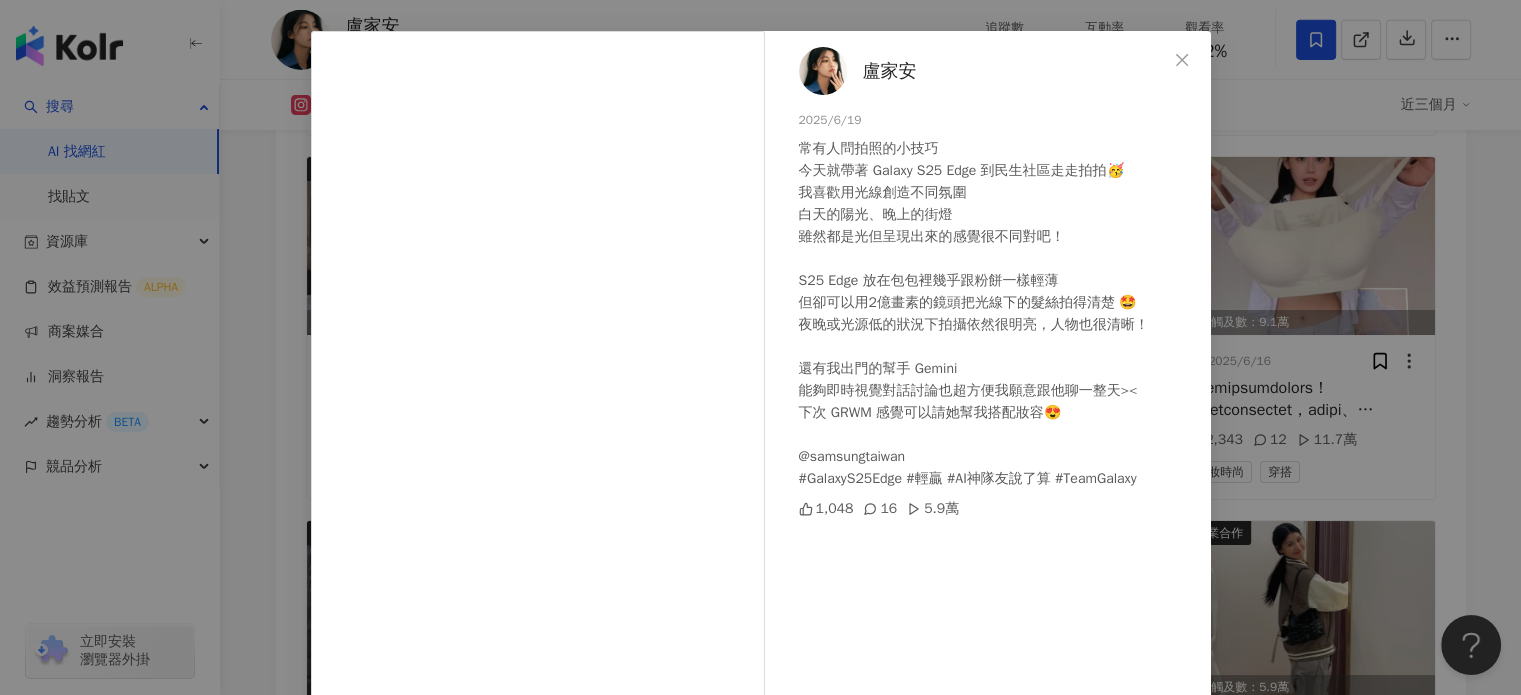 scroll, scrollTop: 104, scrollLeft: 0, axis: vertical 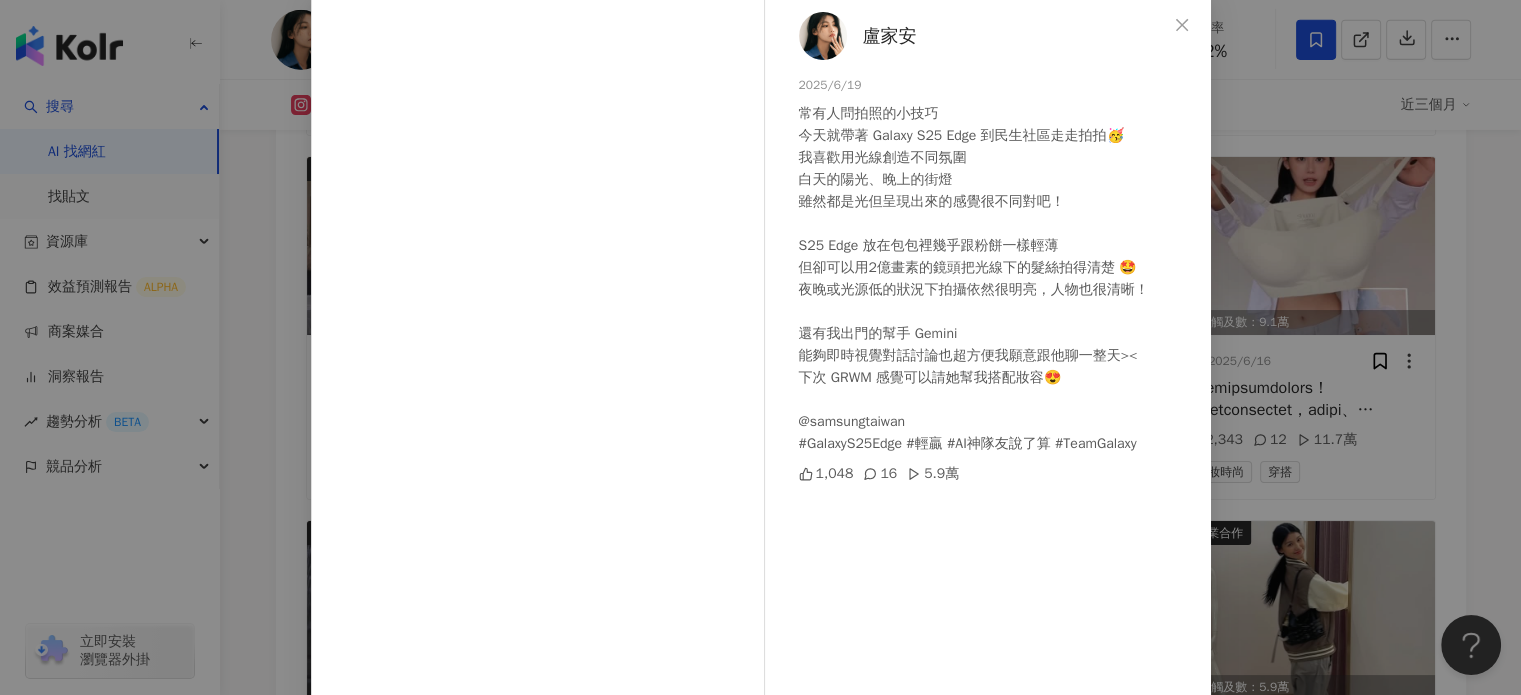 click 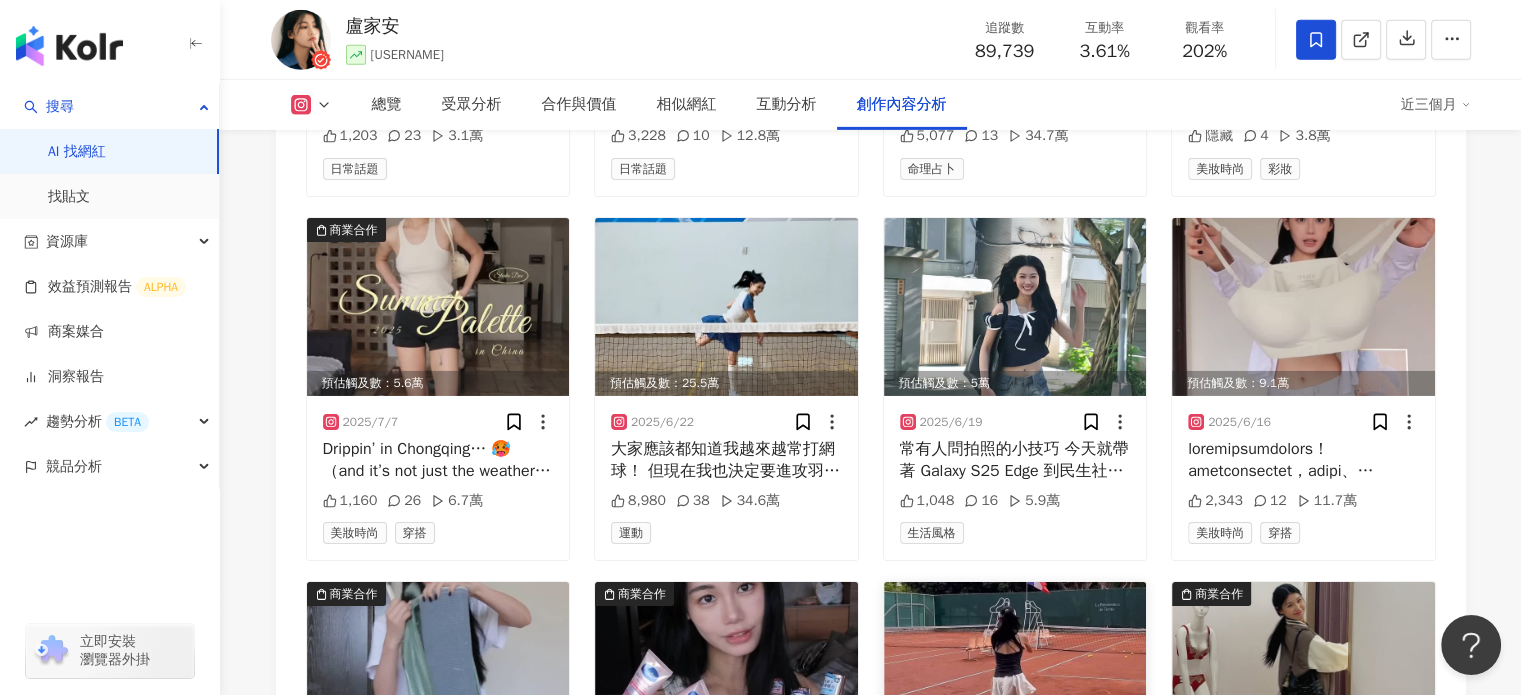 scroll, scrollTop: 6496, scrollLeft: 0, axis: vertical 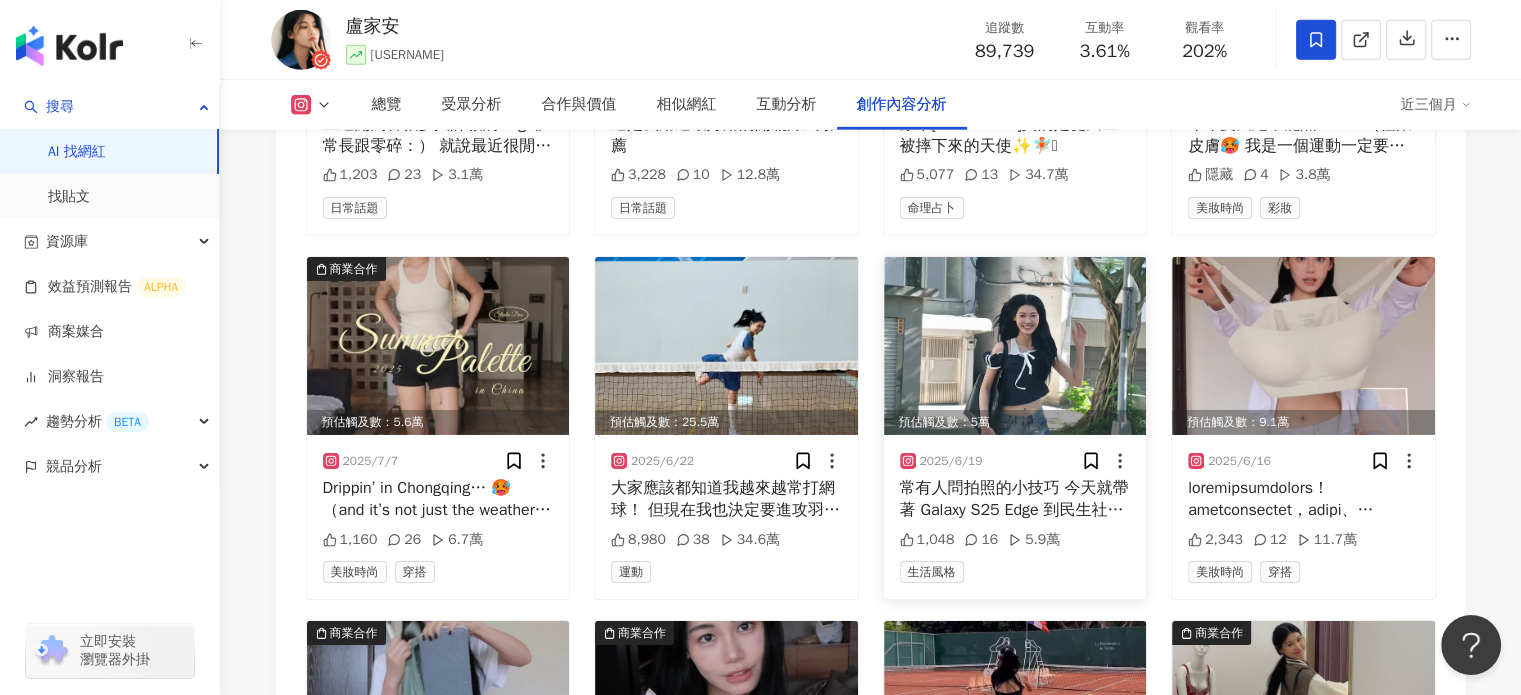 click on "2025/6/19 常有人問拍照的小技巧
今天就帶著 Galaxy S25 Edge 到民生社區走走拍拍🥳
我喜歡用光線創造不同氛圍
白天的陽光、晚上的街燈
雖然都是光但呈現出來的感覺很不同對吧！
S25 Edge 放在包包裡幾乎跟粉餅一樣輕薄
但卻可以用2億畫素的鏡頭把光線下的髮絲拍得清楚 🤩
夜晚或光源低的狀況下拍攝依然很明亮，人物也很清晰！
還有我出門的幫手 Gemini
能夠即時視覺對話討論也超方便我願意跟他聊一整天><
下次 GRWM 感覺可以請她幫我搭配妝容😍
@samsungtaiwan
#GalaxyS25Edge #輕贏 #AI神隊友說了算 #TeamGalaxy 1,048 16 5.9萬 生活風格" at bounding box center (1015, 517) 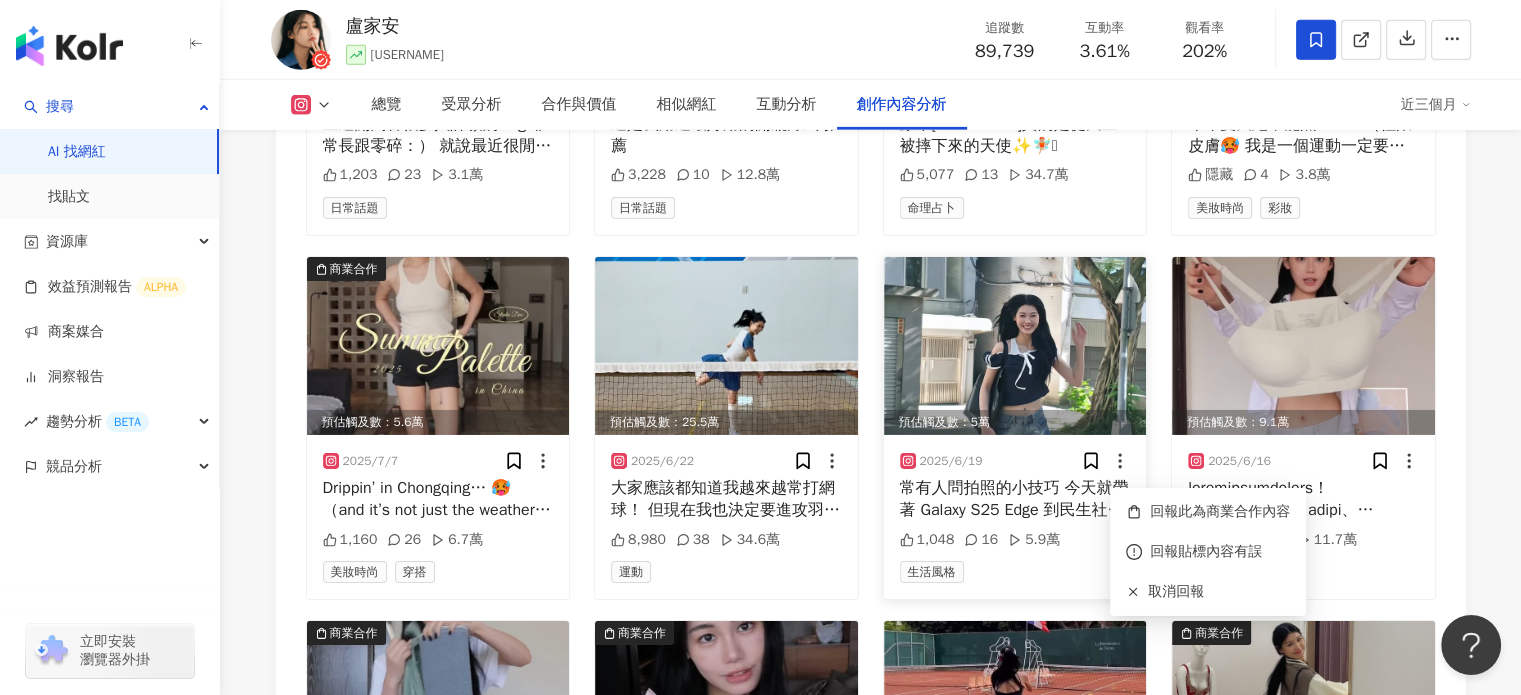 click at bounding box center (1015, 346) 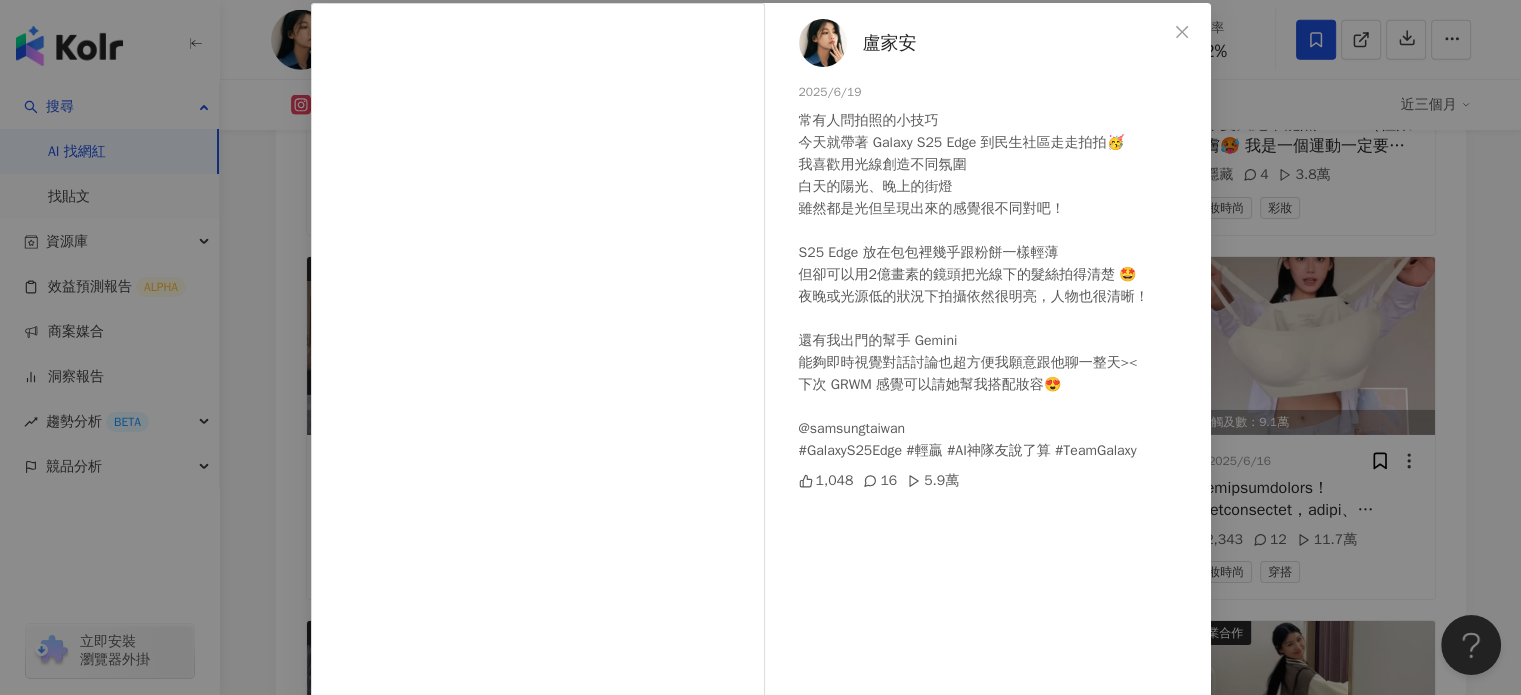 scroll, scrollTop: 200, scrollLeft: 0, axis: vertical 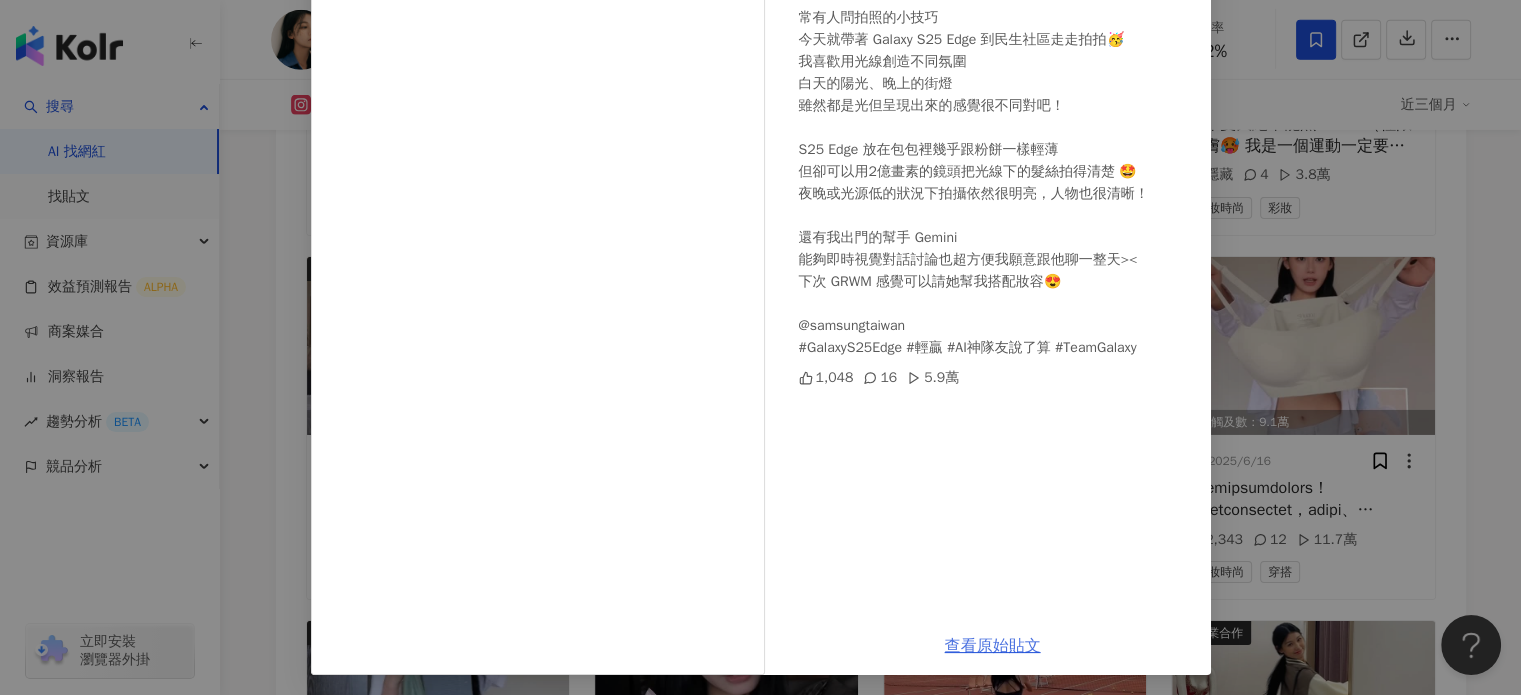click on "查看原始貼文" at bounding box center (993, 646) 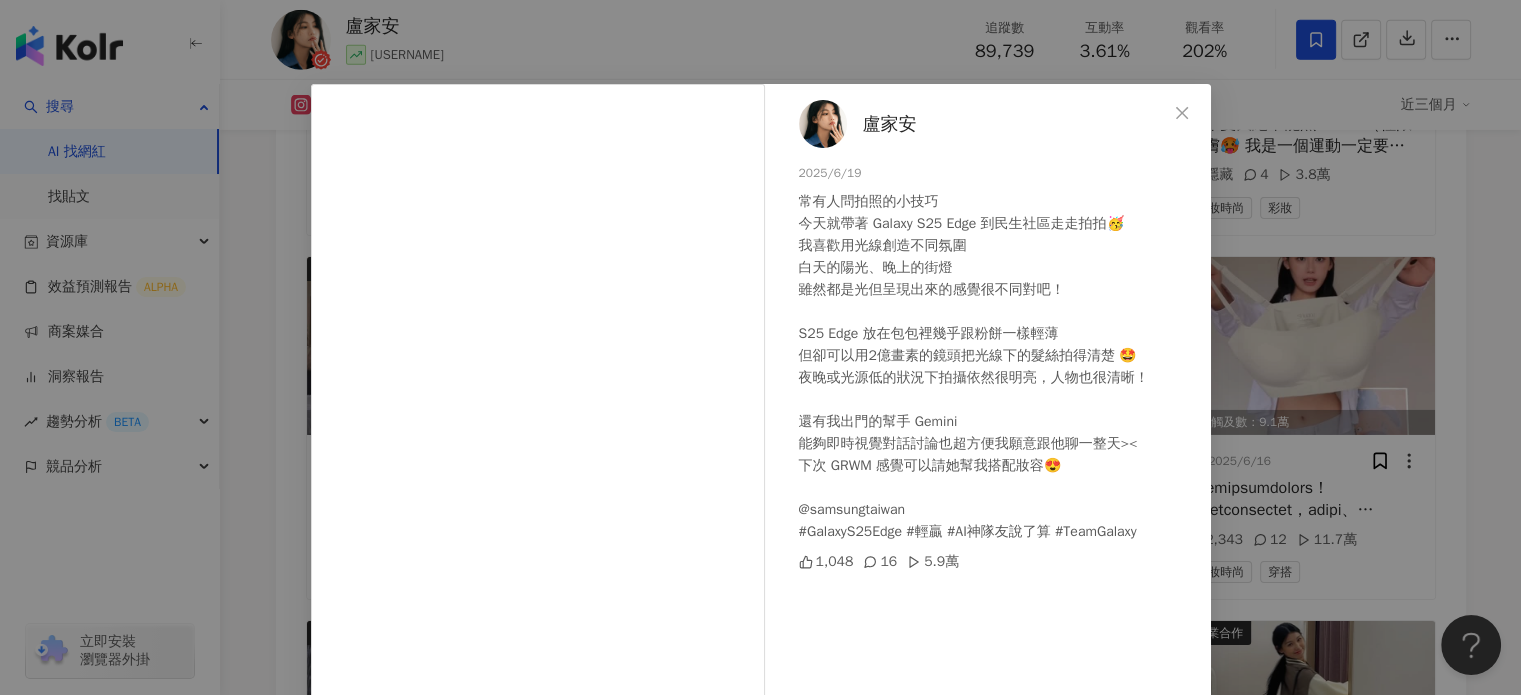 scroll, scrollTop: 0, scrollLeft: 0, axis: both 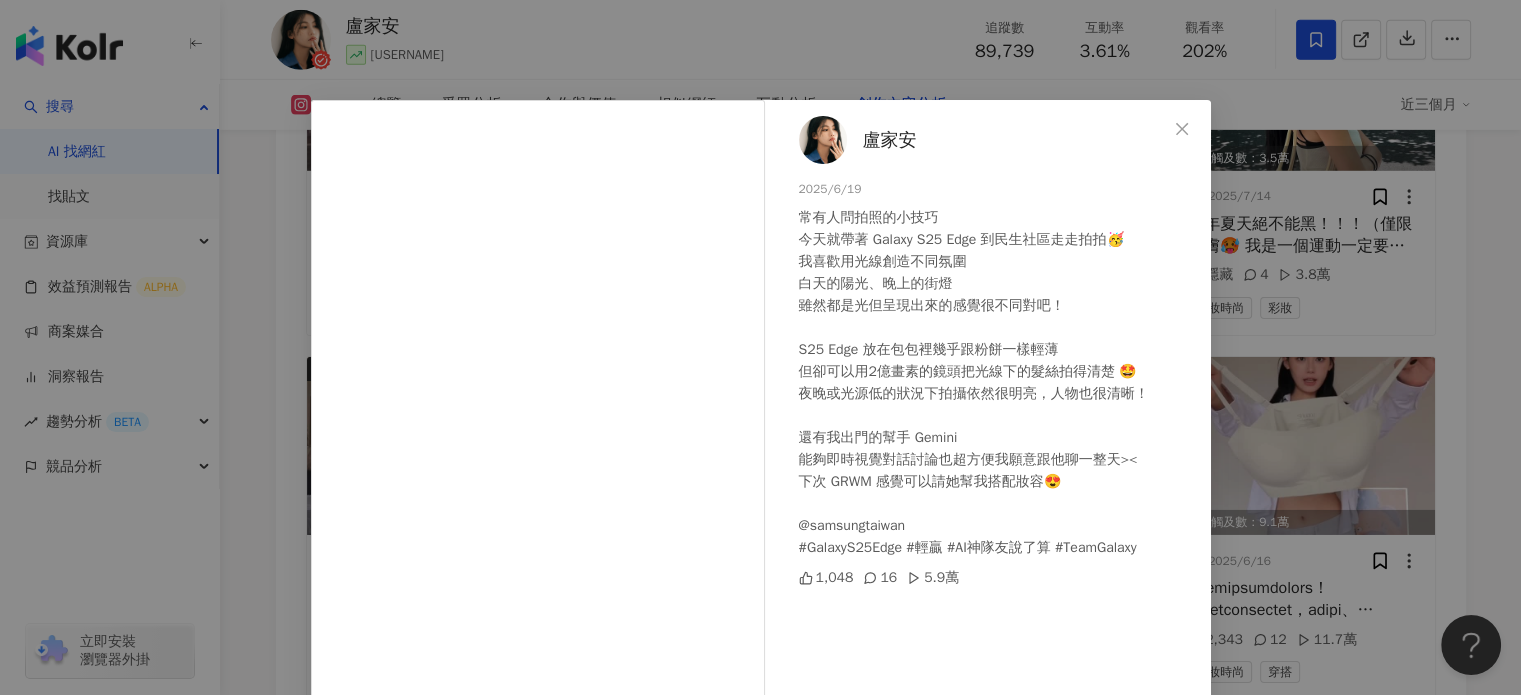 drag, startPoint x: 1172, startPoint y: 124, endPoint x: 1123, endPoint y: 128, distance: 49.162994 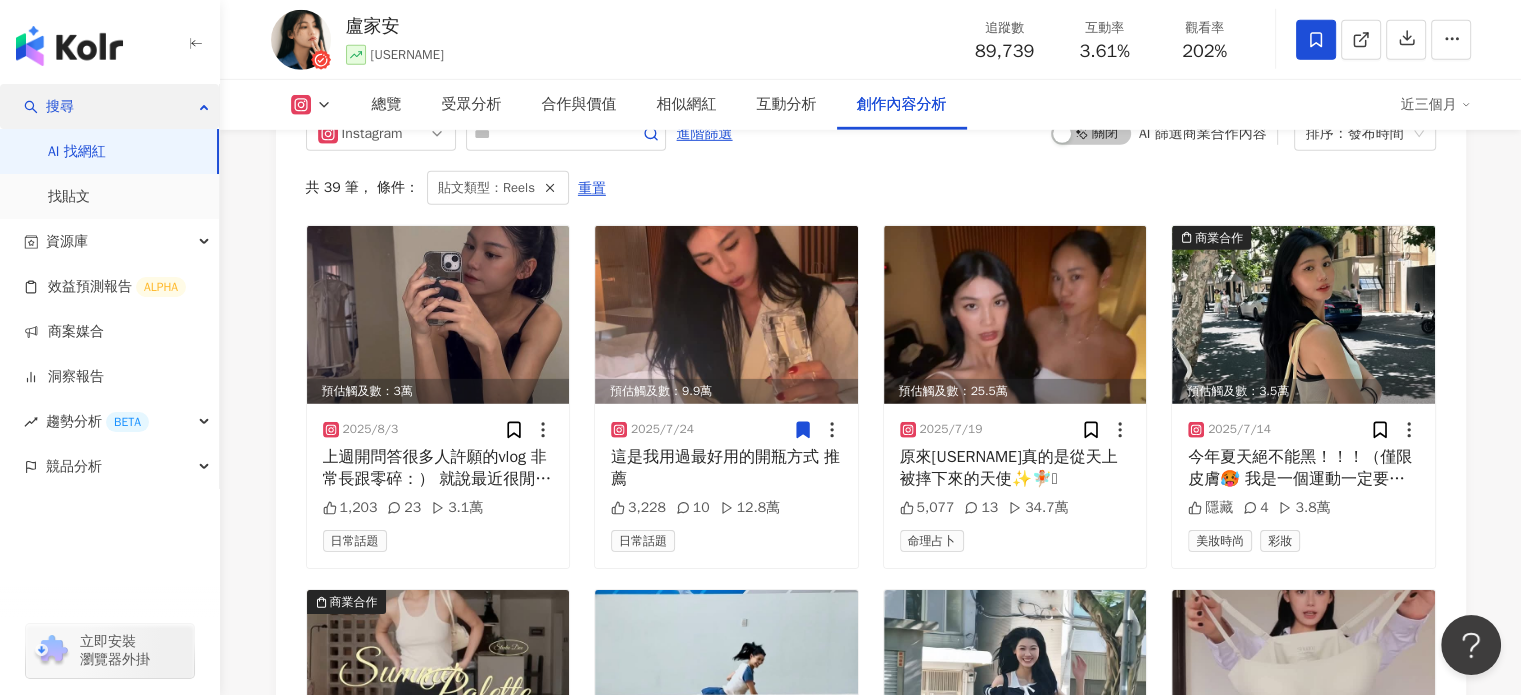 scroll, scrollTop: 6096, scrollLeft: 0, axis: vertical 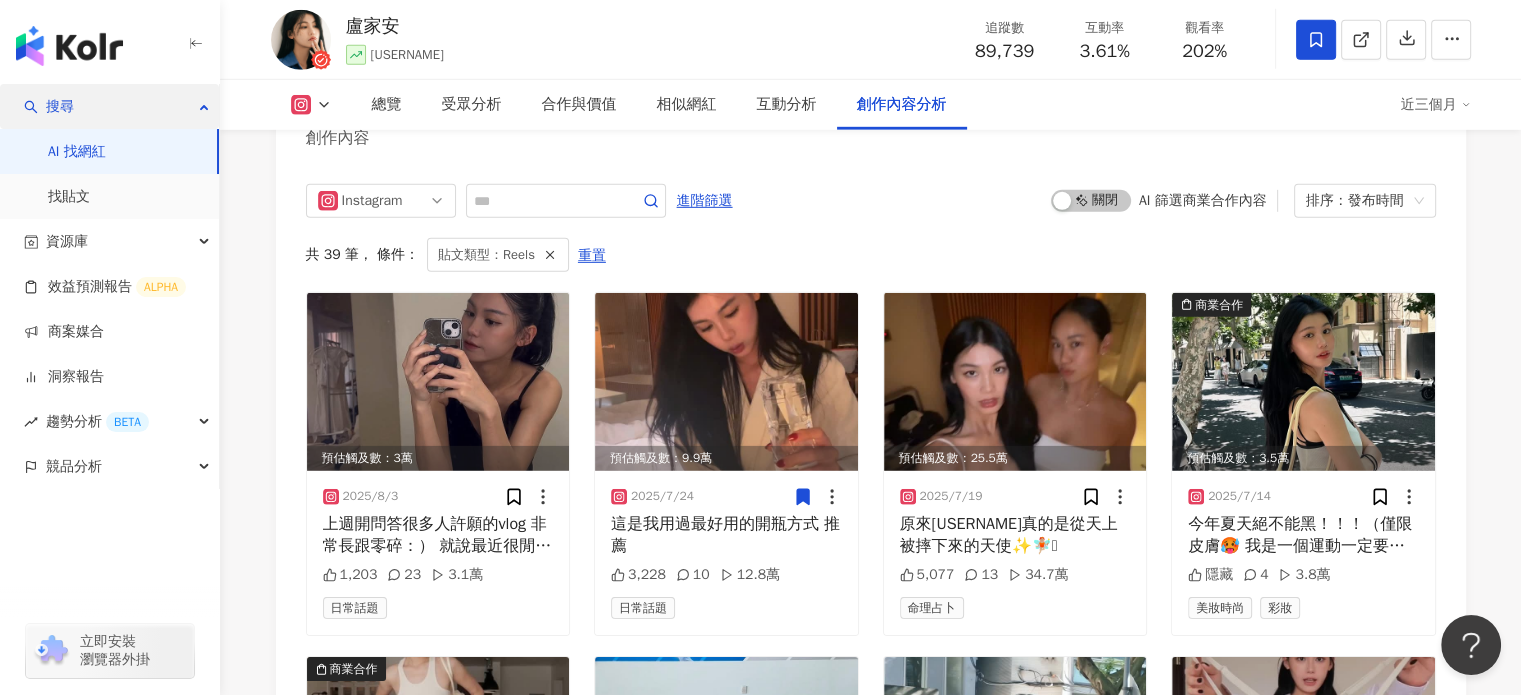 click on "搜尋" at bounding box center (109, 106) 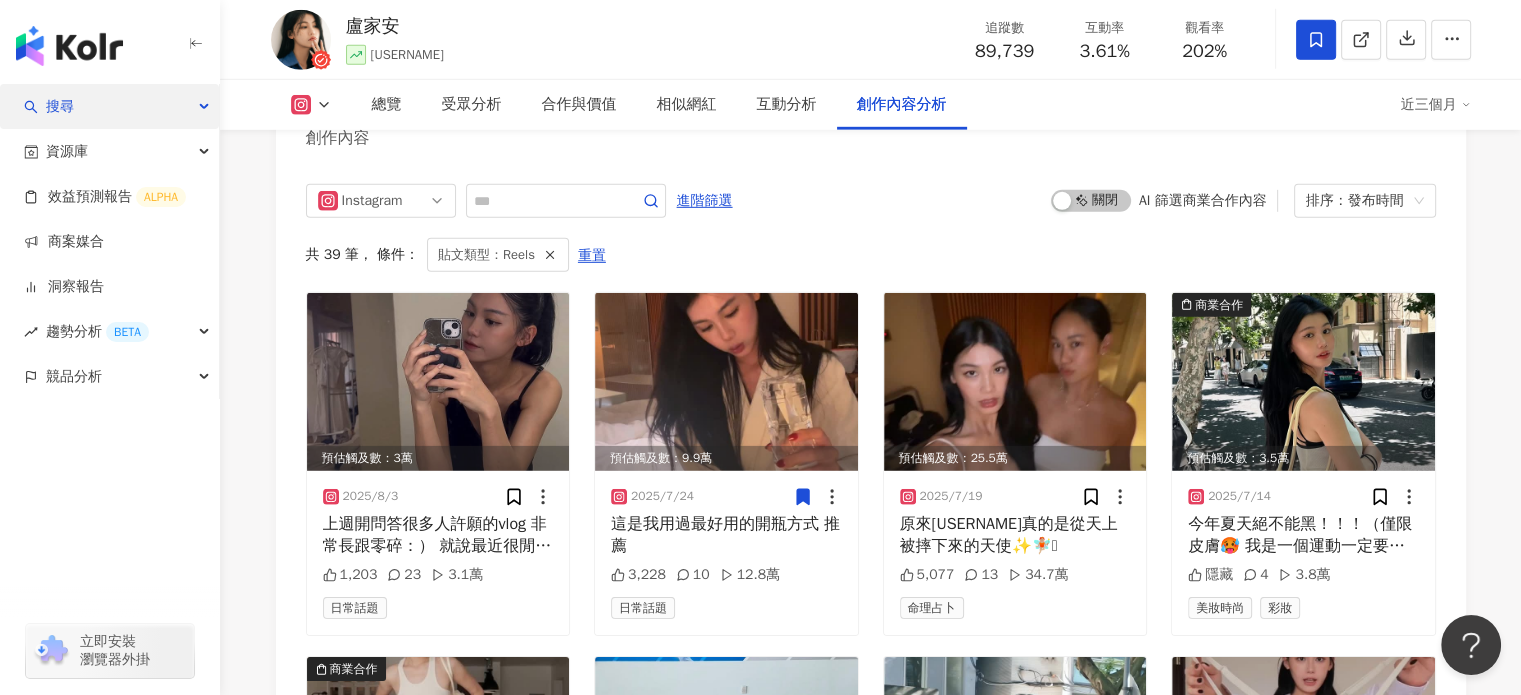 click on "搜尋" at bounding box center (109, 106) 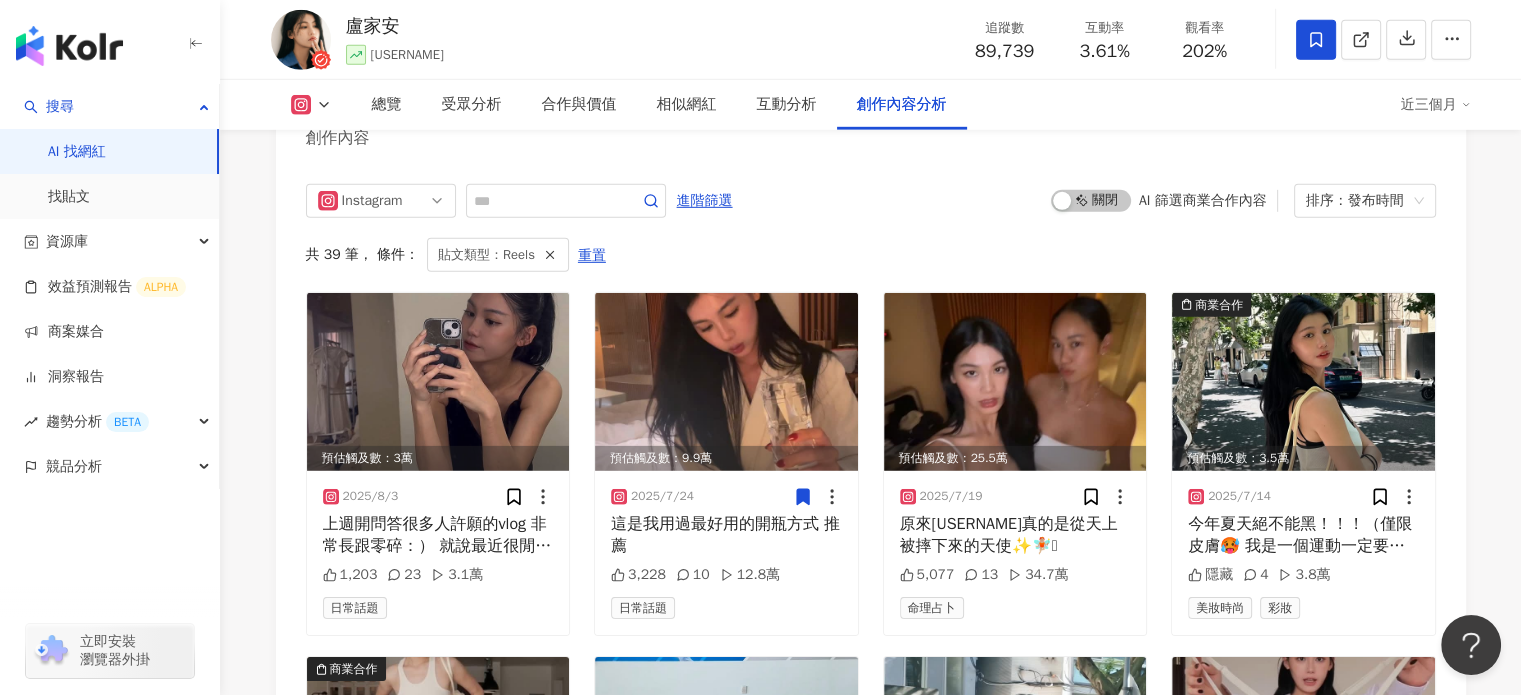 click on "AI 找網紅" at bounding box center (77, 152) 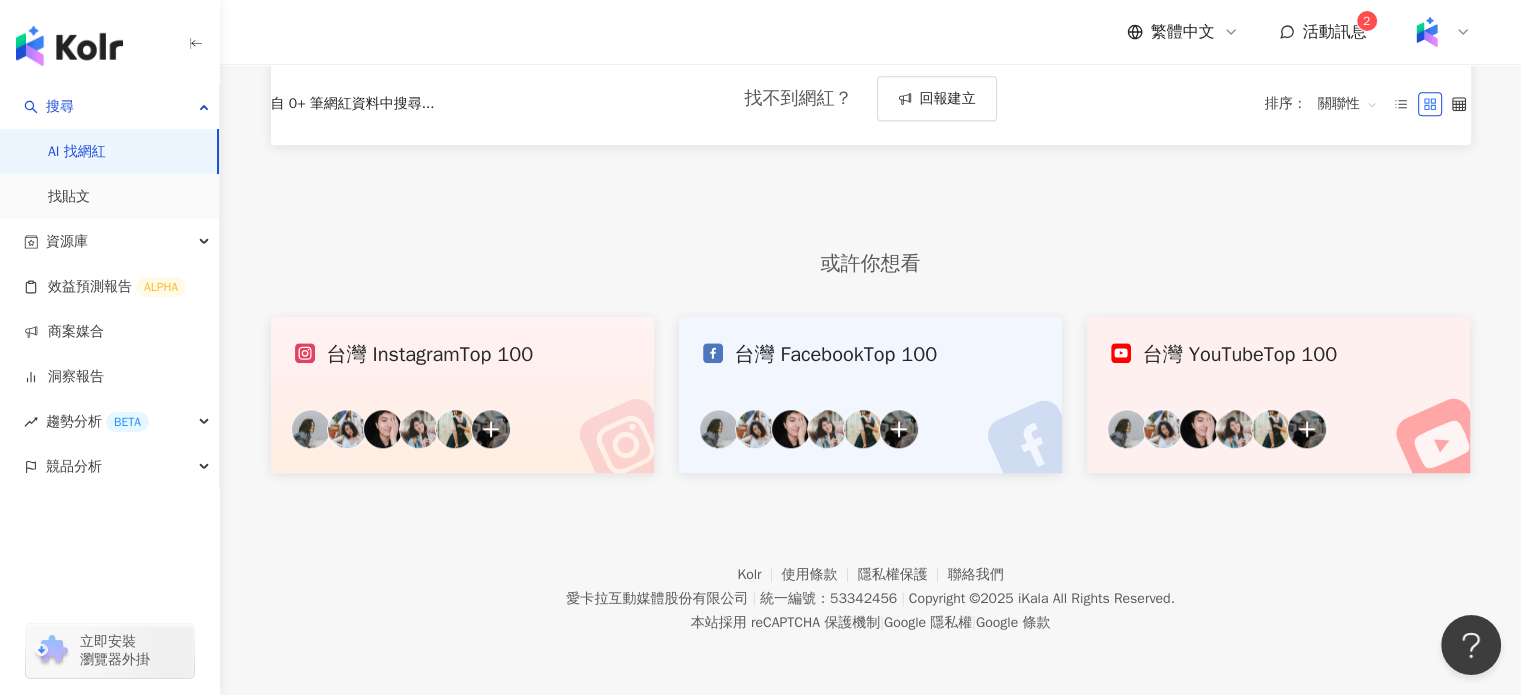 scroll, scrollTop: 0, scrollLeft: 0, axis: both 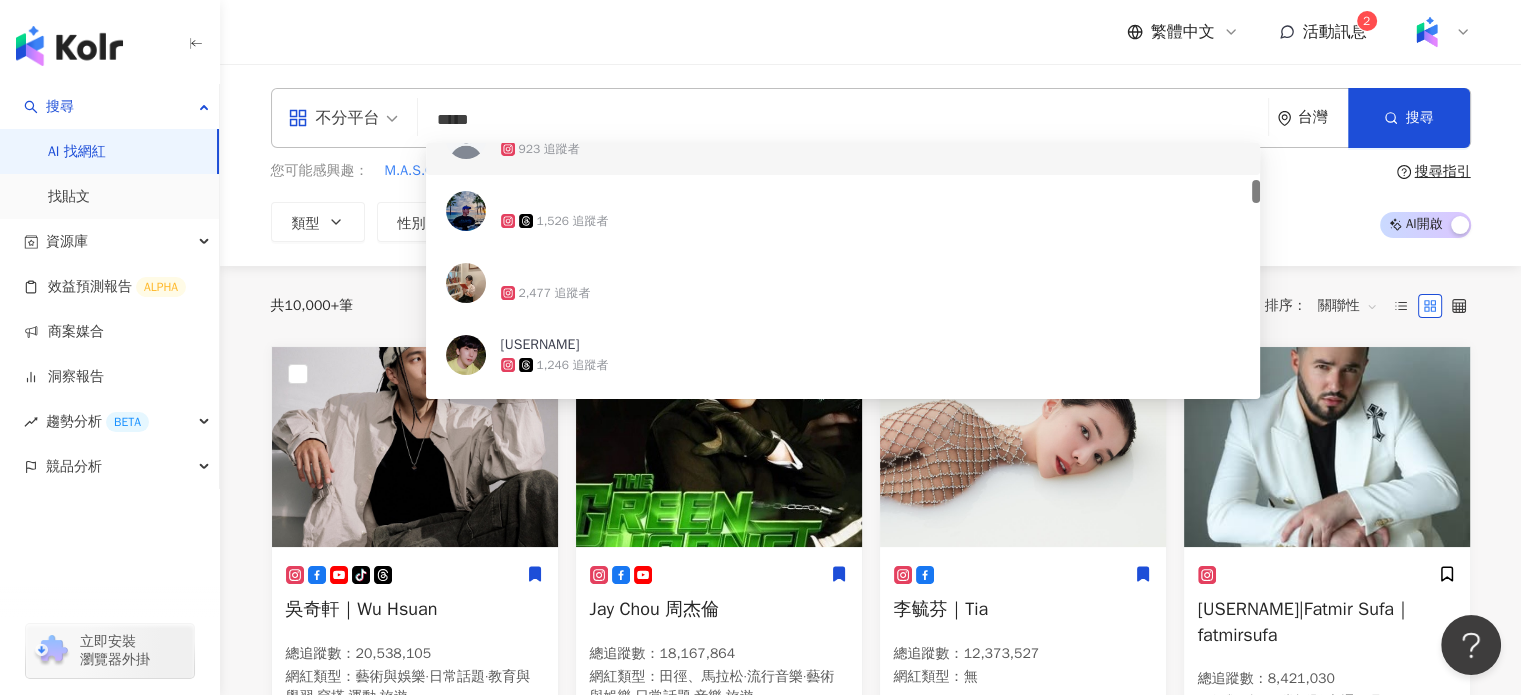 type on "*****" 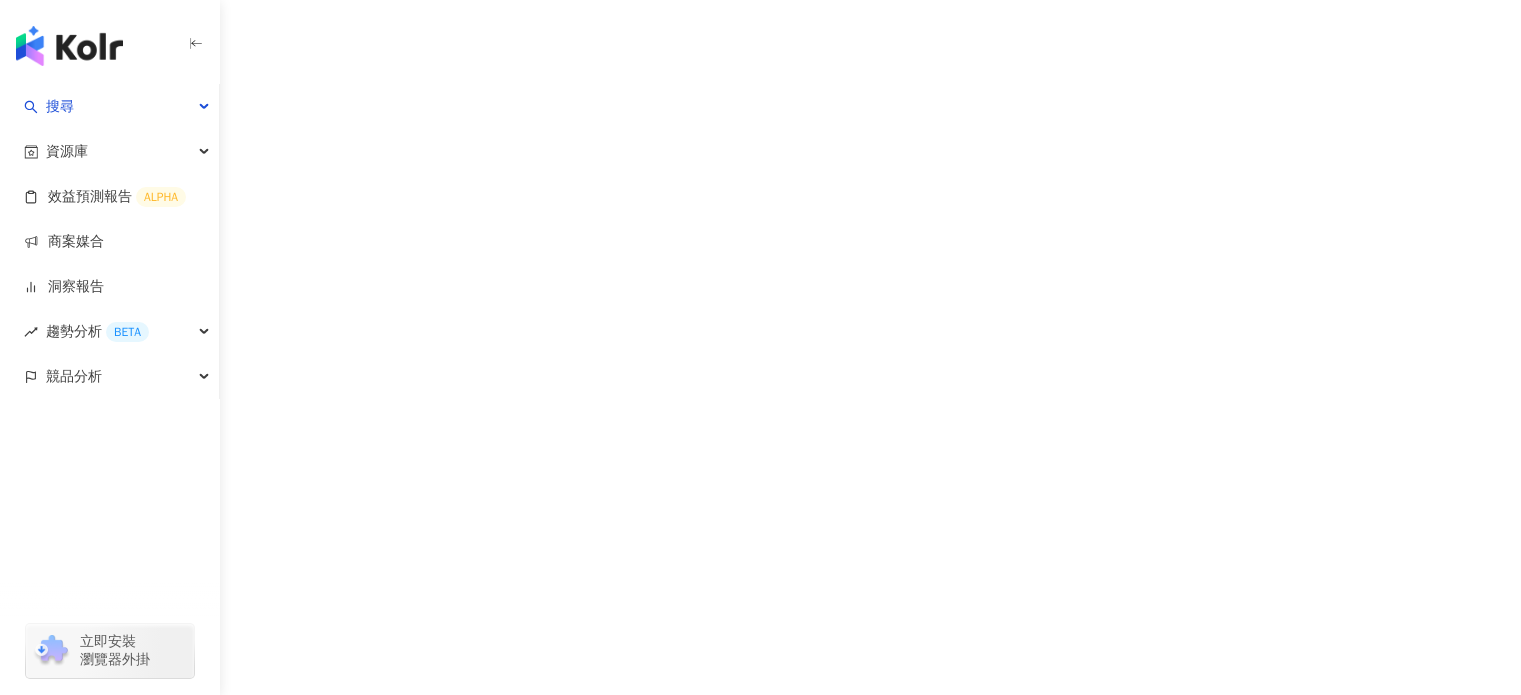 scroll, scrollTop: 0, scrollLeft: 0, axis: both 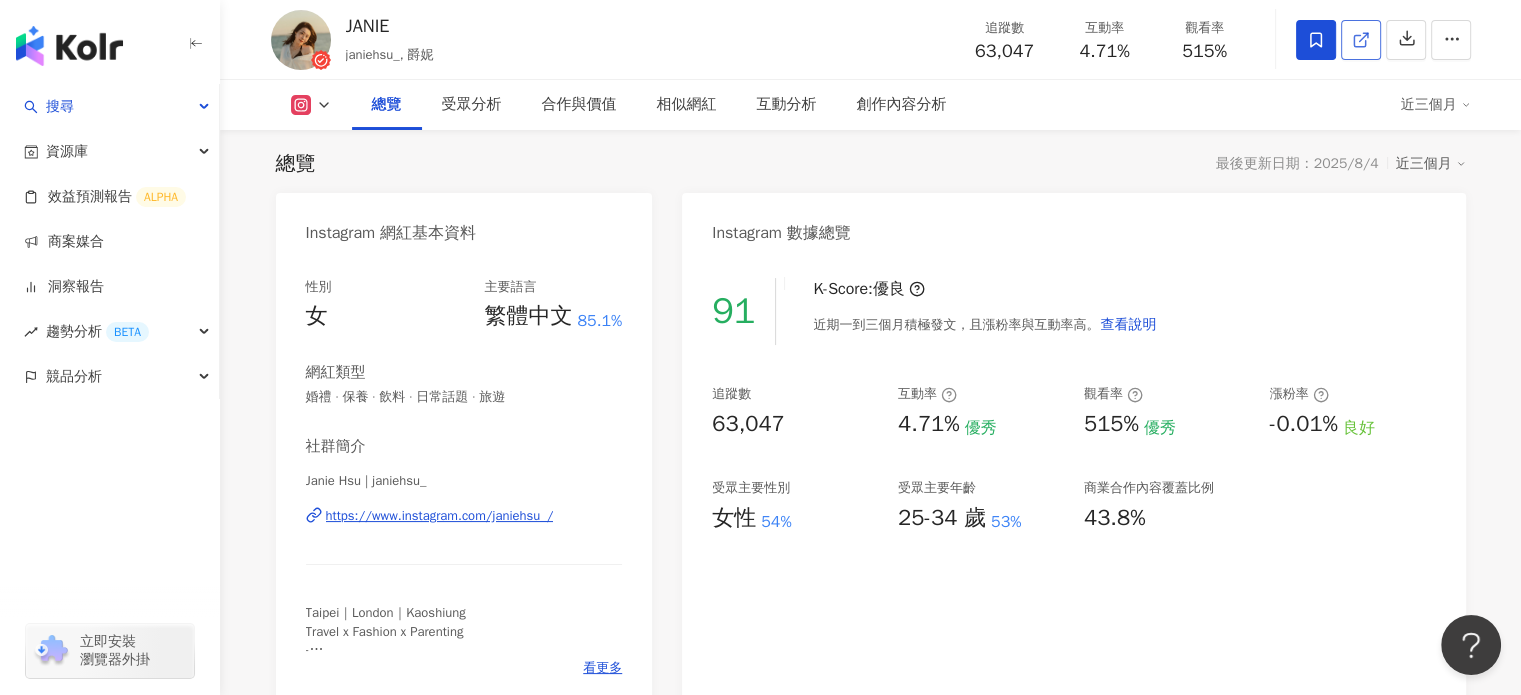 click 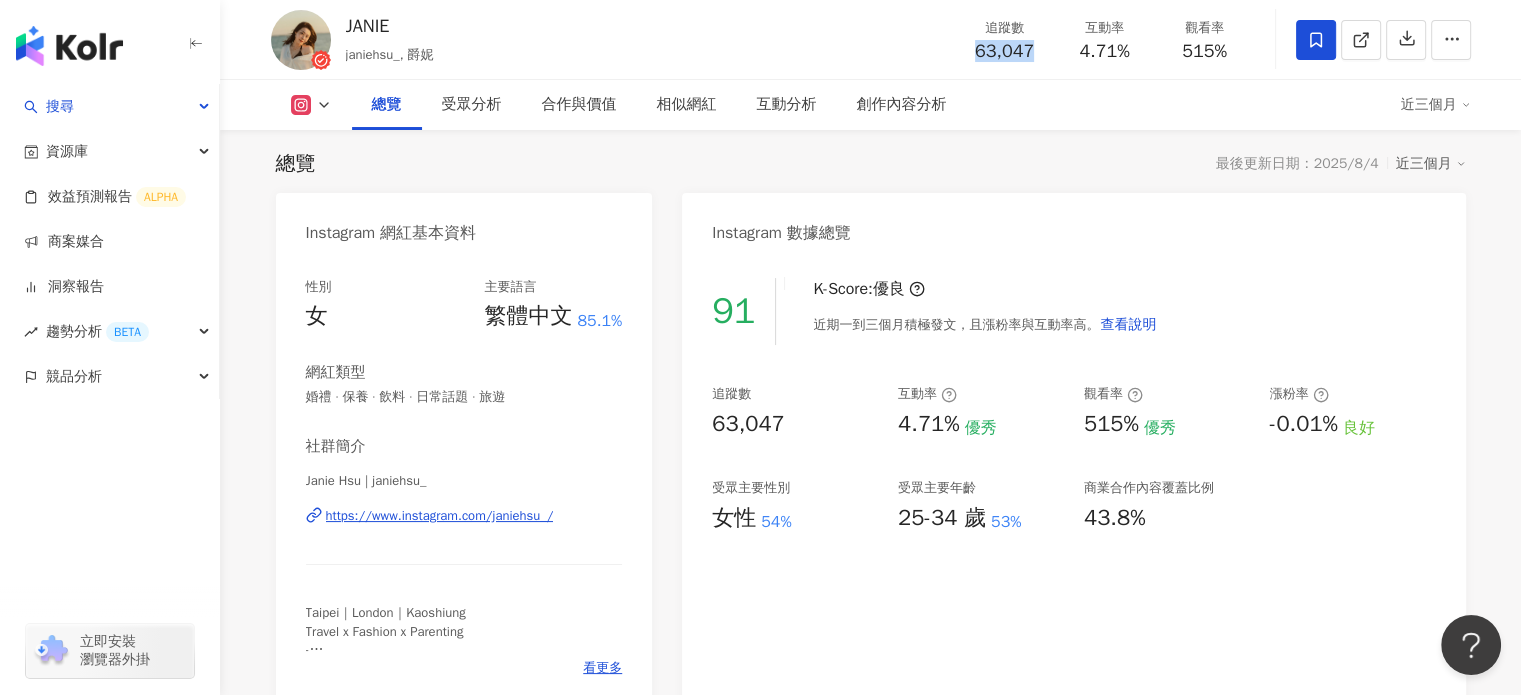 drag, startPoint x: 973, startPoint y: 60, endPoint x: 1038, endPoint y: 60, distance: 65 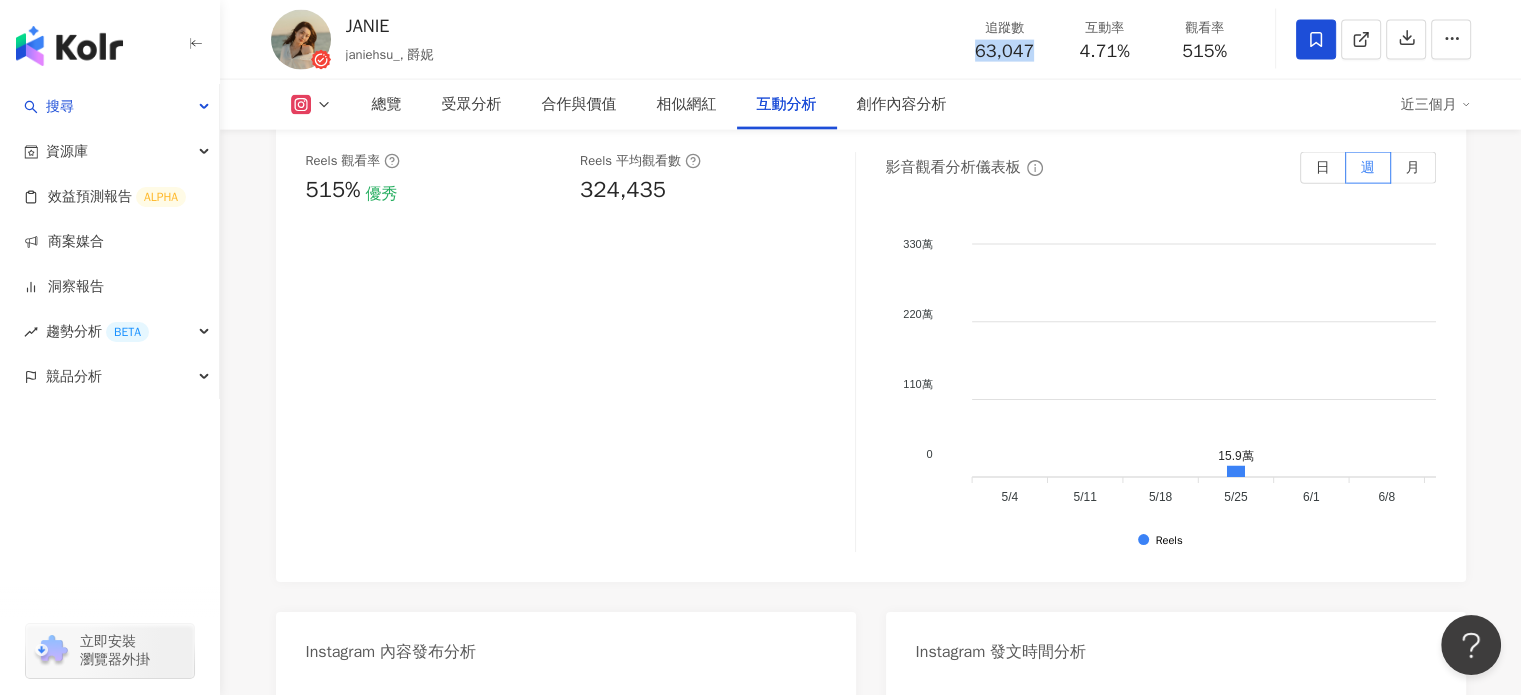 scroll, scrollTop: 4423, scrollLeft: 0, axis: vertical 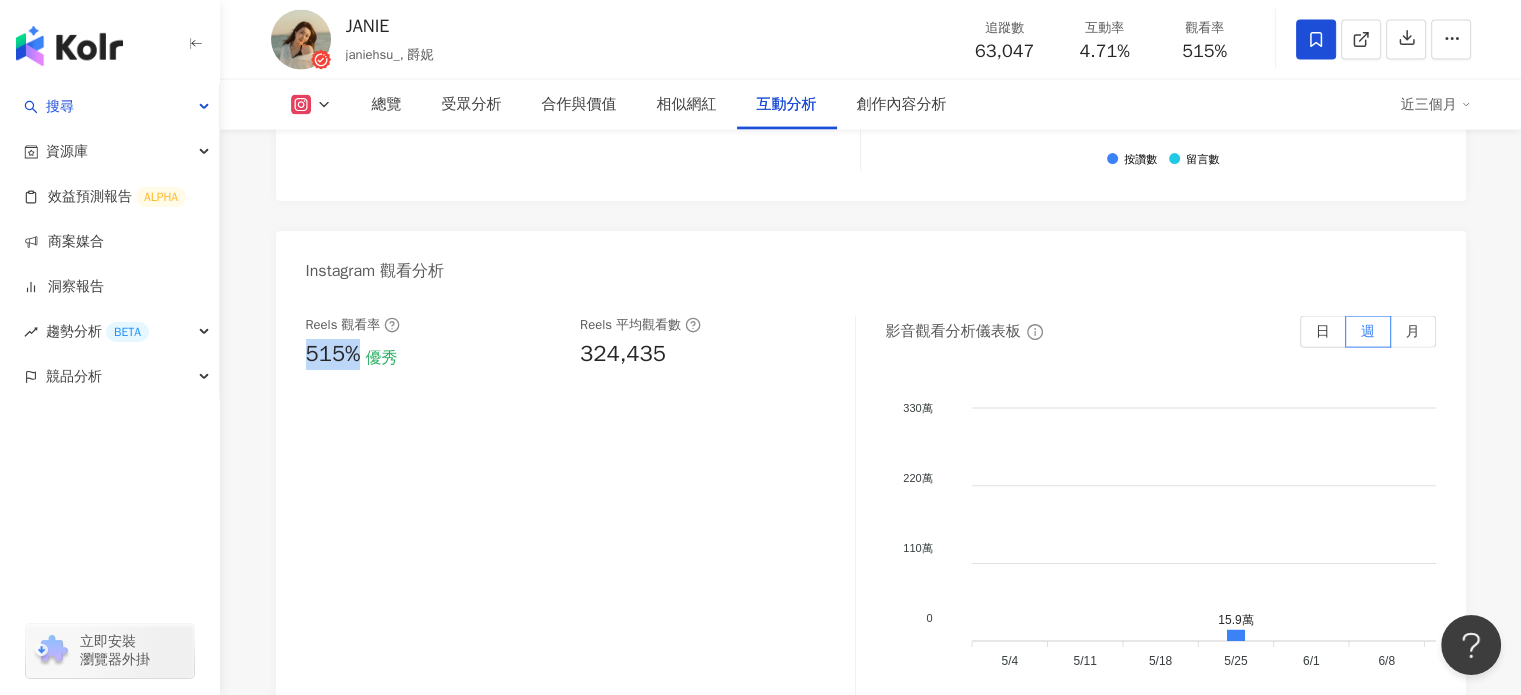 drag, startPoint x: 320, startPoint y: 359, endPoint x: 367, endPoint y: 363, distance: 47.169907 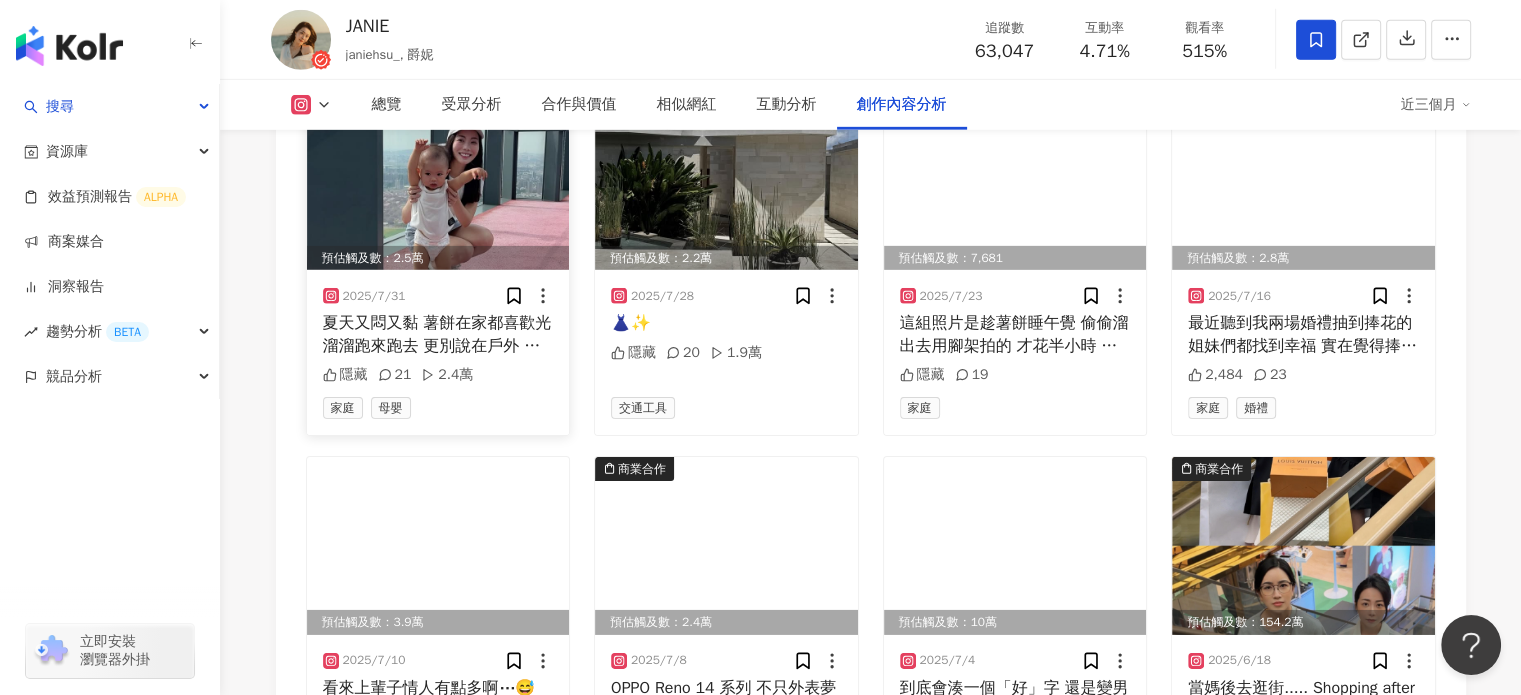 scroll, scrollTop: 6023, scrollLeft: 0, axis: vertical 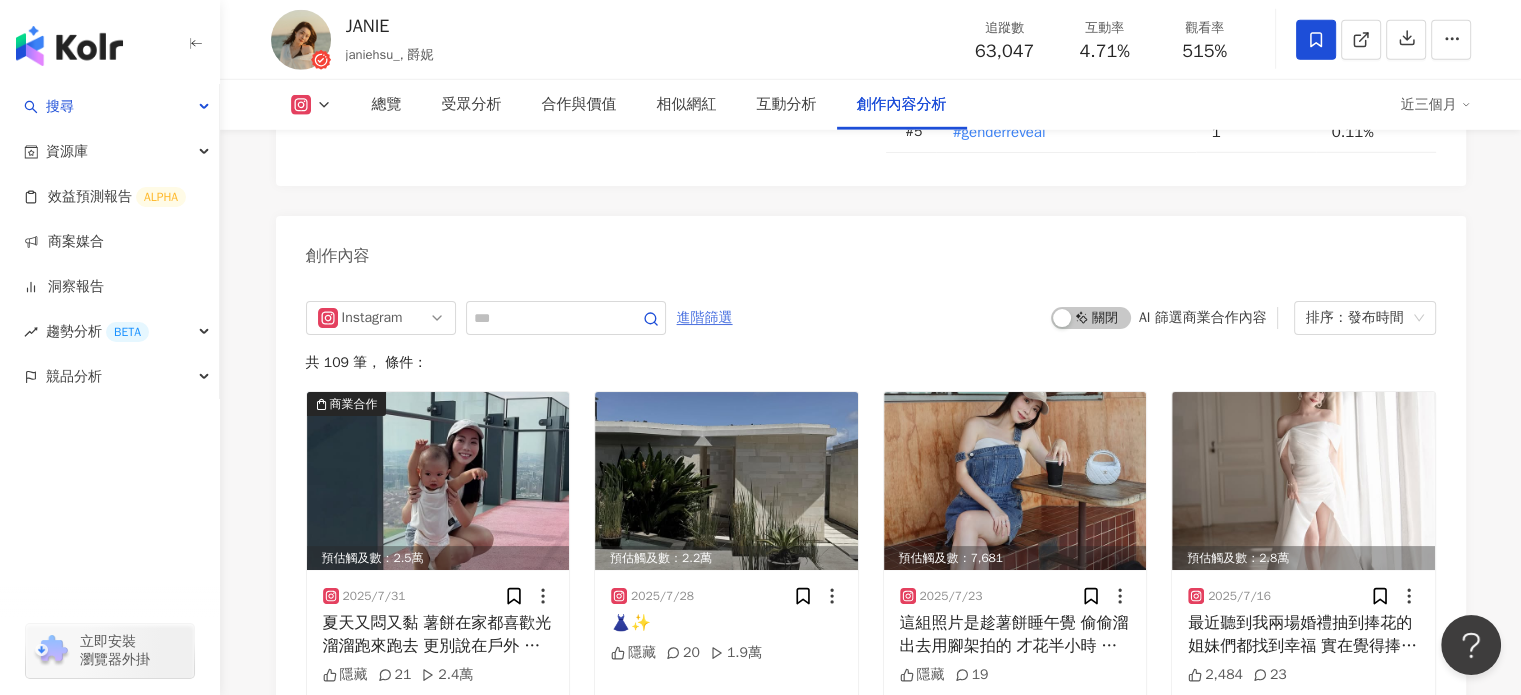 click on "進階篩選" at bounding box center [705, 318] 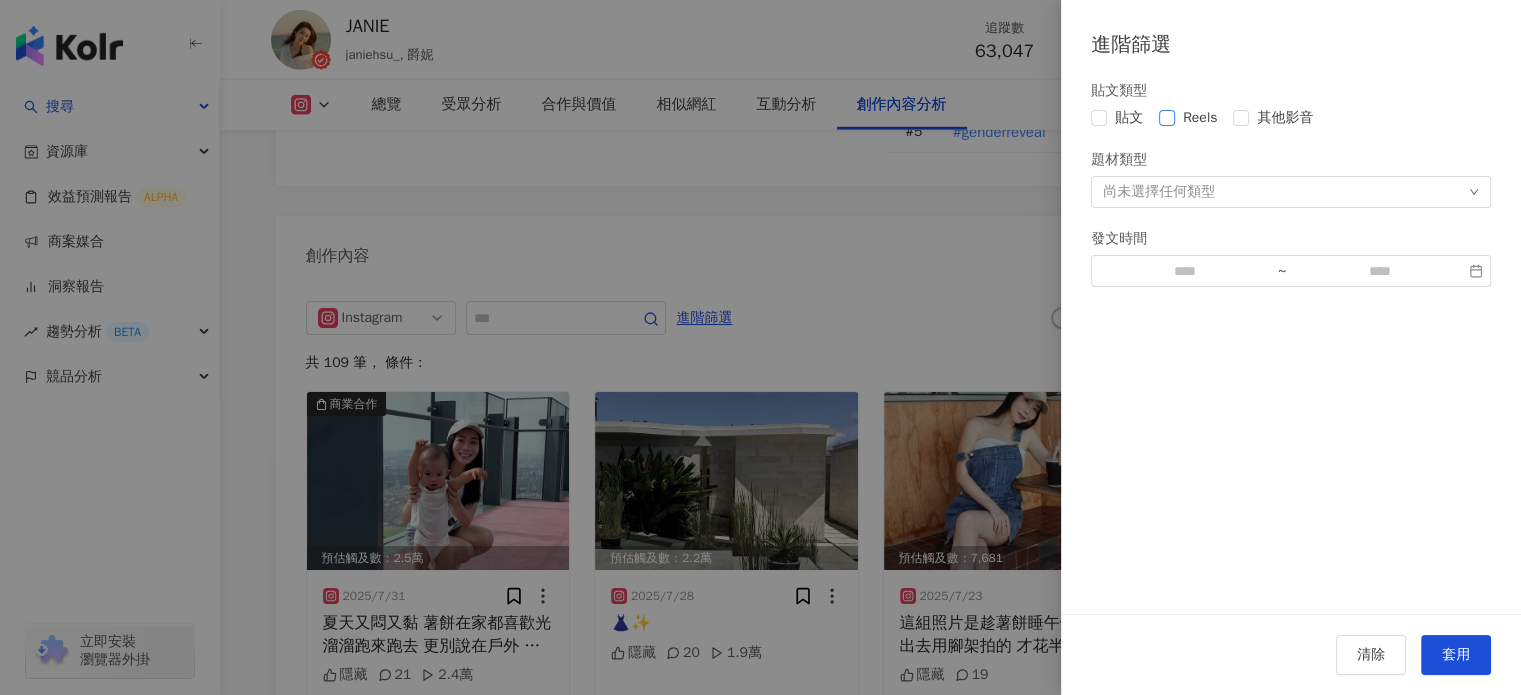 click on "Reels" at bounding box center [1192, 118] 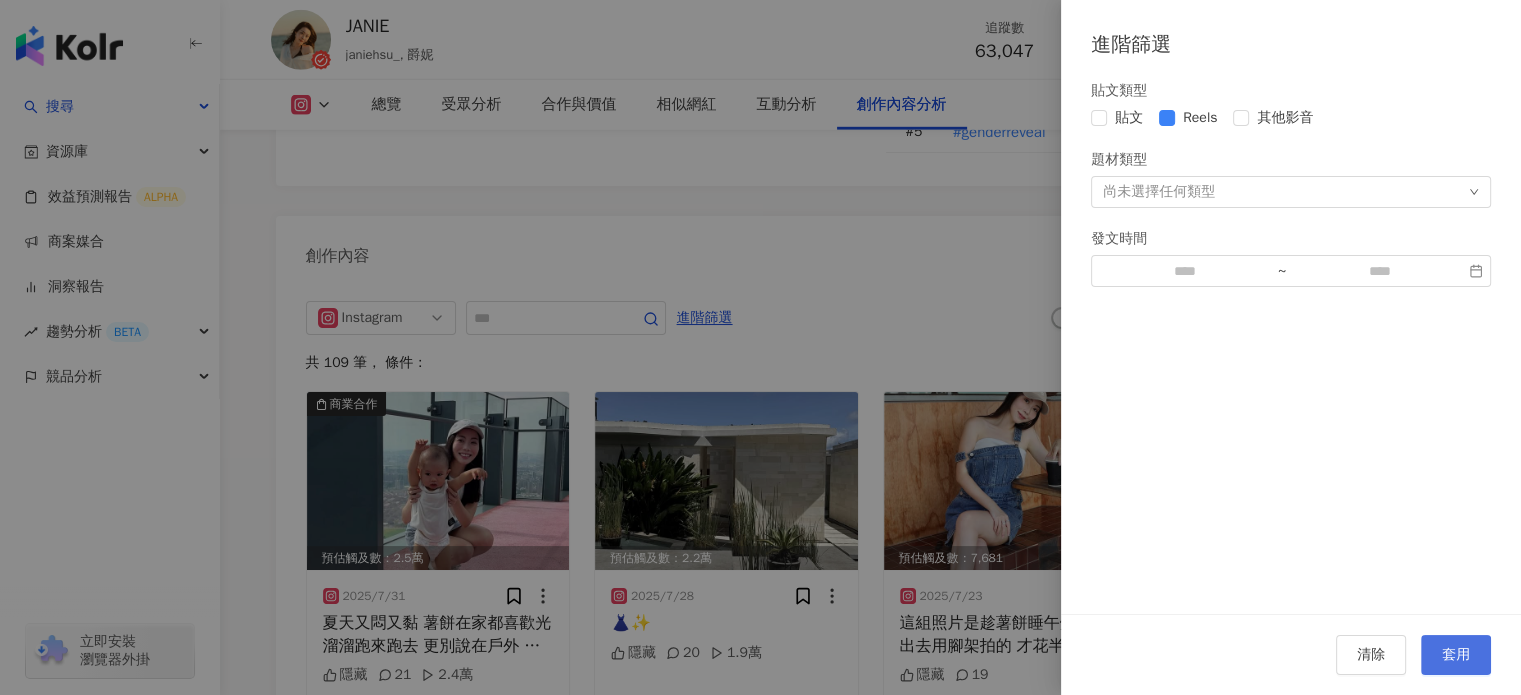 drag, startPoint x: 1437, startPoint y: 645, endPoint x: 1420, endPoint y: 642, distance: 17.262676 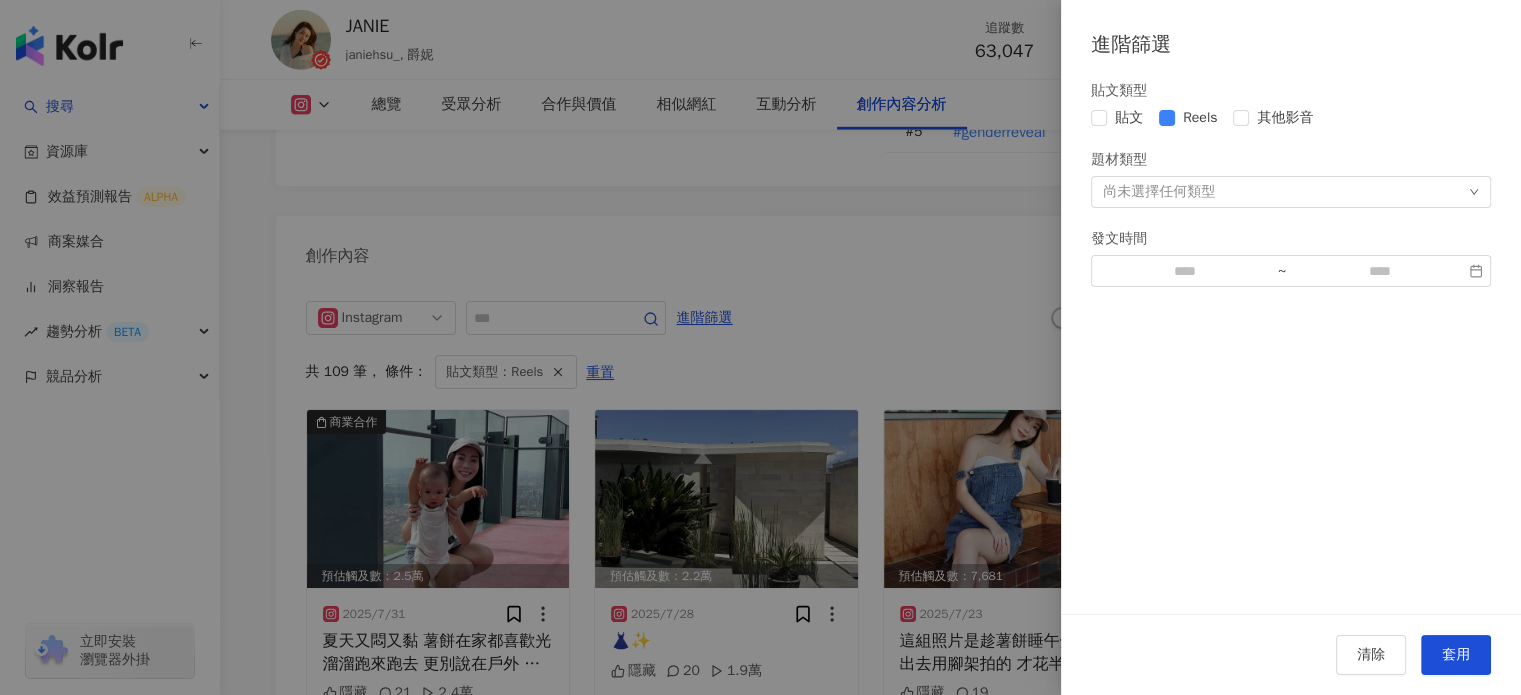 scroll, scrollTop: 6124, scrollLeft: 0, axis: vertical 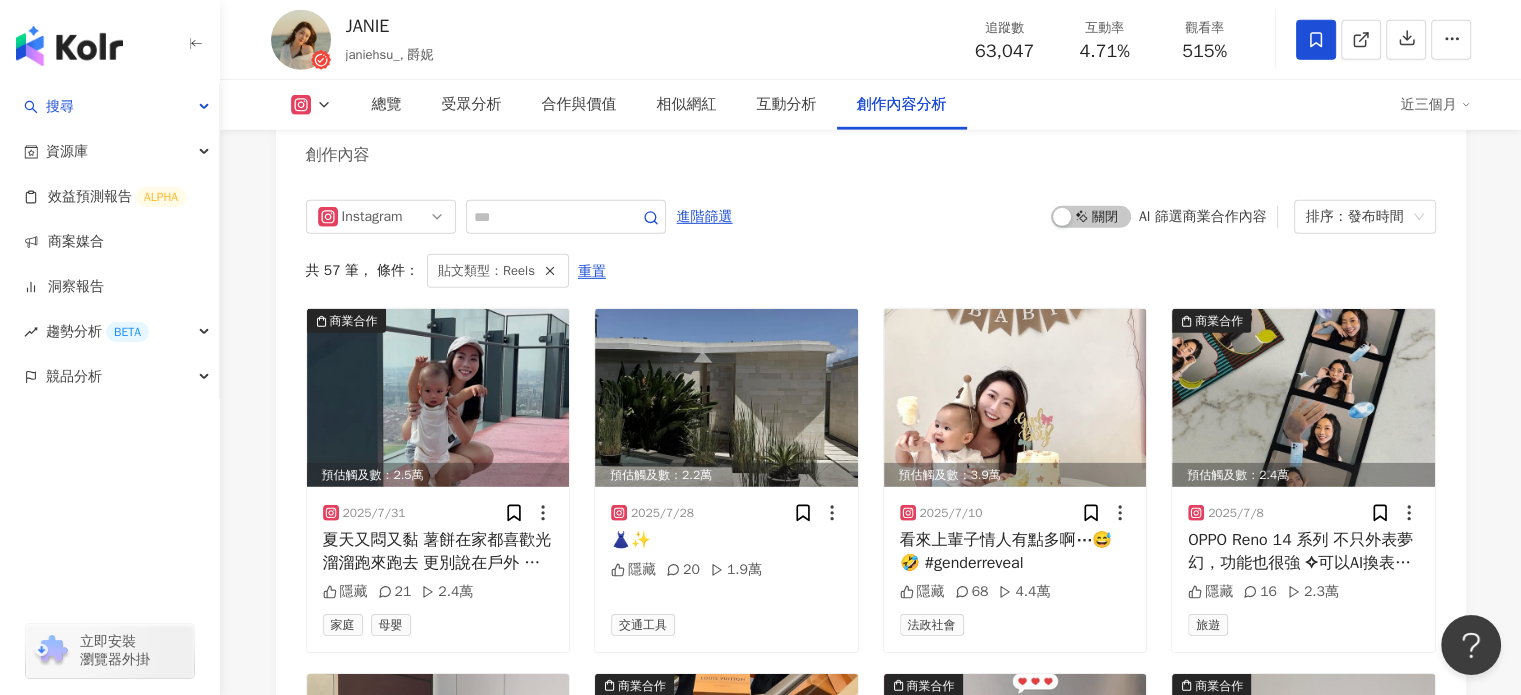 click on "Instagram 進階篩選 啟動 關閉 AI 篩選商業合作內容 排序：發布時間 共 57 筆 ，   條件： 貼文類型：Reels 重置 商業合作 預估觸及數：2.5萬 2025/7/31 隱藏 21 2.4萬 家庭 母嬰 預估觸及數：2.2萬 2025/7/28 👗✨ 隱藏 20 1.9萬 交通工具 預估觸及數：3.9萬 2025/7/10 看來上輩子情人有點多啊⋯😅🤣
#genderreveal 隱藏 68 4.4萬 法政社會 商業合作 預估觸及數：2.4萬 2025/7/8 隱藏 16 2.3萬 旅遊 預估觸及數：10萬 2025/7/4 到底會湊一個「好」字
還是變男子宿舍呢☺️好緊張！！
#18weekspregnant 2,427 38 13萬 日常話題 商業合作 預估觸及數：154.2萬 2025/6/18 當媽後去逛街.....
Shopping after you become a mom... 3.1萬 446 214.8萬 日常話題 促購導購 商業合作 預估觸及數：3萬 2025/5/29 隱藏 12 3.1萬 商業合作 預估觸及數：9.9萬 2025/5/26 隱藏 9 12.8萬 生活風格 室內外設計 商業合作 預估觸及數：2.7萬 2025/4/28 316 23 2.7萬 家庭" at bounding box center [871, 823] 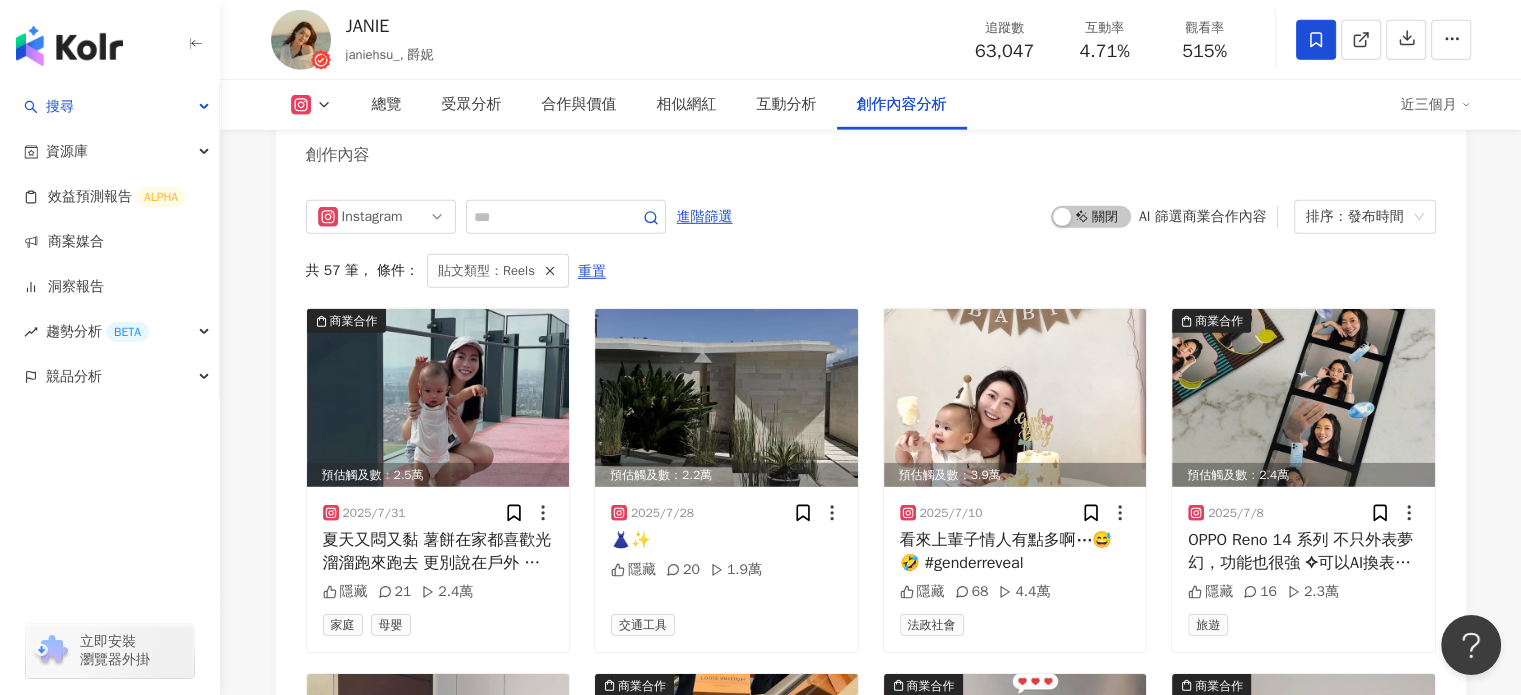 scroll, scrollTop: 6210, scrollLeft: 0, axis: vertical 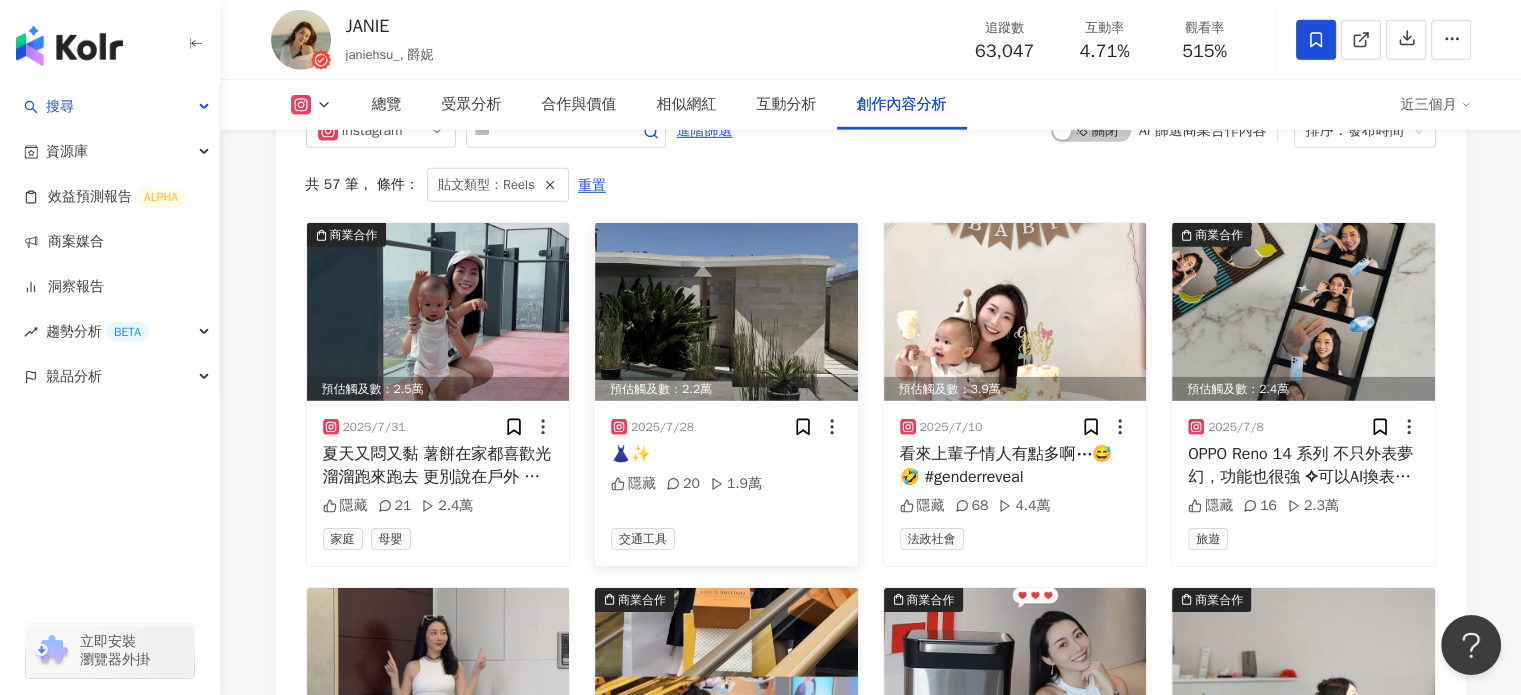 click at bounding box center (726, 312) 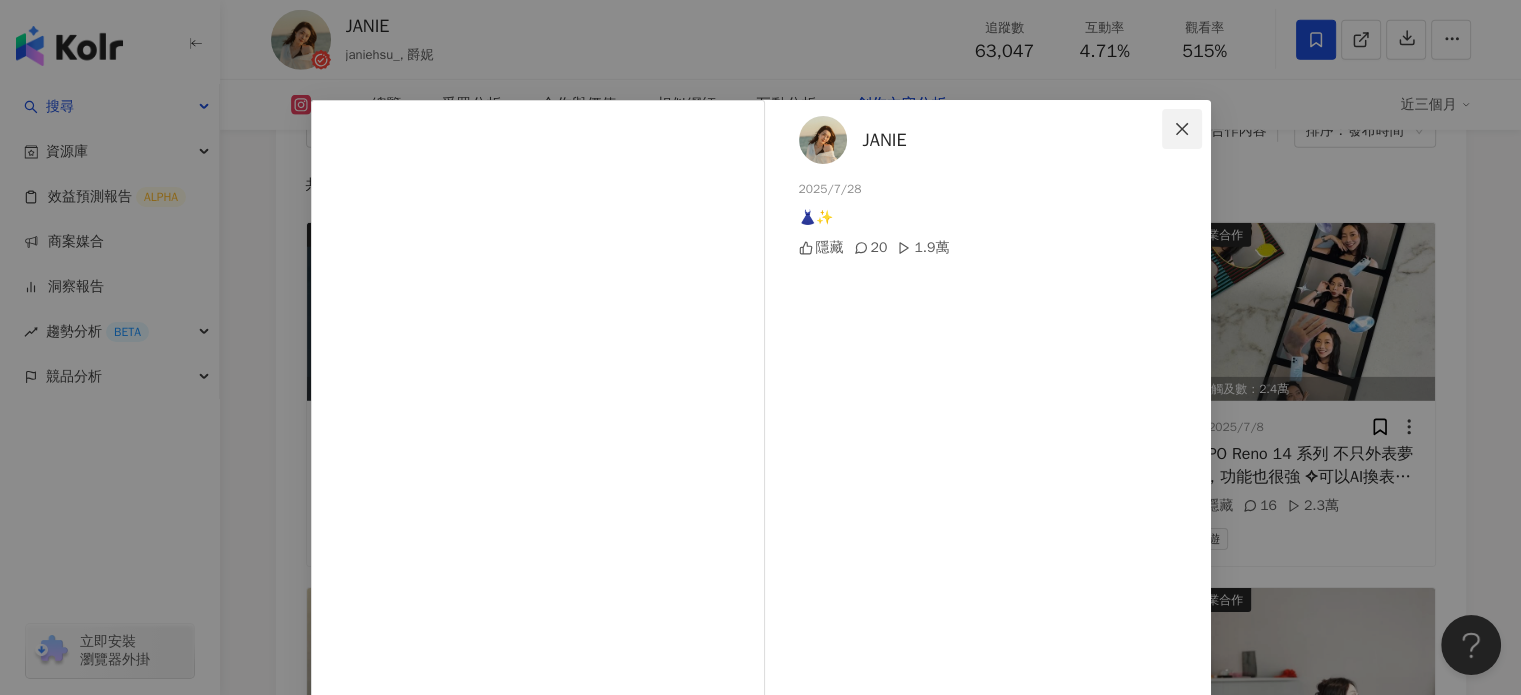 click at bounding box center [1182, 129] 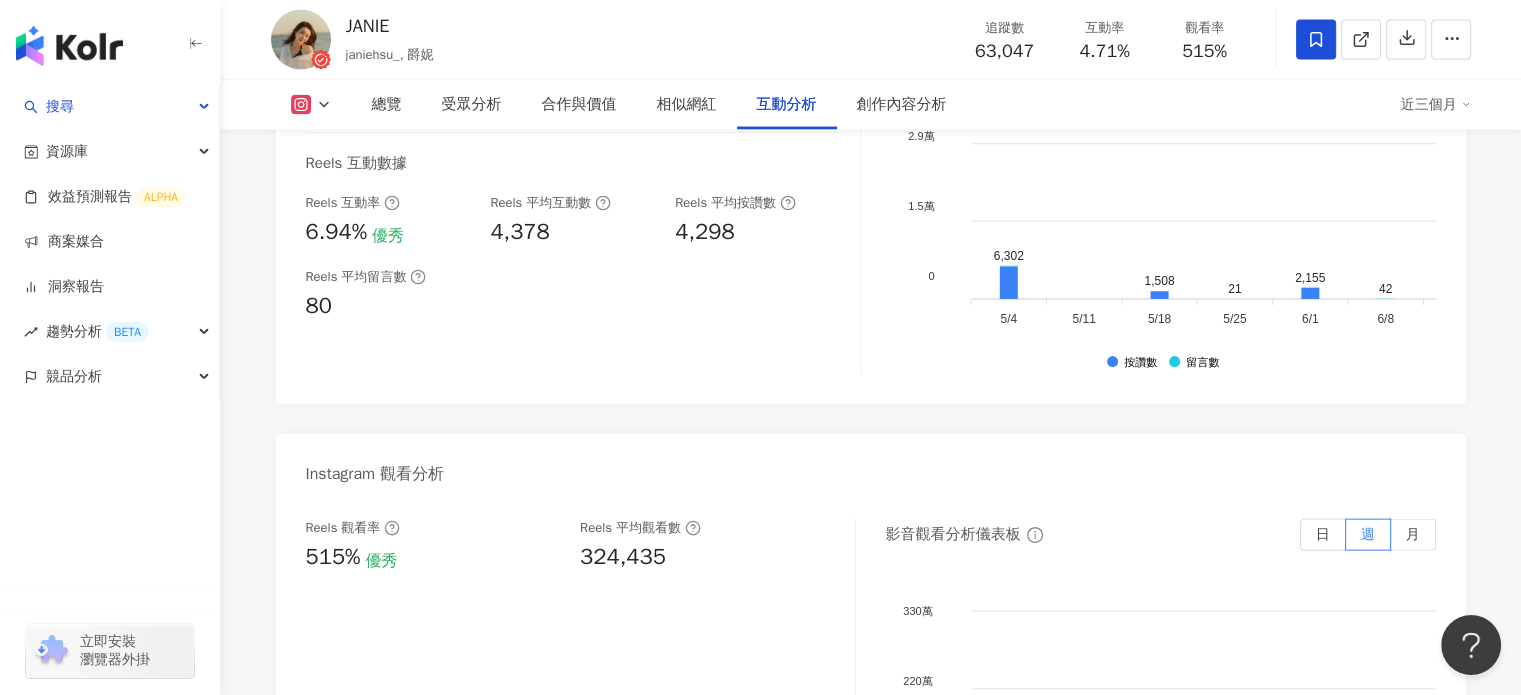 scroll, scrollTop: 3976, scrollLeft: 0, axis: vertical 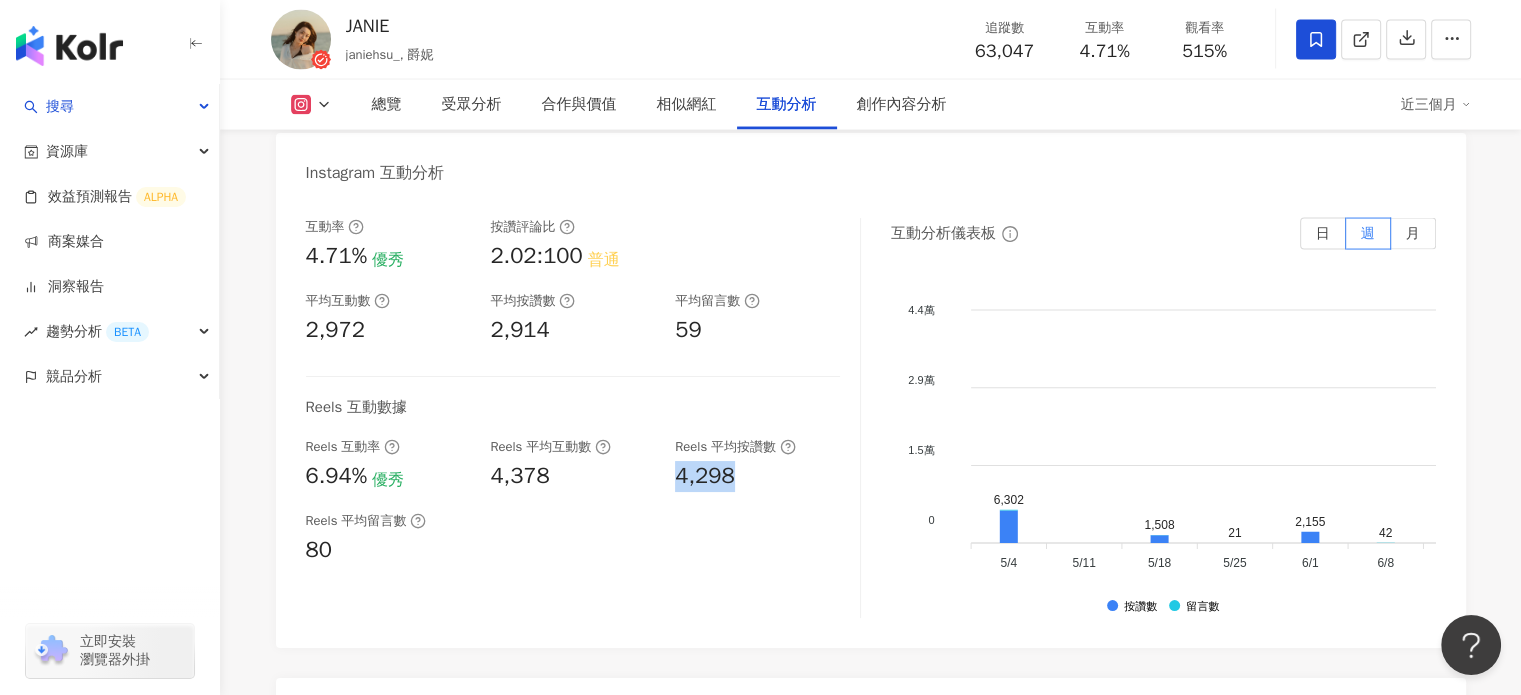 drag, startPoint x: 676, startPoint y: 479, endPoint x: 739, endPoint y: 482, distance: 63.07139 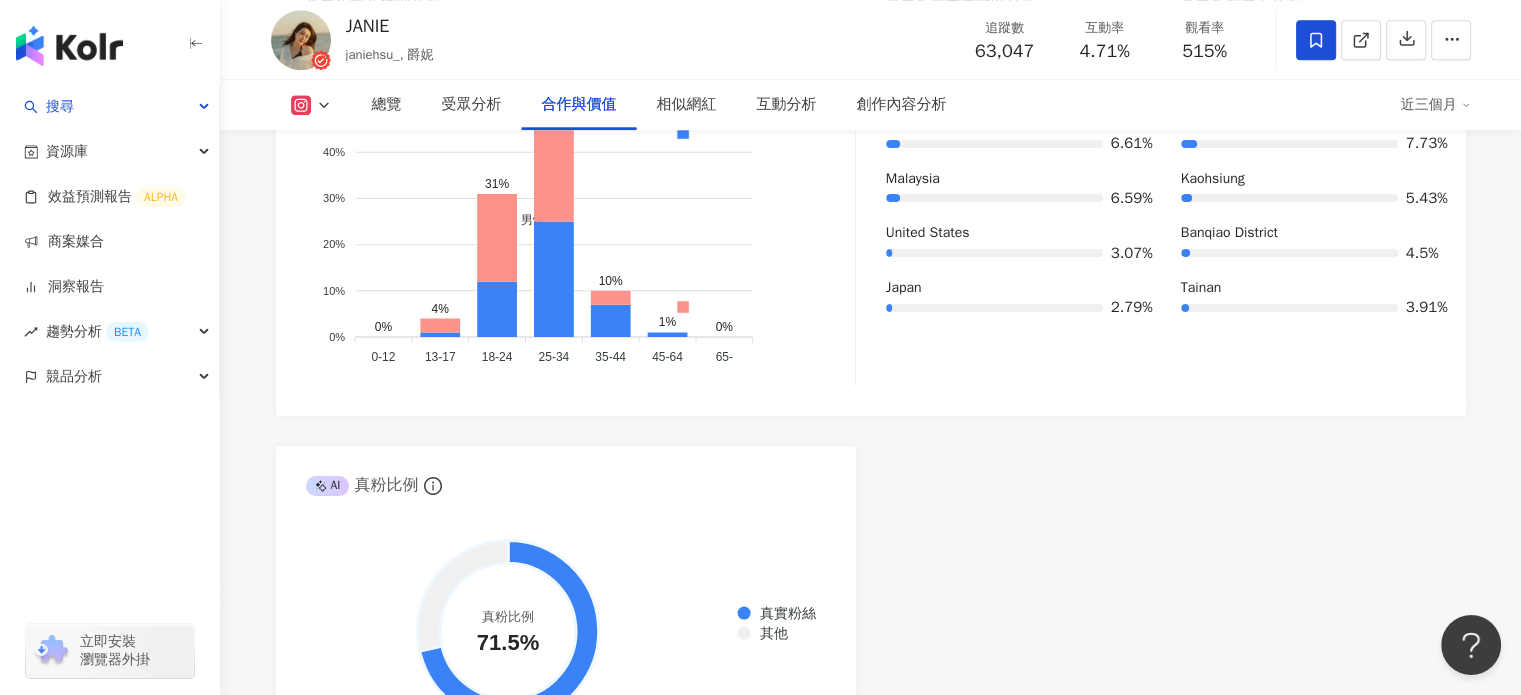 scroll, scrollTop: 2876, scrollLeft: 0, axis: vertical 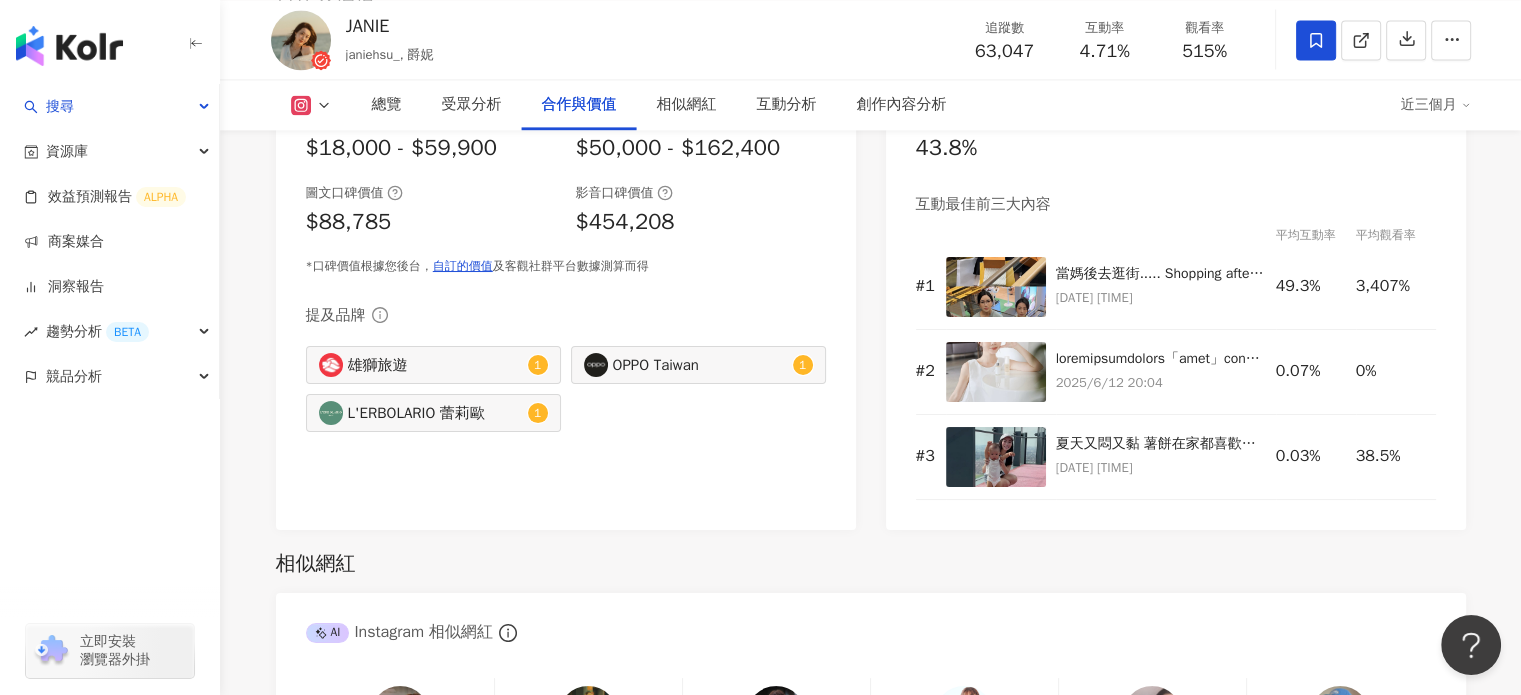 drag, startPoint x: 1514, startPoint y: 303, endPoint x: 1524, endPoint y: 268, distance: 36.40055 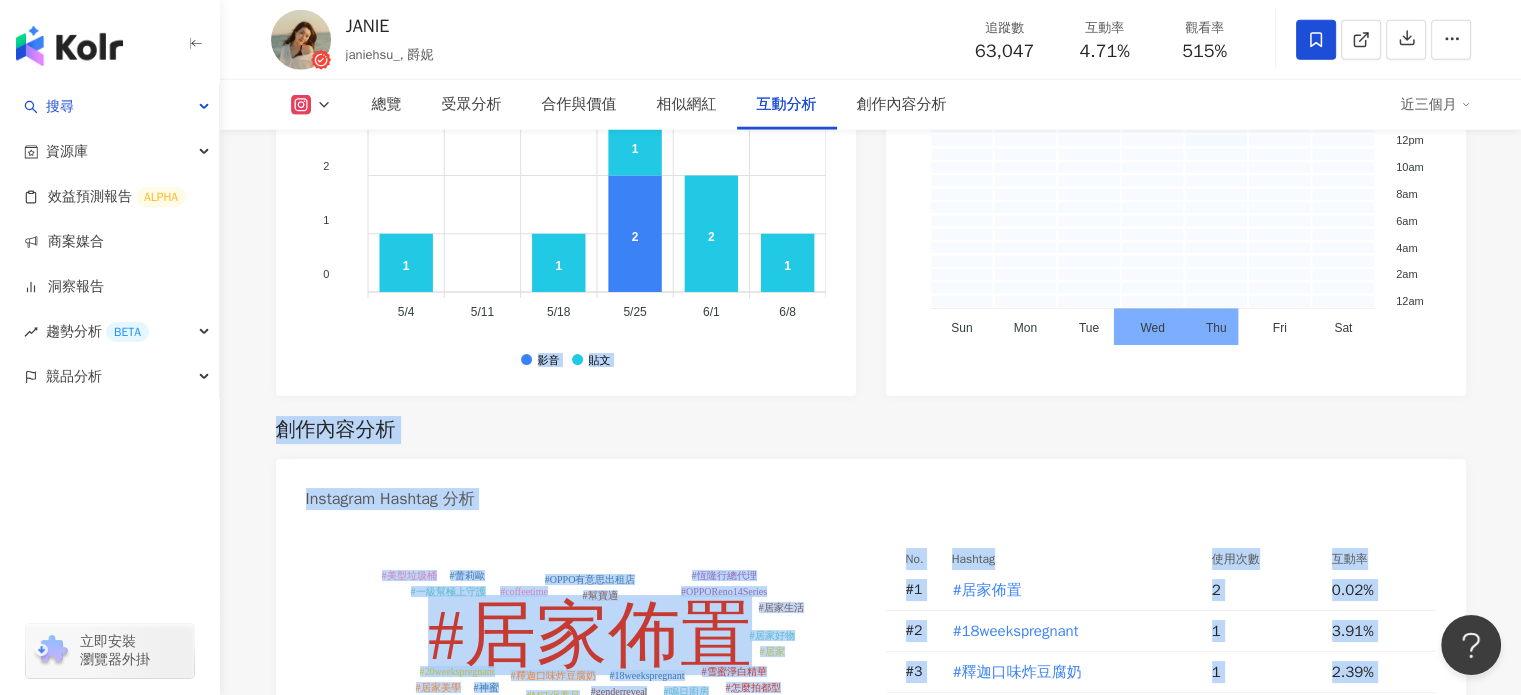 scroll, scrollTop: 5640, scrollLeft: 0, axis: vertical 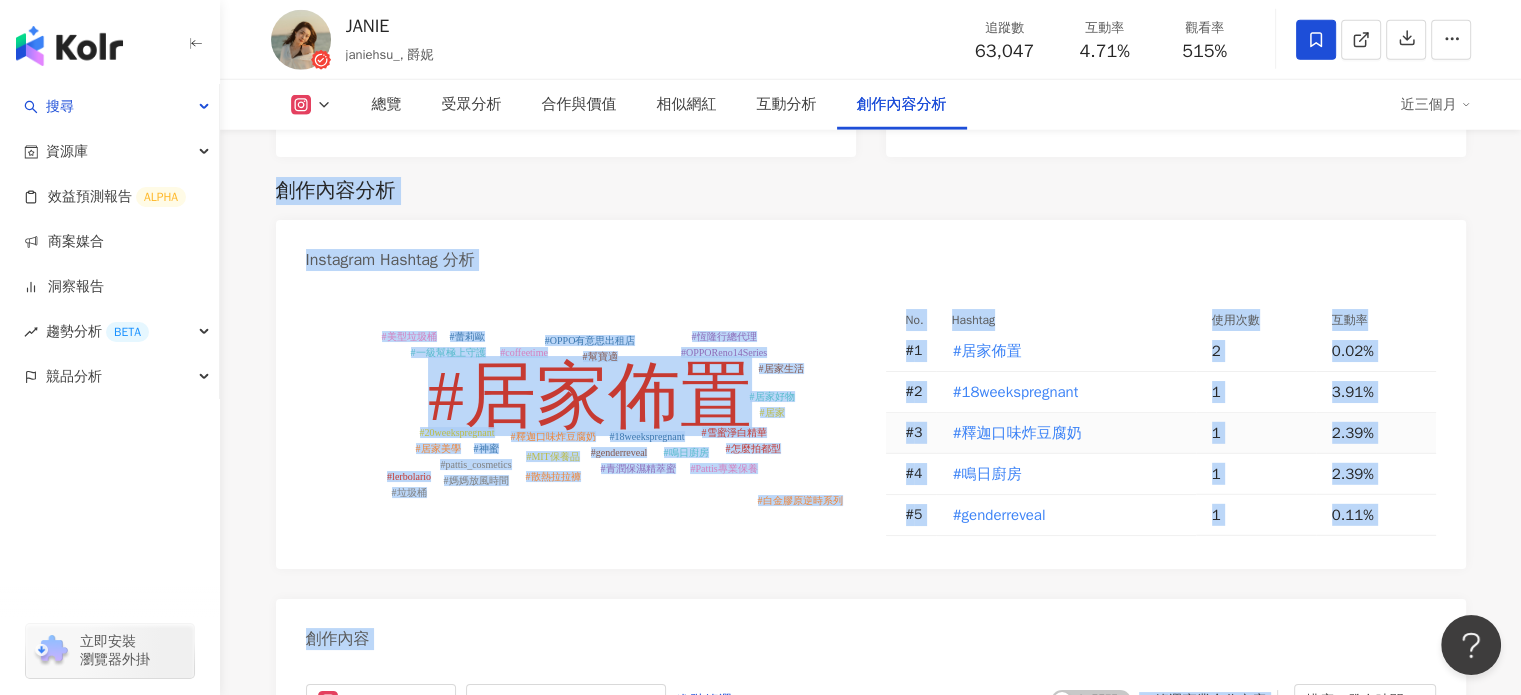 click on "# 3" at bounding box center (911, 433) 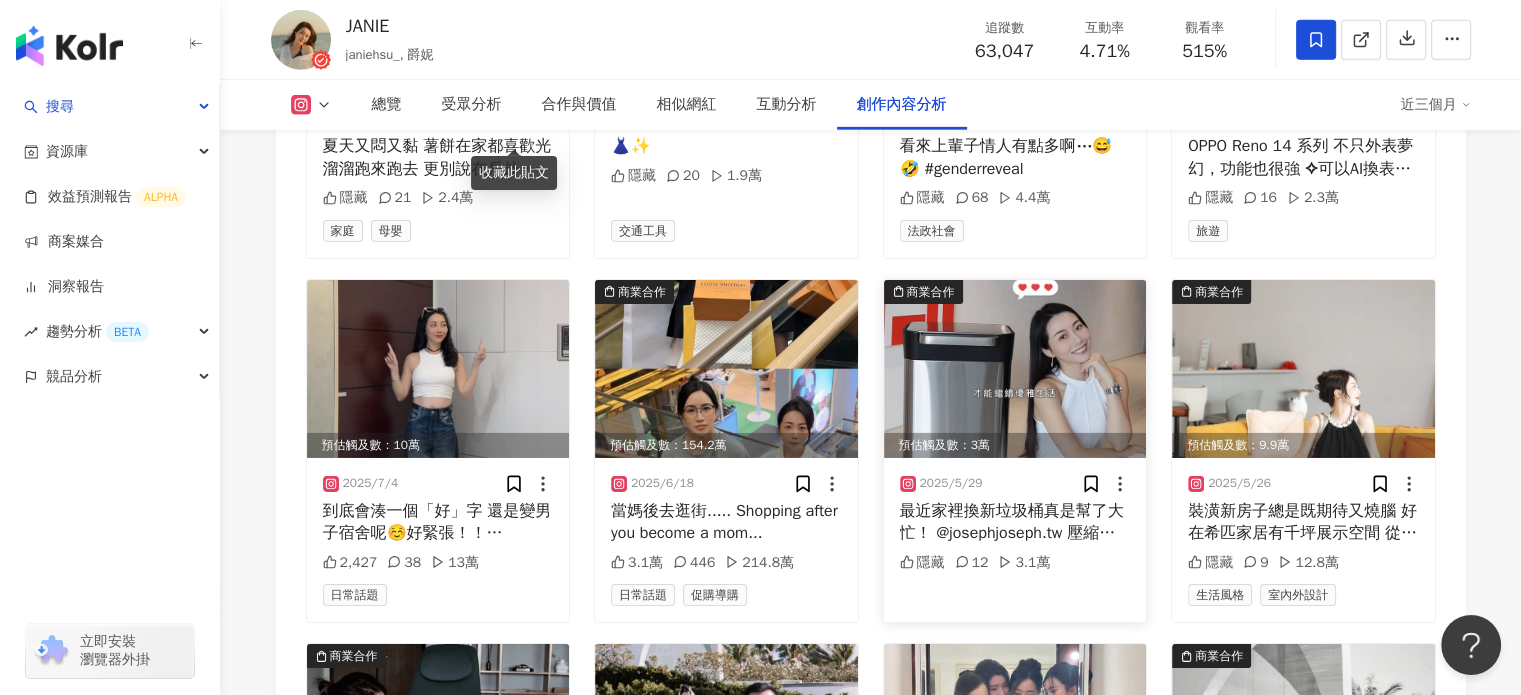 scroll, scrollTop: 6240, scrollLeft: 0, axis: vertical 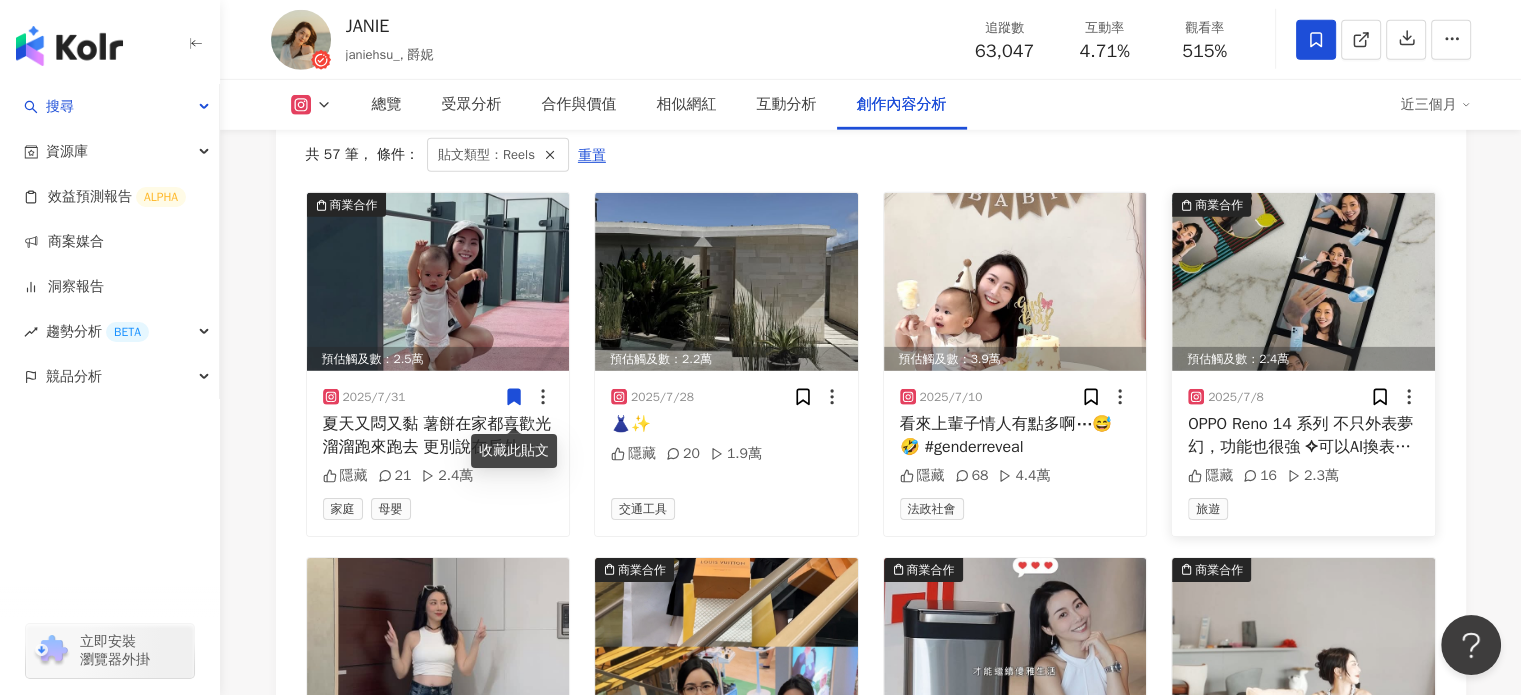 click at bounding box center [1303, 282] 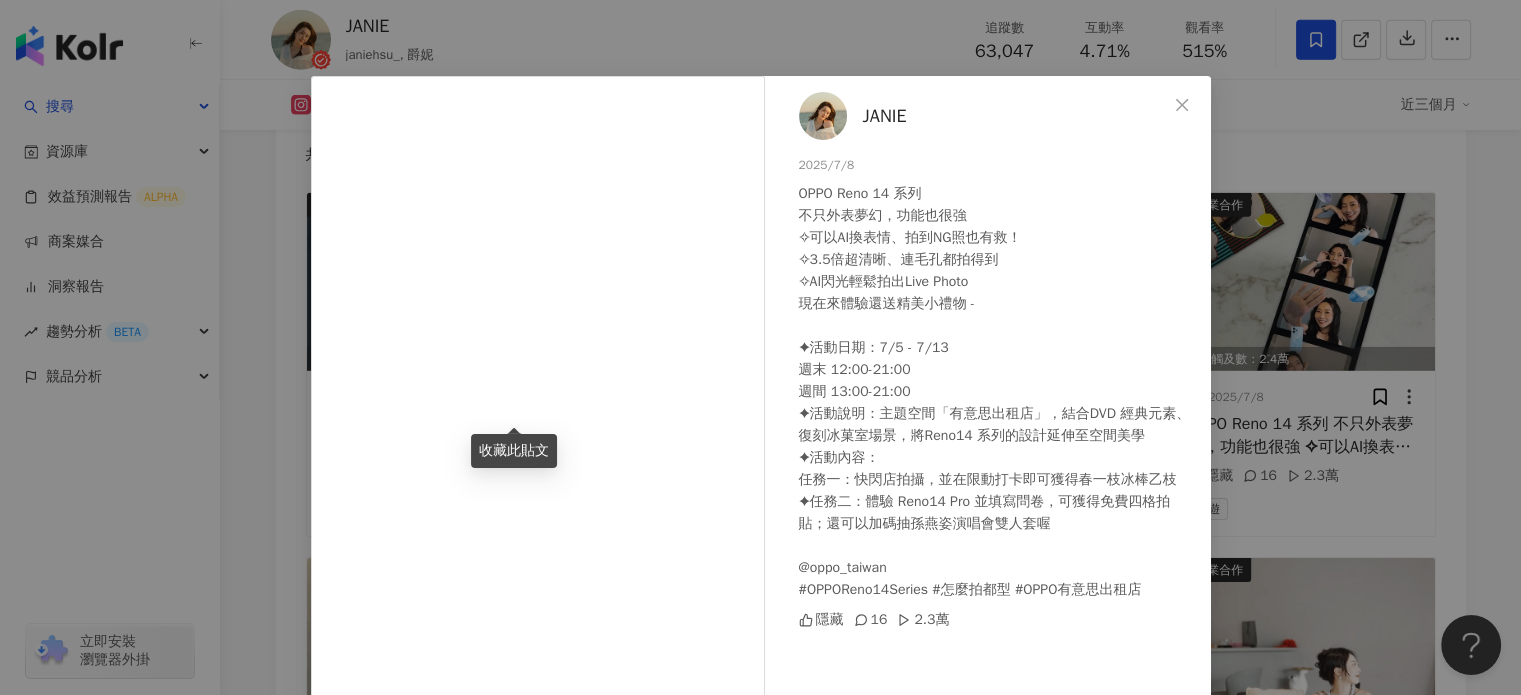 scroll, scrollTop: 0, scrollLeft: 0, axis: both 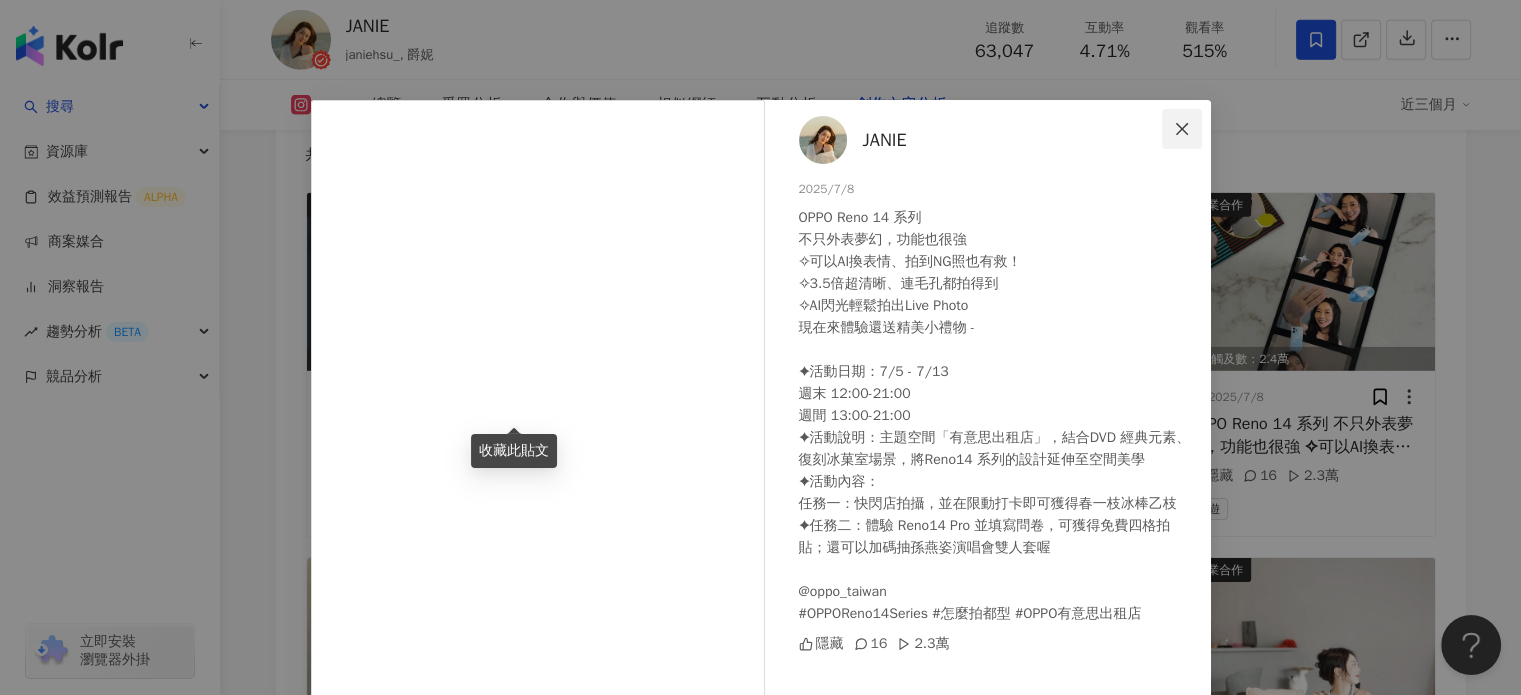 click at bounding box center [1182, 129] 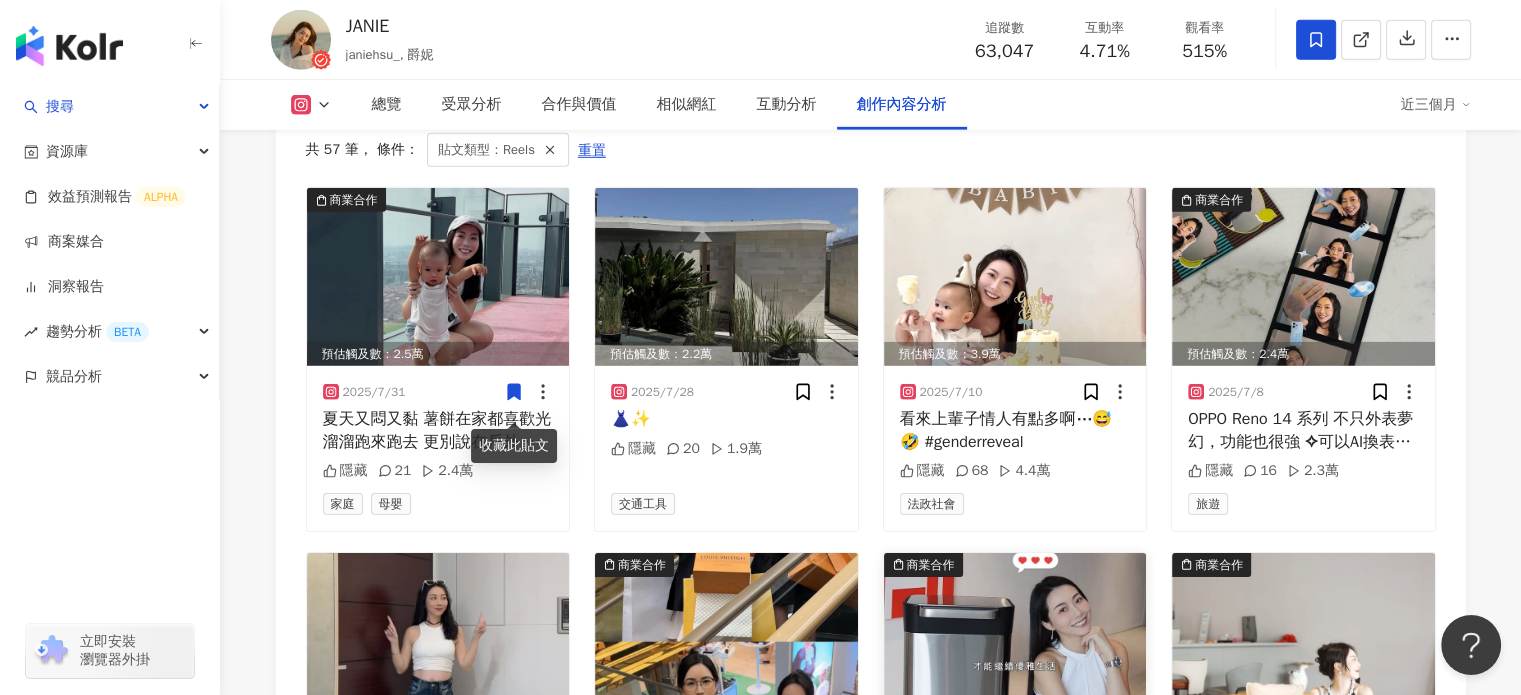 scroll, scrollTop: 6540, scrollLeft: 0, axis: vertical 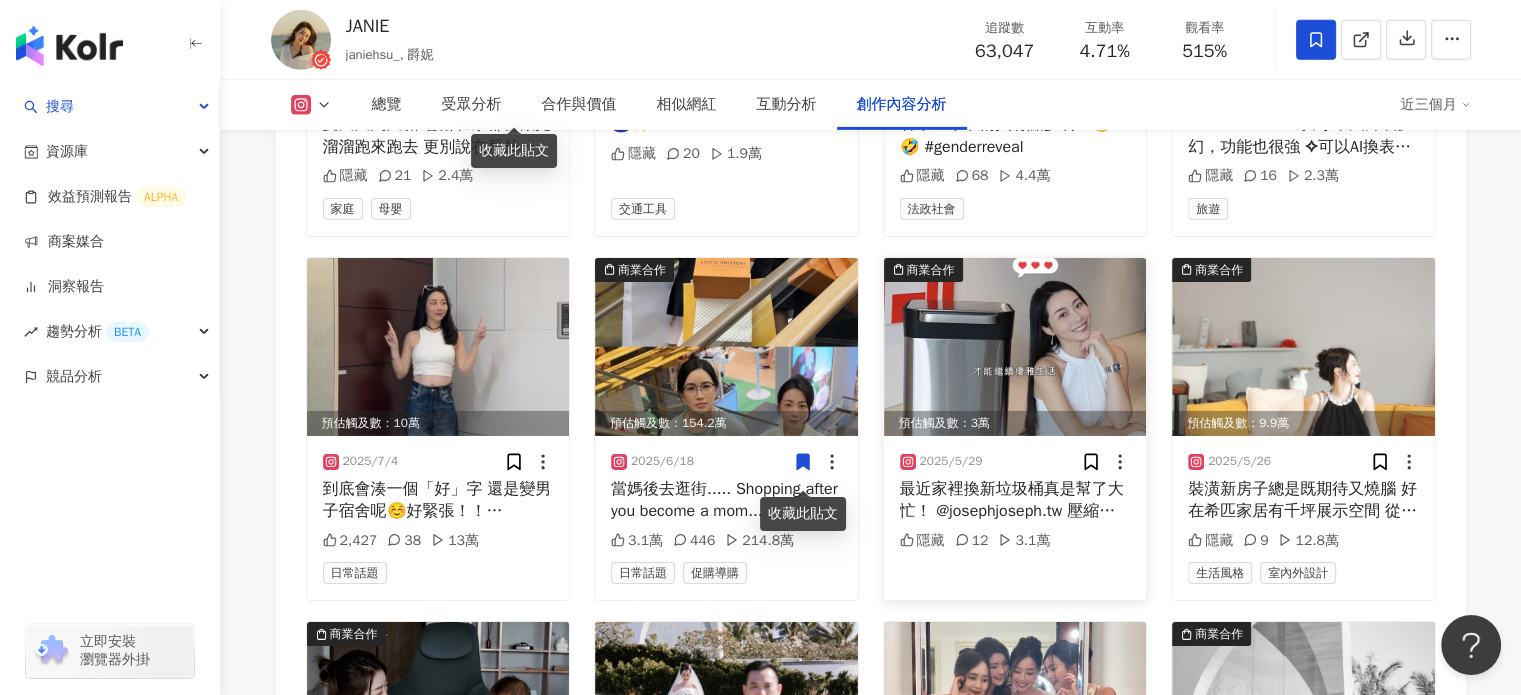 click at bounding box center [1015, 347] 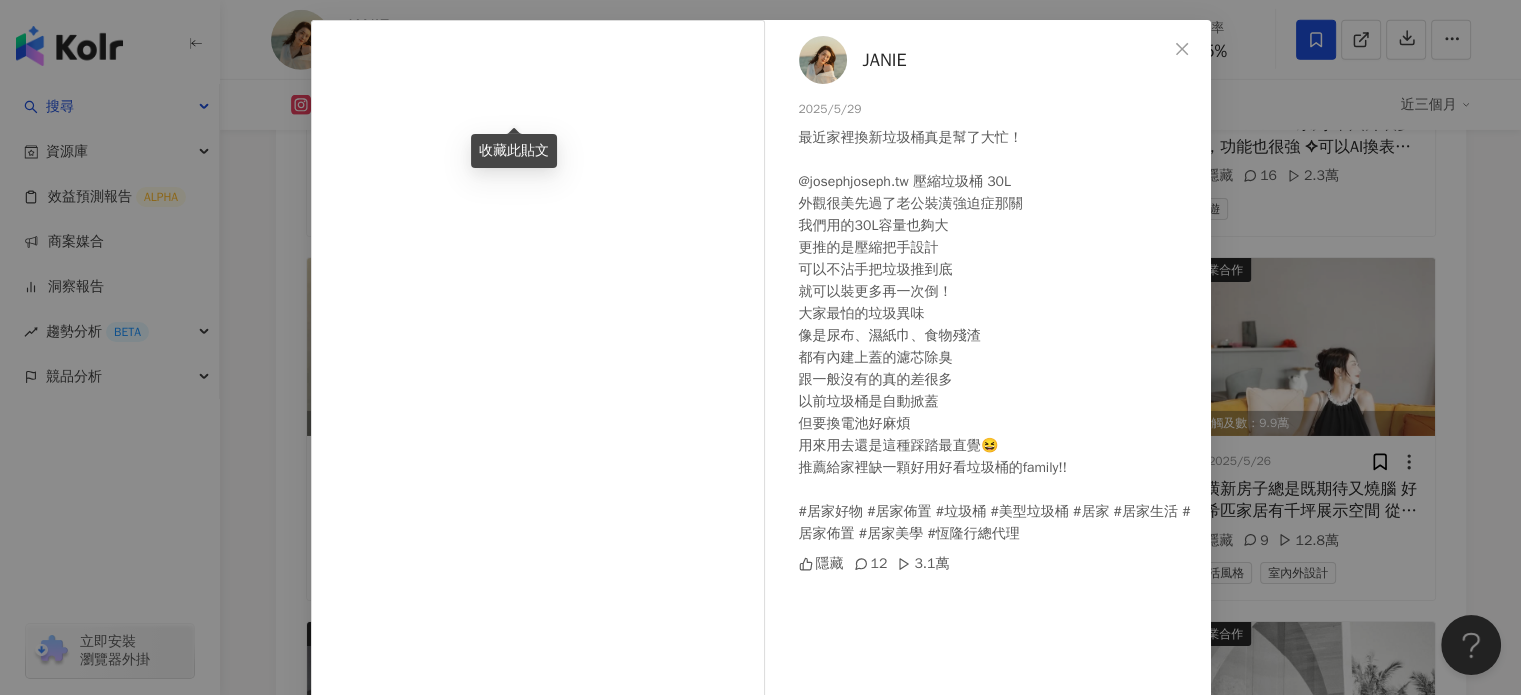scroll, scrollTop: 180, scrollLeft: 0, axis: vertical 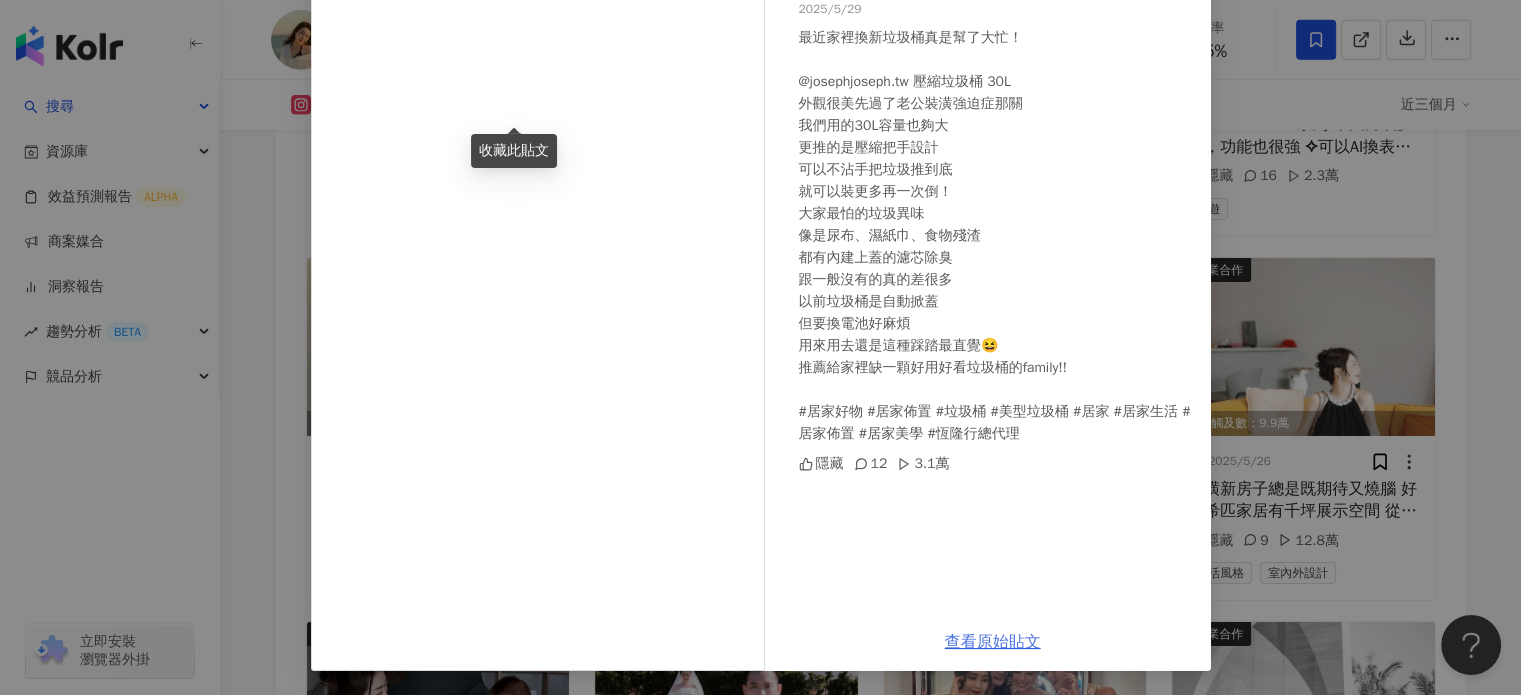 click on "查看原始貼文" at bounding box center (993, 642) 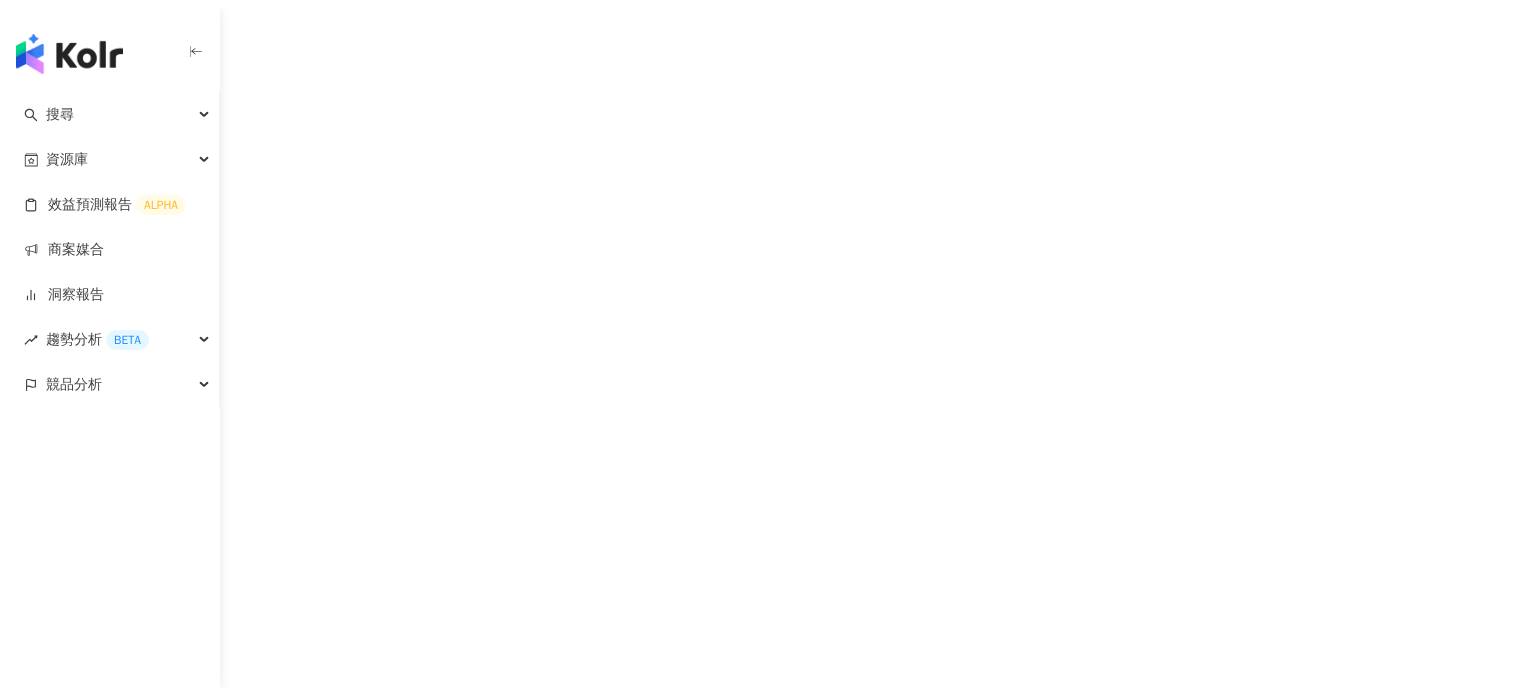 scroll, scrollTop: 0, scrollLeft: 0, axis: both 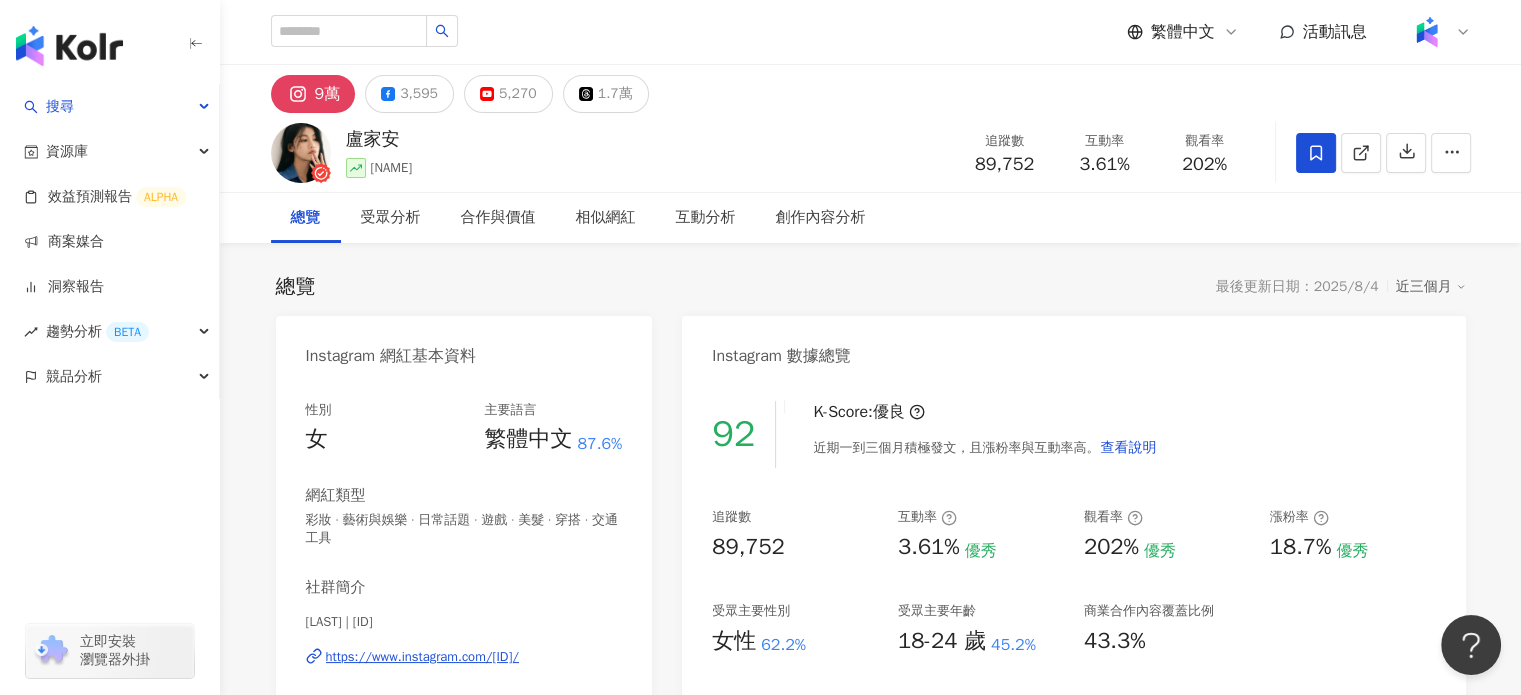 click on "92 K-Score :   優良 近期一到三個月積極發文，且漲粉率與互動率高。 查看說明 追蹤數   89,752 互動率   3.61% 優秀 觀看率   202% 優秀 漲粉率   18.7% 優秀 受眾主要性別   女性 62.2% 受眾主要年齡   18-24 歲 45.2% 商業合作內容覆蓋比例   43.3%" at bounding box center (1073, 605) 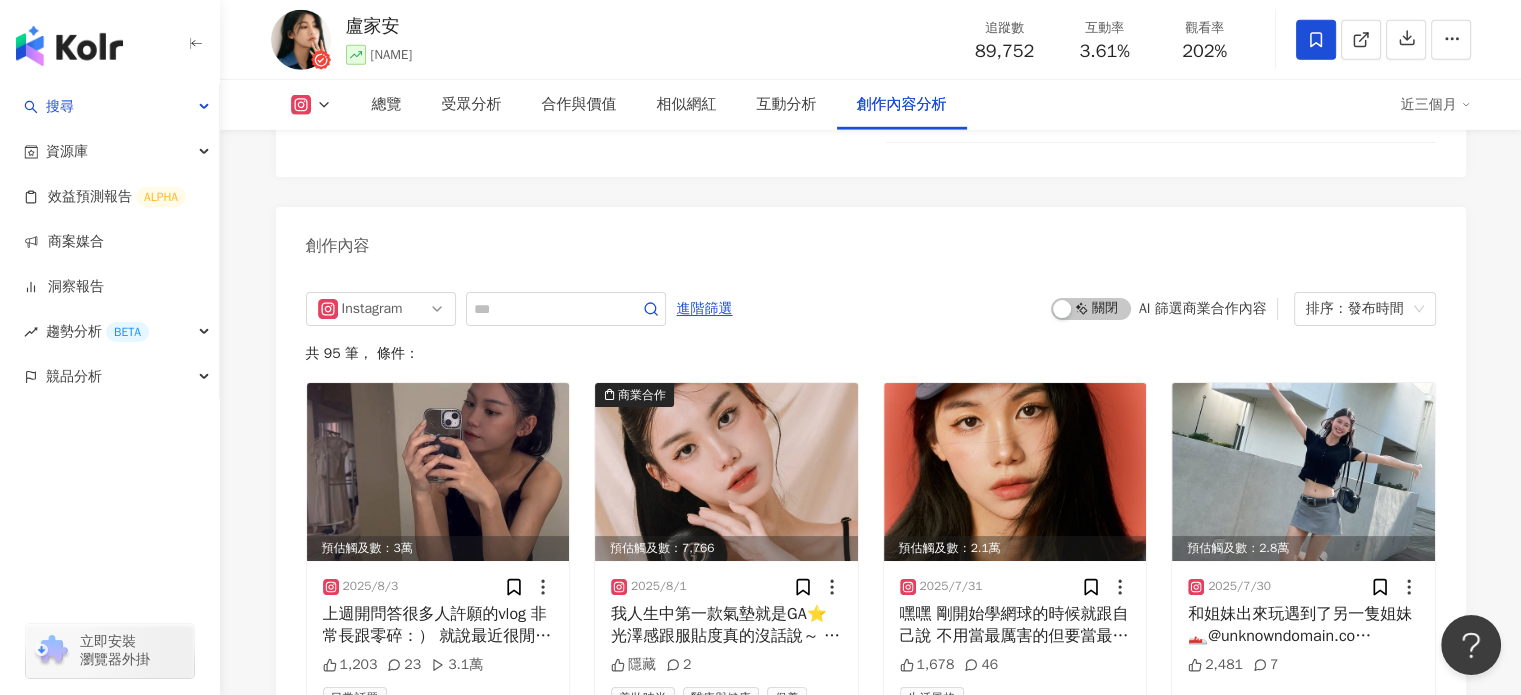 scroll, scrollTop: 5988, scrollLeft: 0, axis: vertical 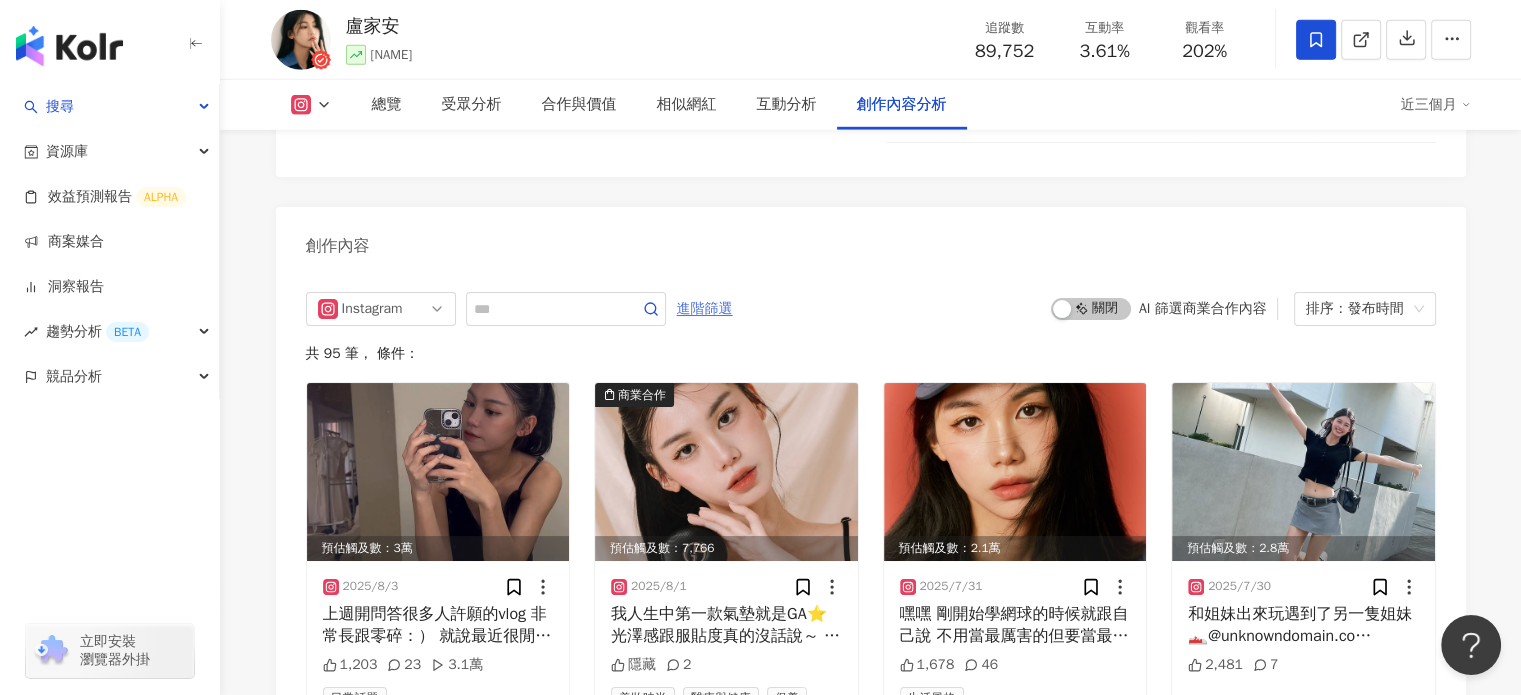 click on "進階篩選" at bounding box center [705, 309] 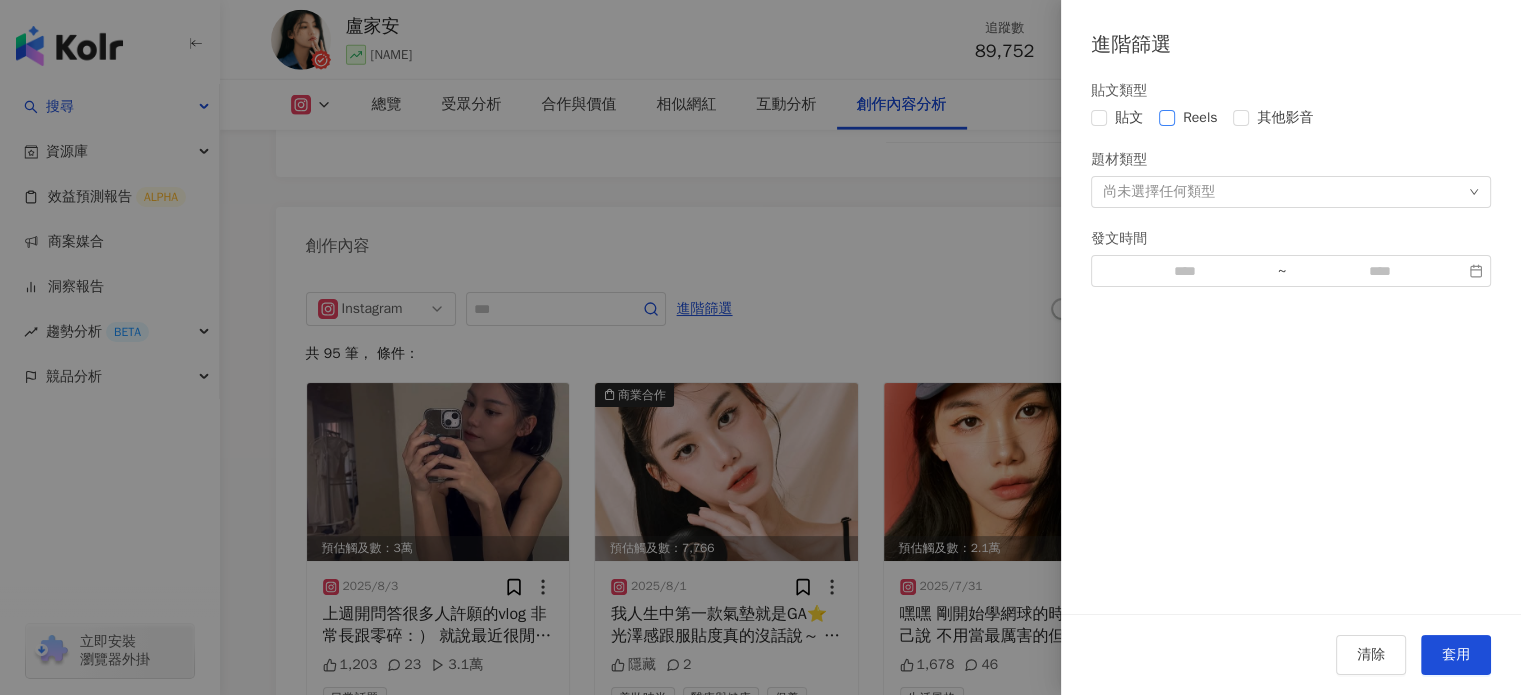 click on "Reels" at bounding box center [1200, 118] 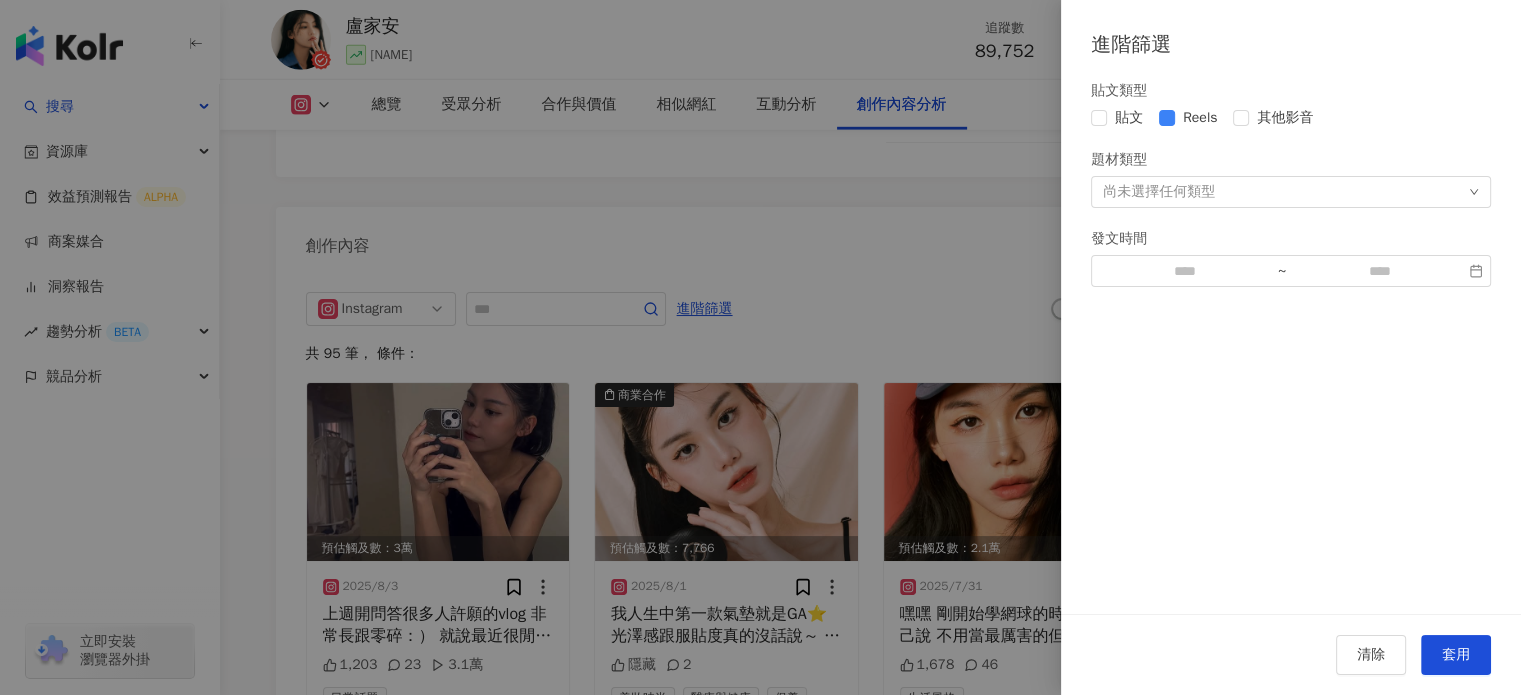 click on "清除 套用" at bounding box center [1291, 654] 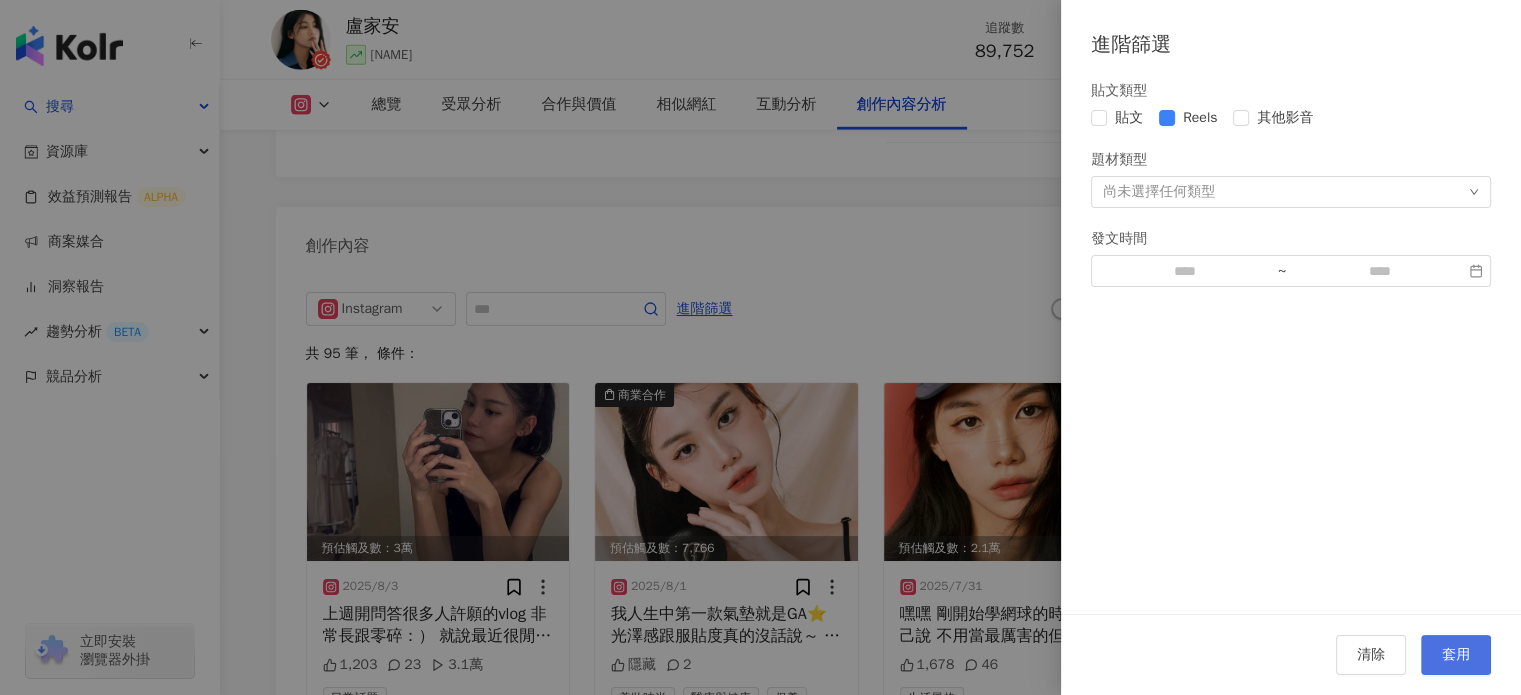 click on "套用" at bounding box center [1456, 655] 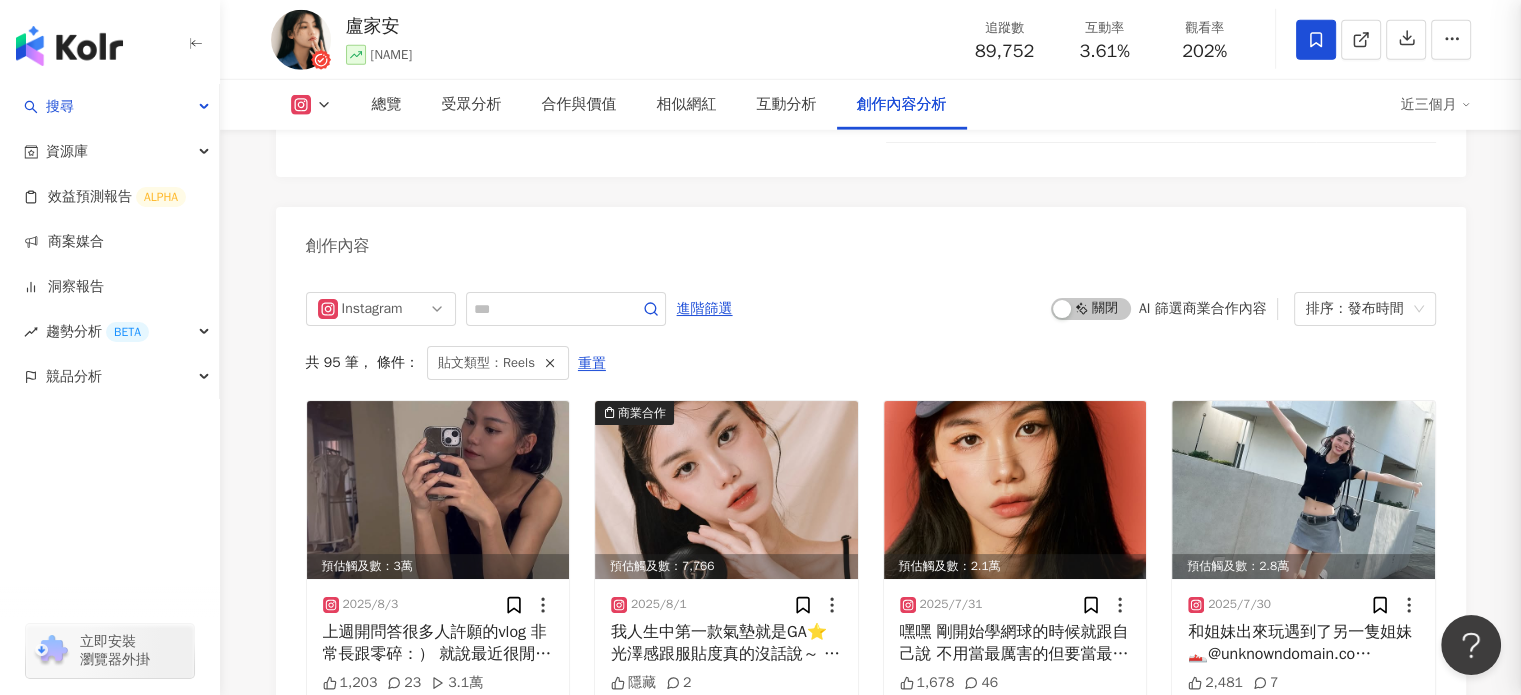 scroll, scrollTop: 6079, scrollLeft: 0, axis: vertical 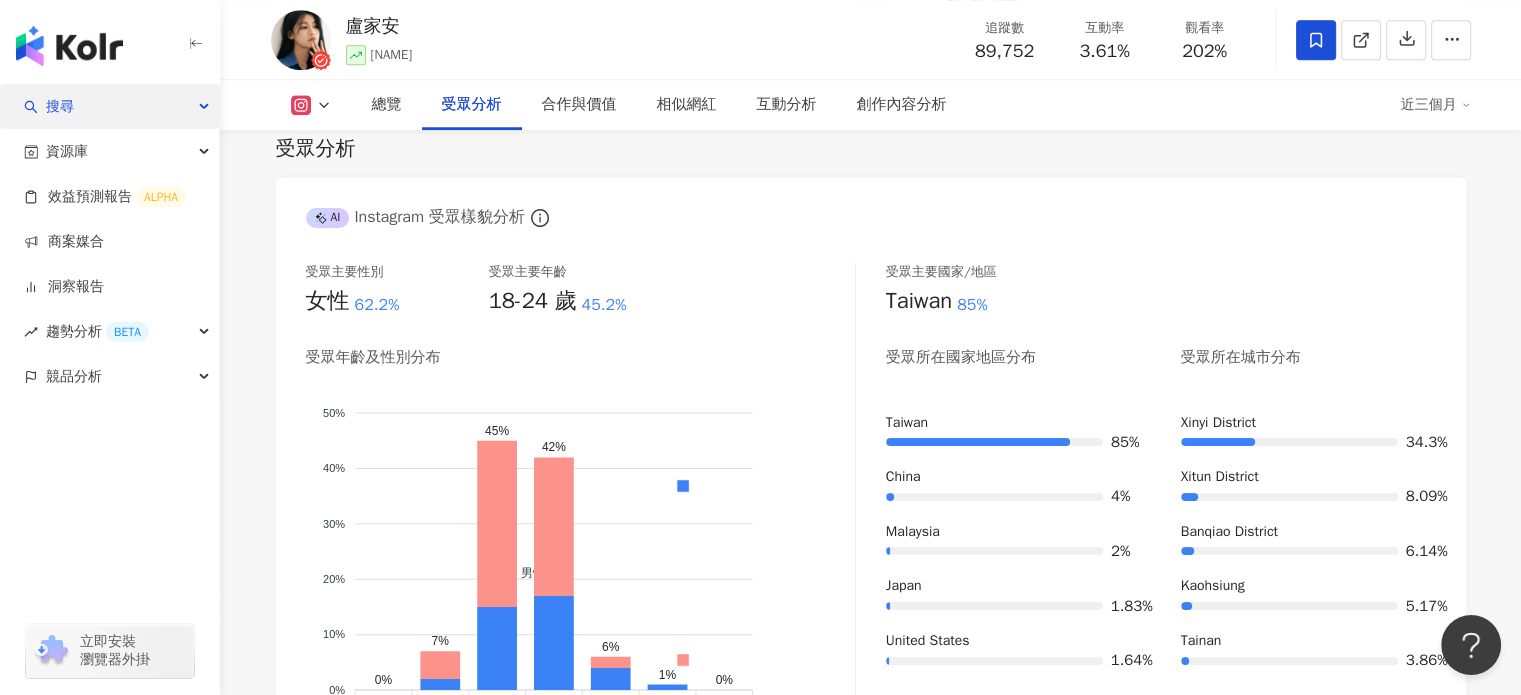 click on "搜尋" at bounding box center [109, 106] 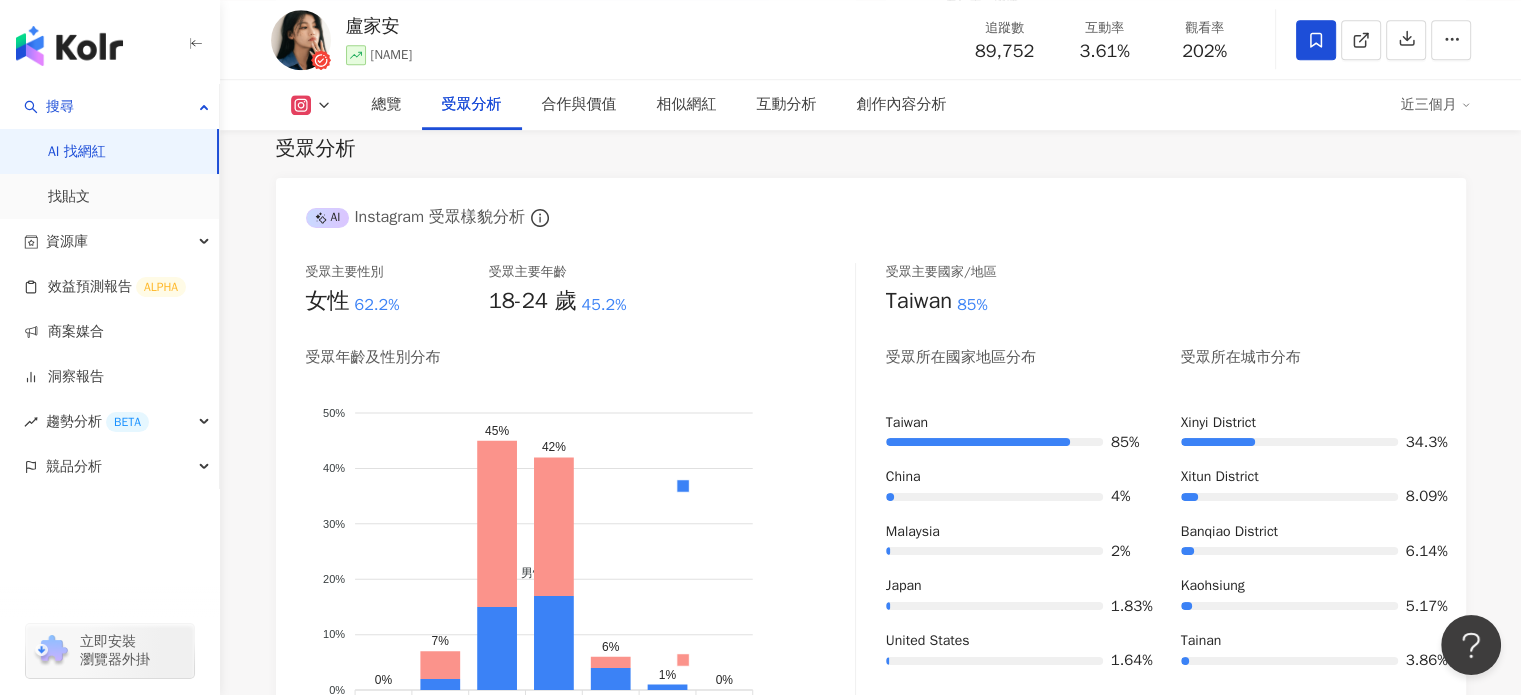 click on "AI 找網紅" at bounding box center (77, 152) 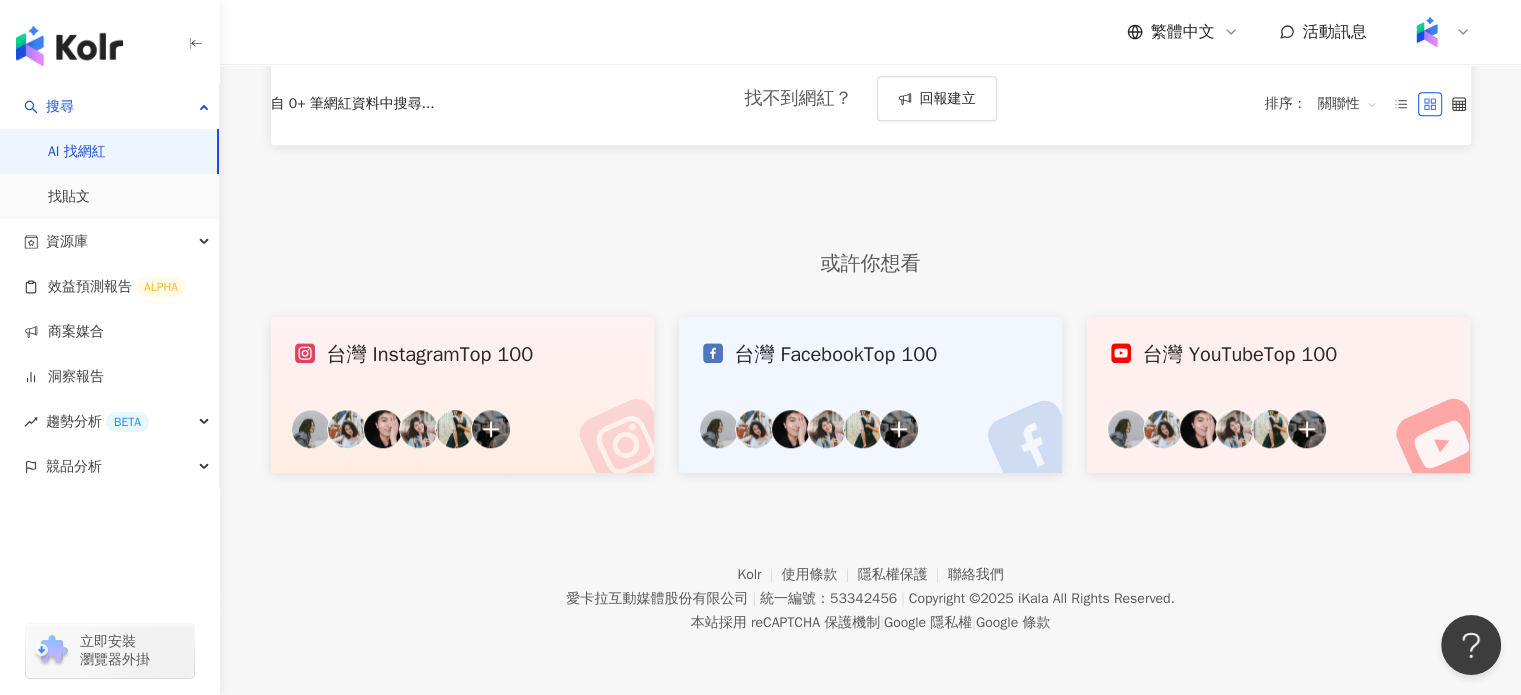 scroll, scrollTop: 0, scrollLeft: 0, axis: both 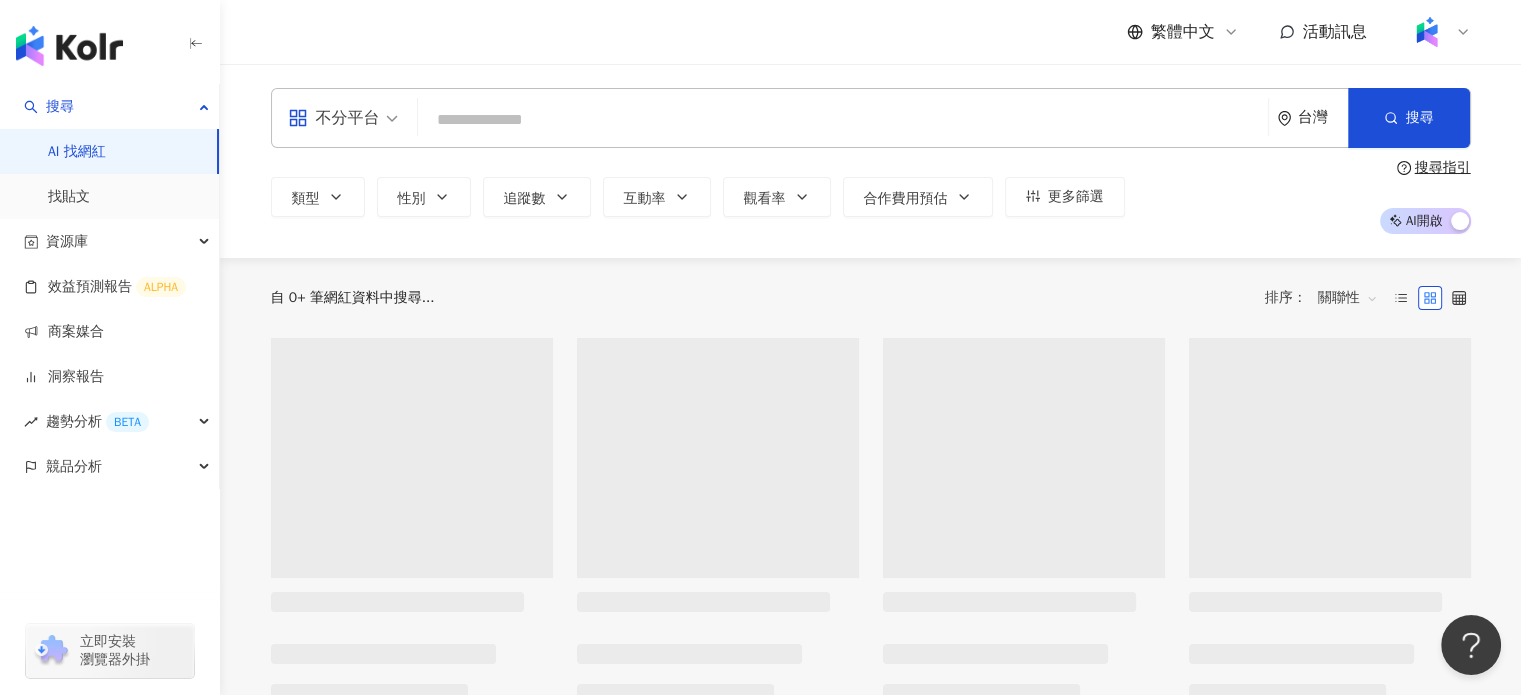 click at bounding box center (843, 120) 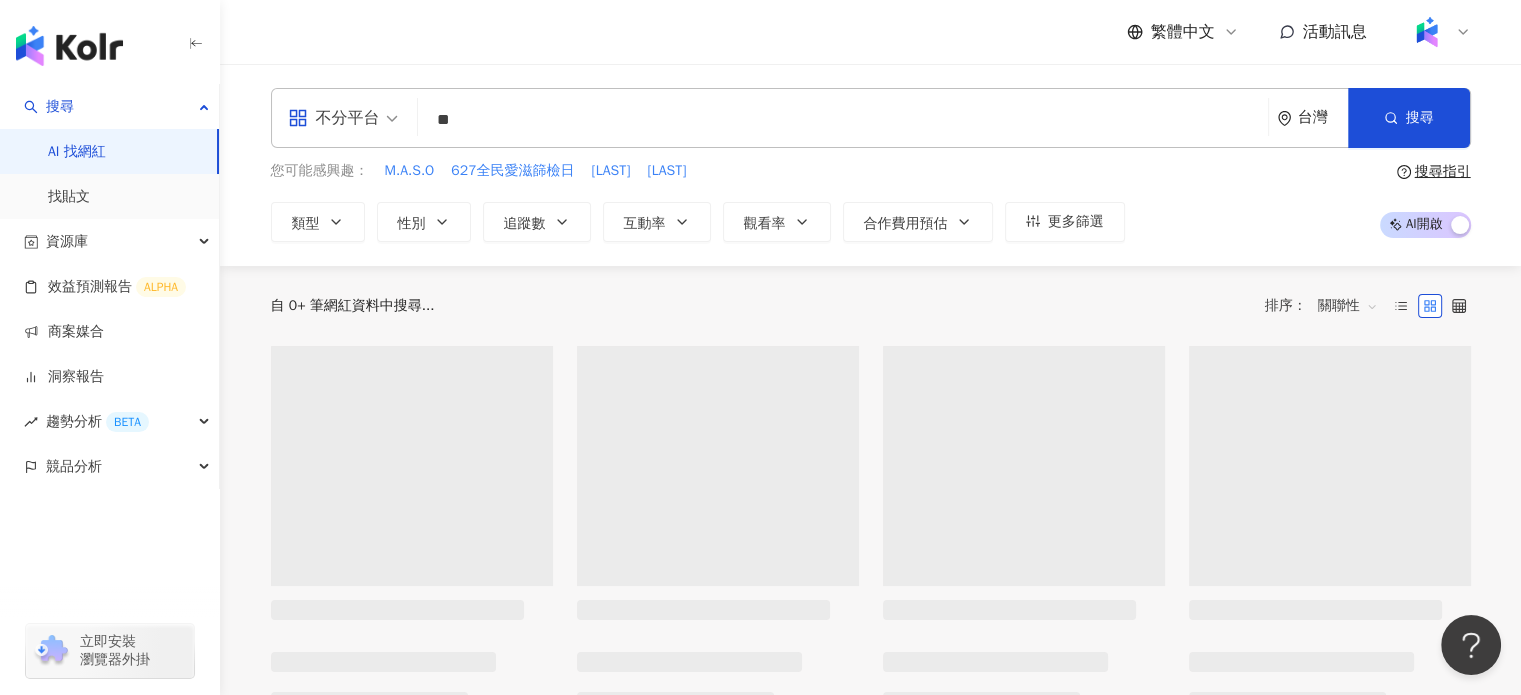 type on "*" 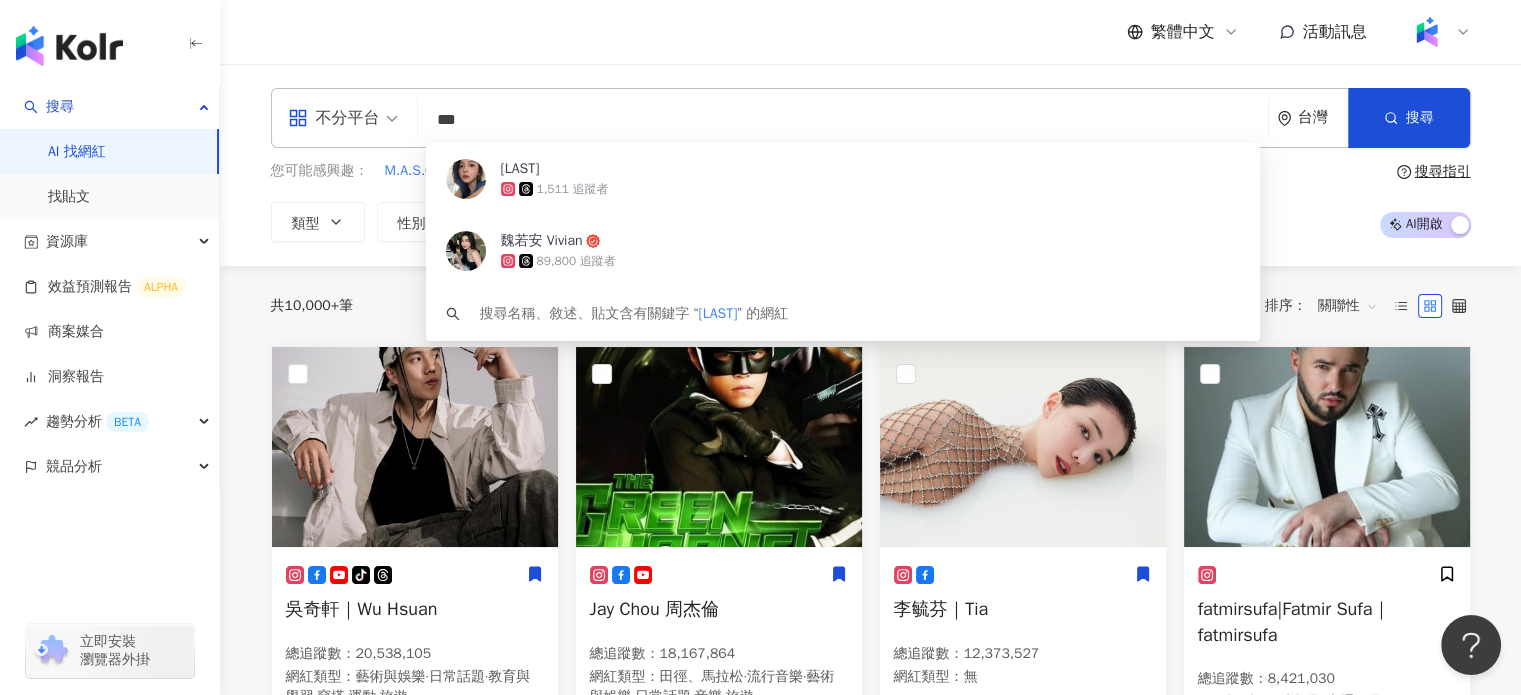 type on "***" 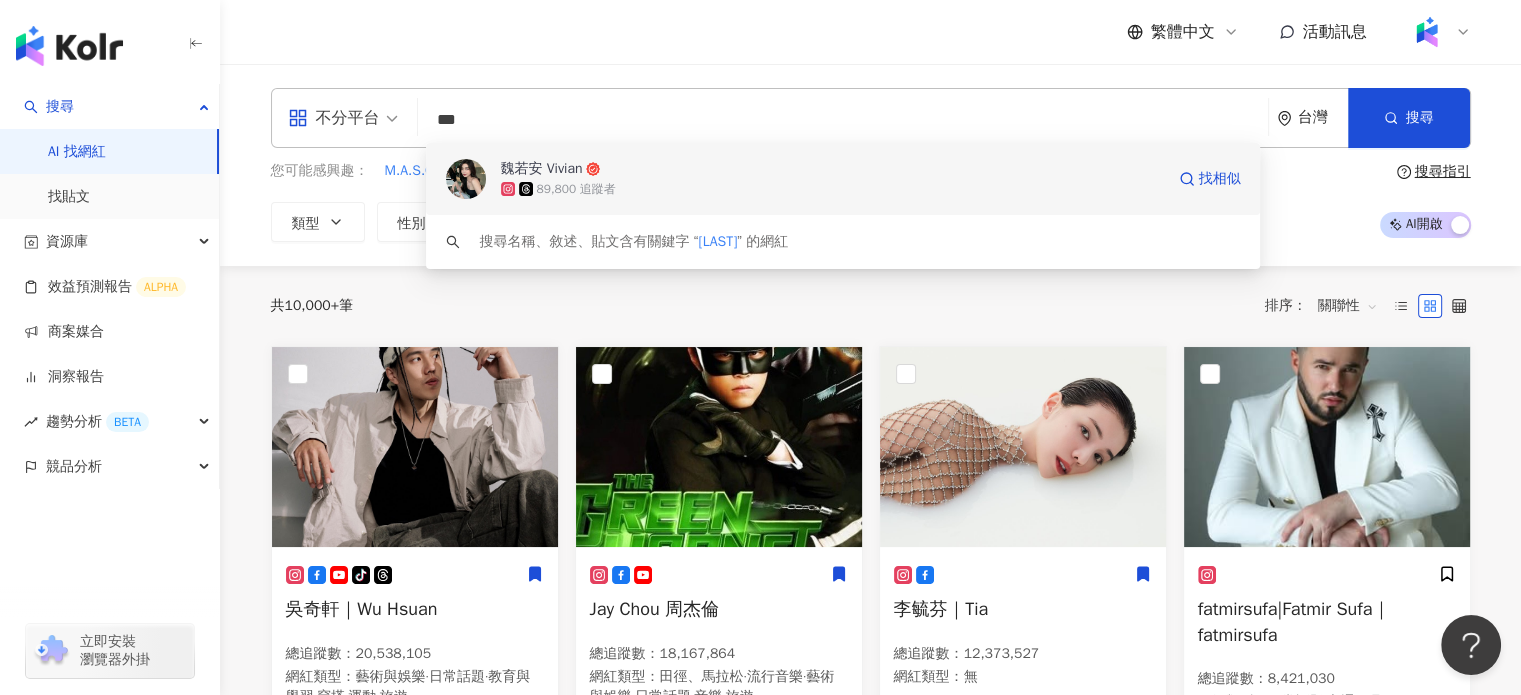 click on "89,800   追蹤者" at bounding box center [576, 189] 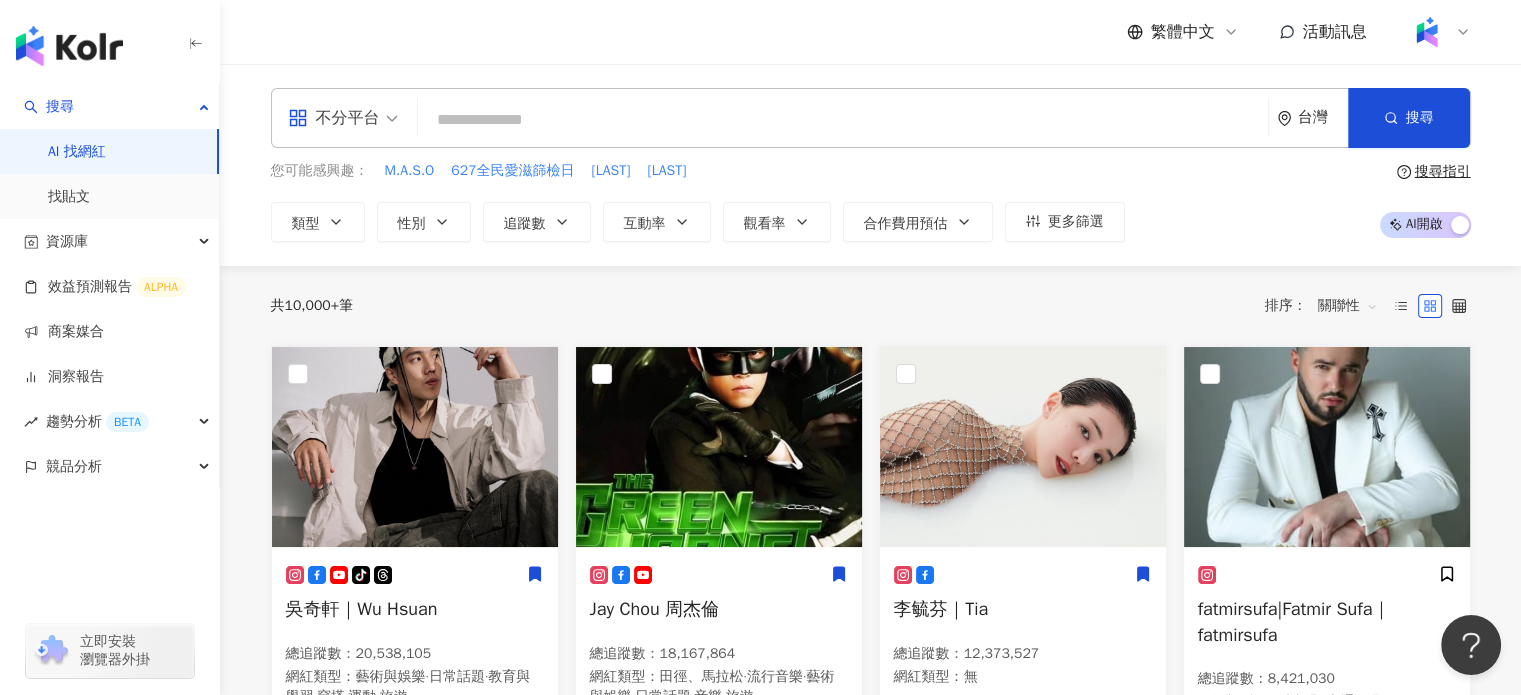 paste on "*********" 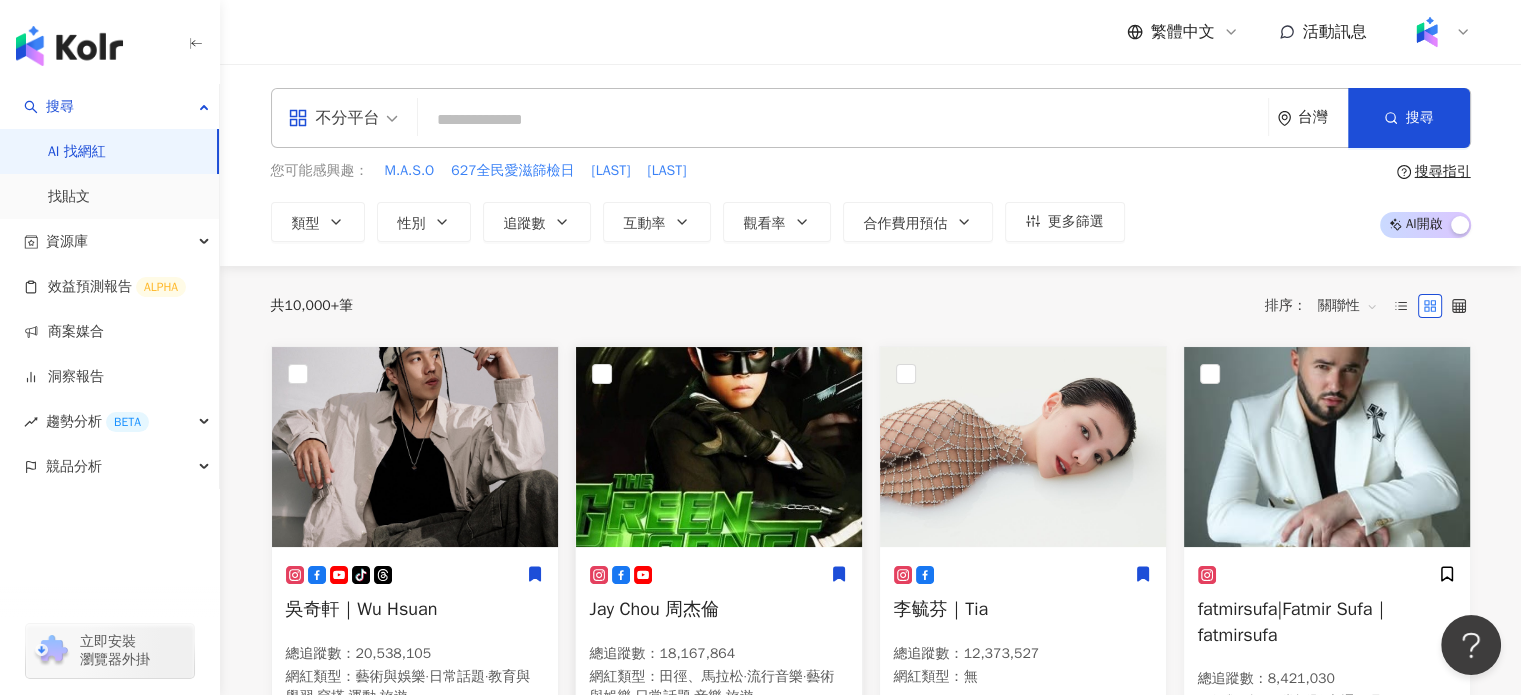 type on "*********" 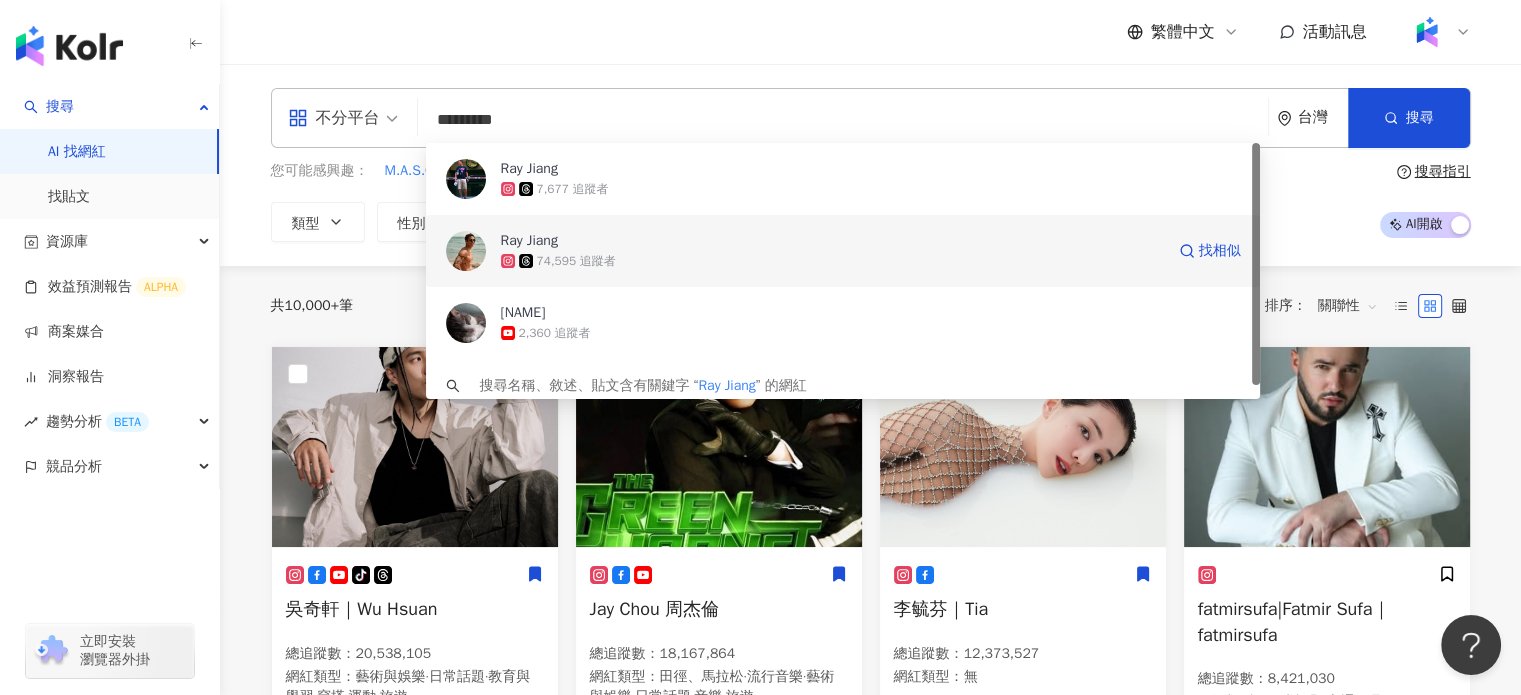 scroll, scrollTop: 14, scrollLeft: 0, axis: vertical 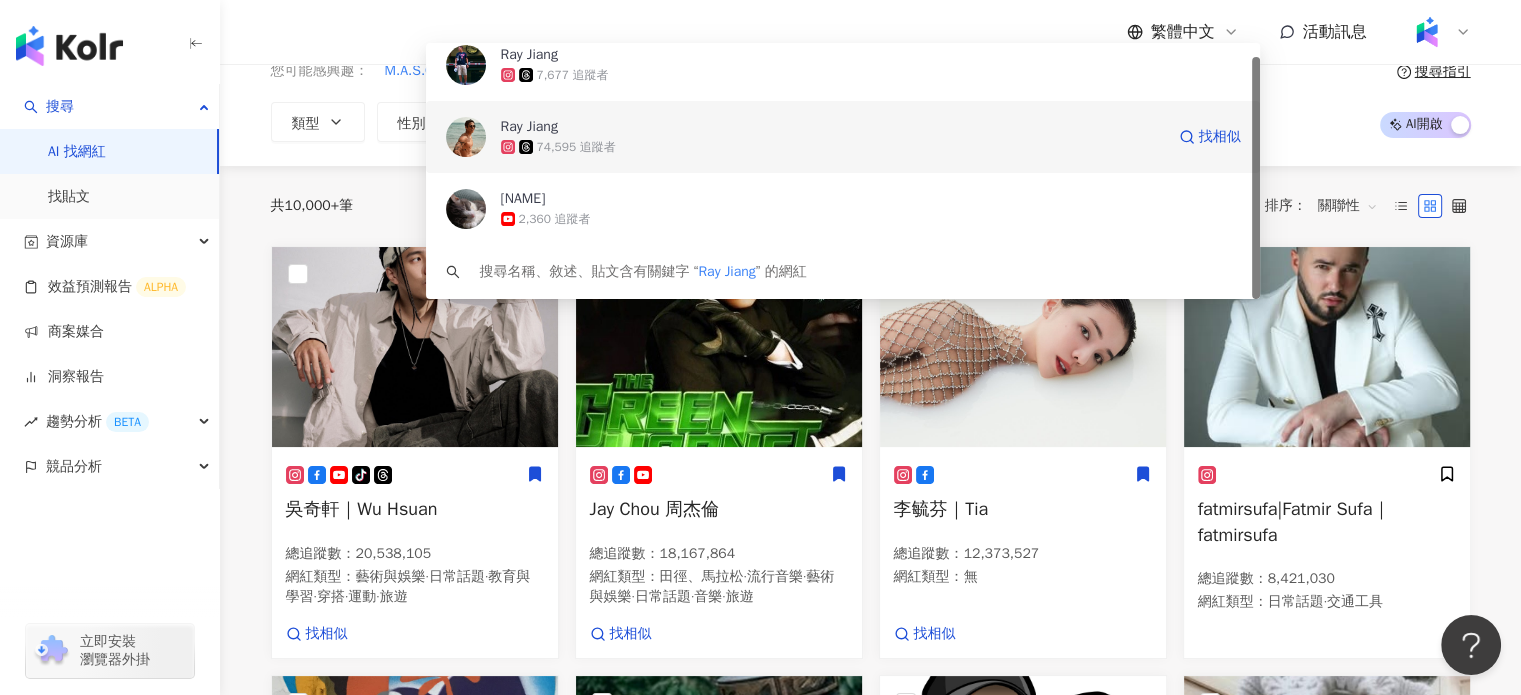 click on "Ray Jiang 74,595   追蹤者 找相似" at bounding box center [843, 137] 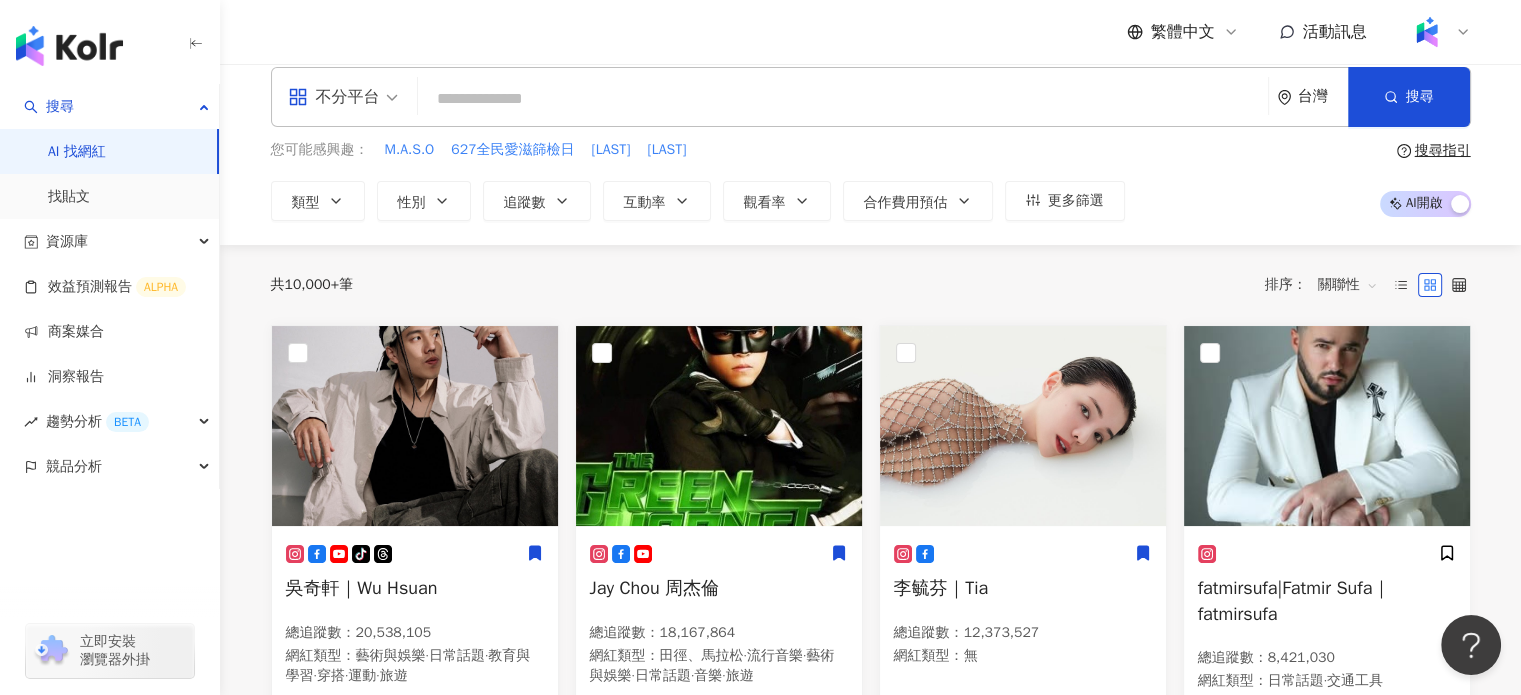 scroll, scrollTop: 0, scrollLeft: 0, axis: both 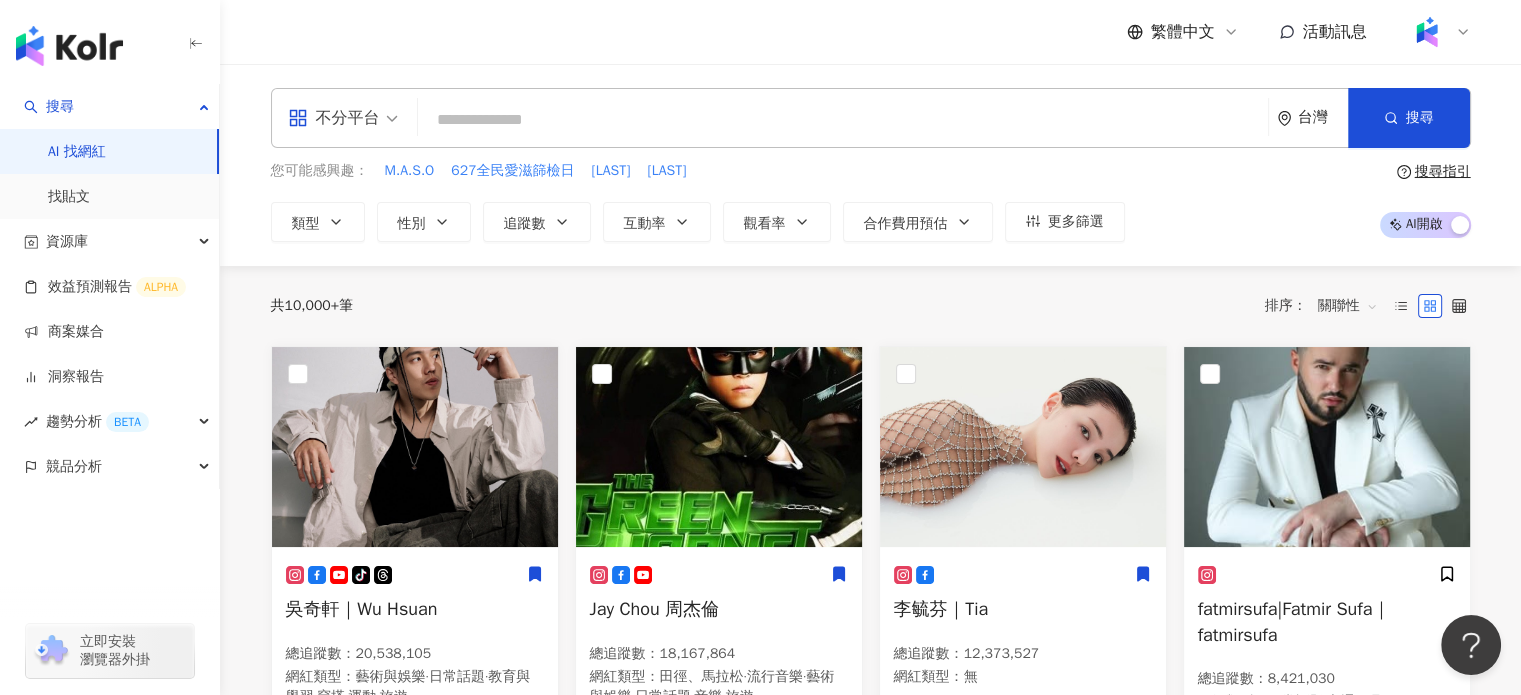 click on "不分平台 台灣 搜尋 8adc45d3-aae0-4903-aa3b-7feef499fc27 Ray Jiang 7,677   追蹤者 Ray Jiang 74,595   追蹤者 rayschiang 2,360   追蹤者 搜尋名稱、敘述、貼文含有關鍵字 “ Ray Jiang ” 的網紅" at bounding box center [871, 118] 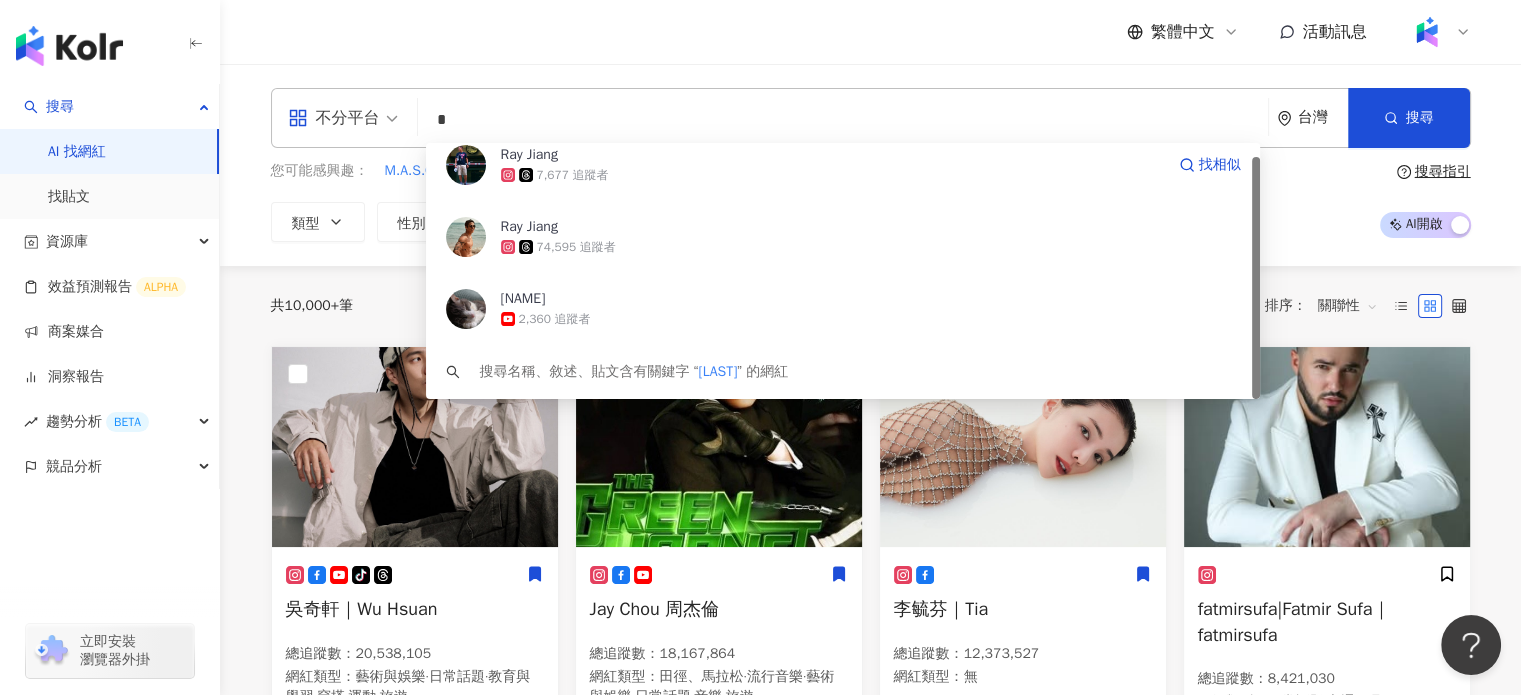 scroll, scrollTop: 0, scrollLeft: 0, axis: both 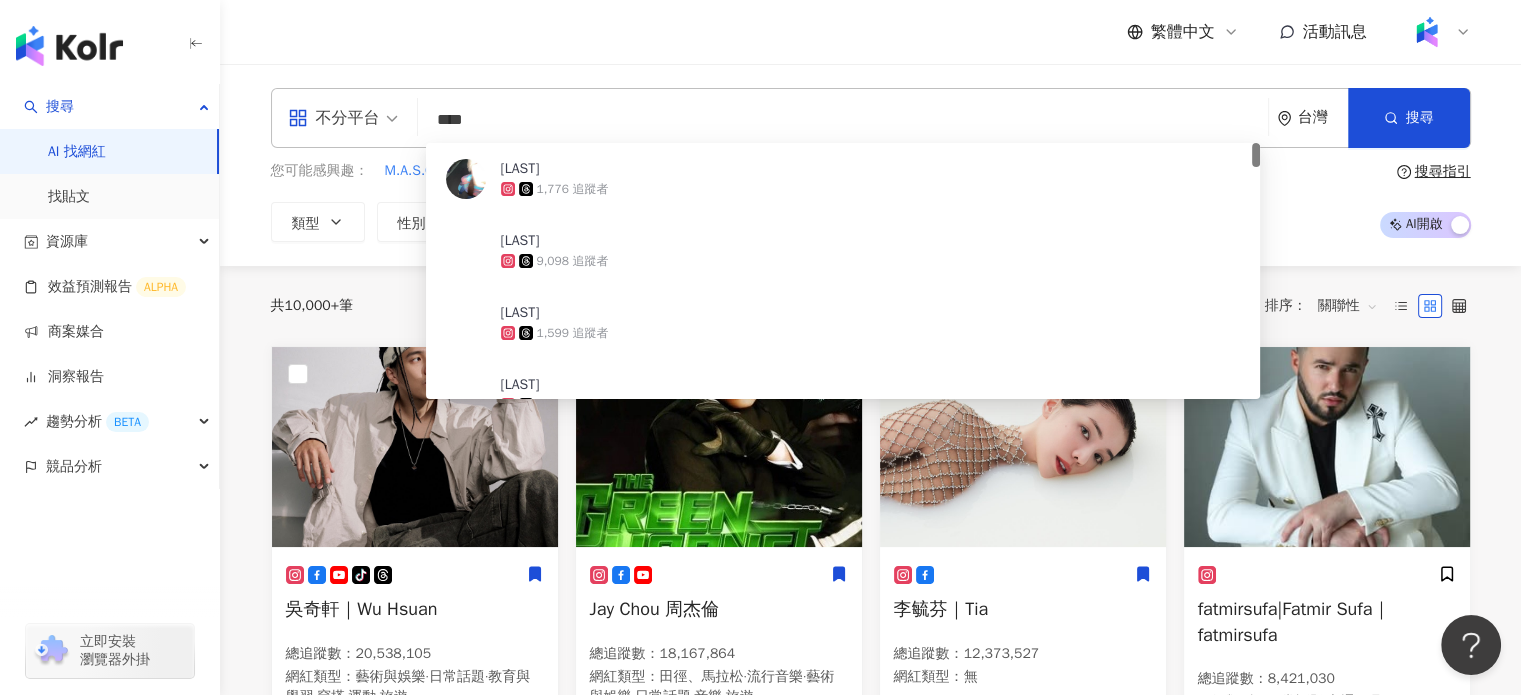 type on "**" 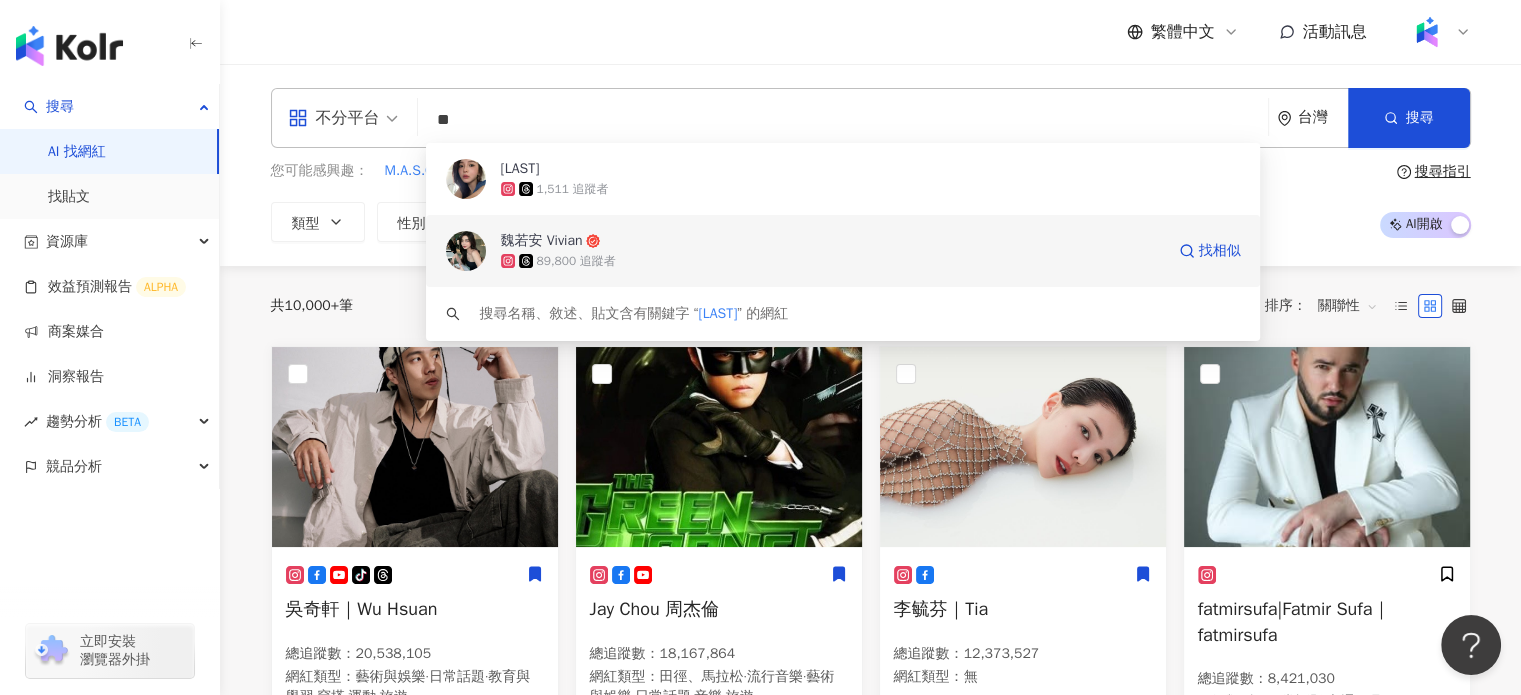 click on "魏若安 Vivian 89,800   追蹤者 找相似" at bounding box center (843, 251) 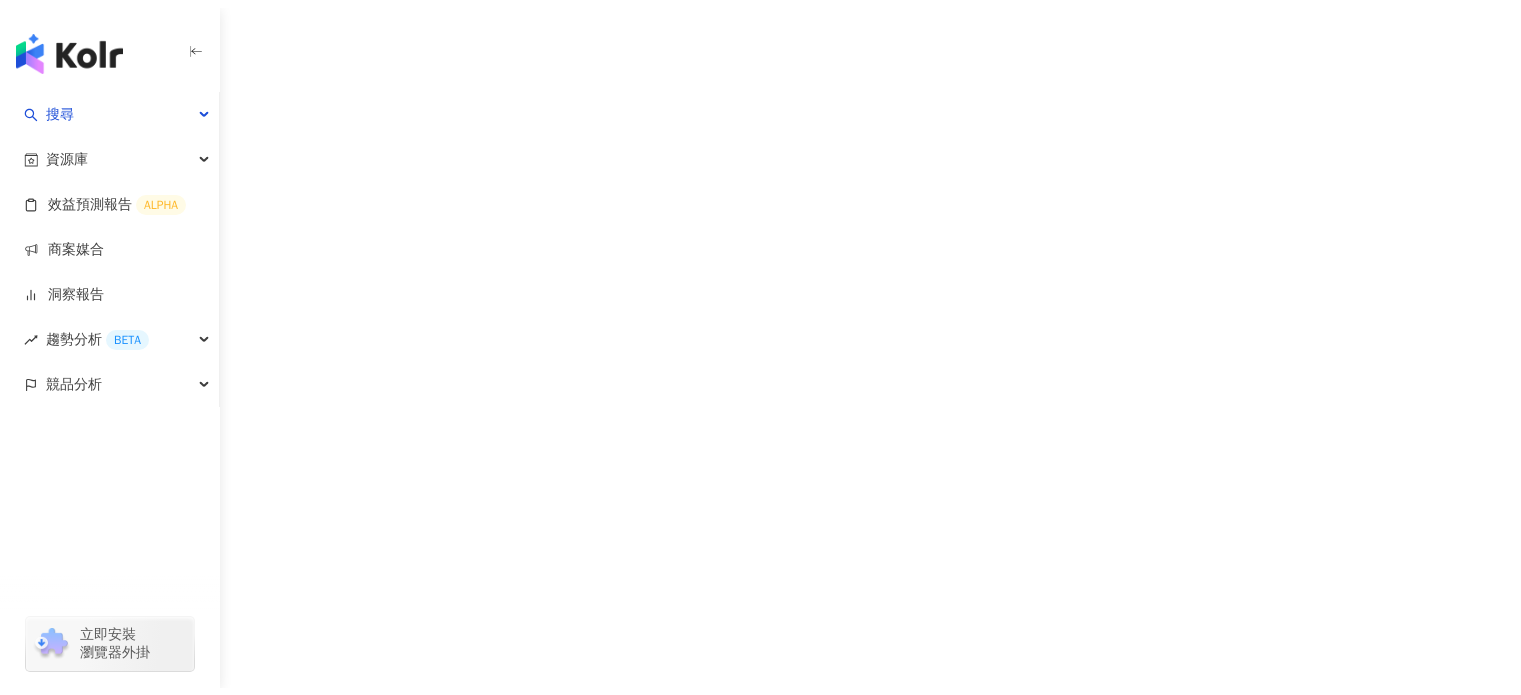 scroll, scrollTop: 0, scrollLeft: 0, axis: both 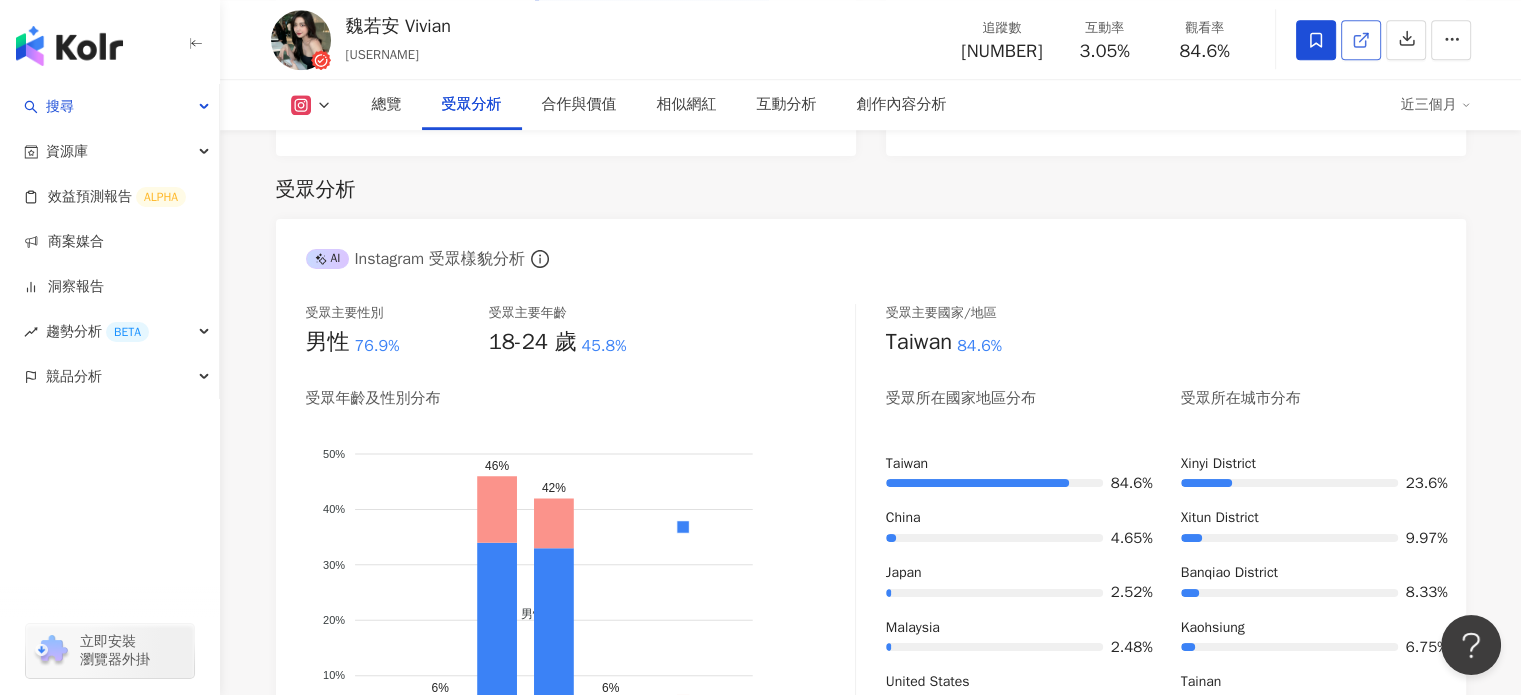 click at bounding box center [1361, 40] 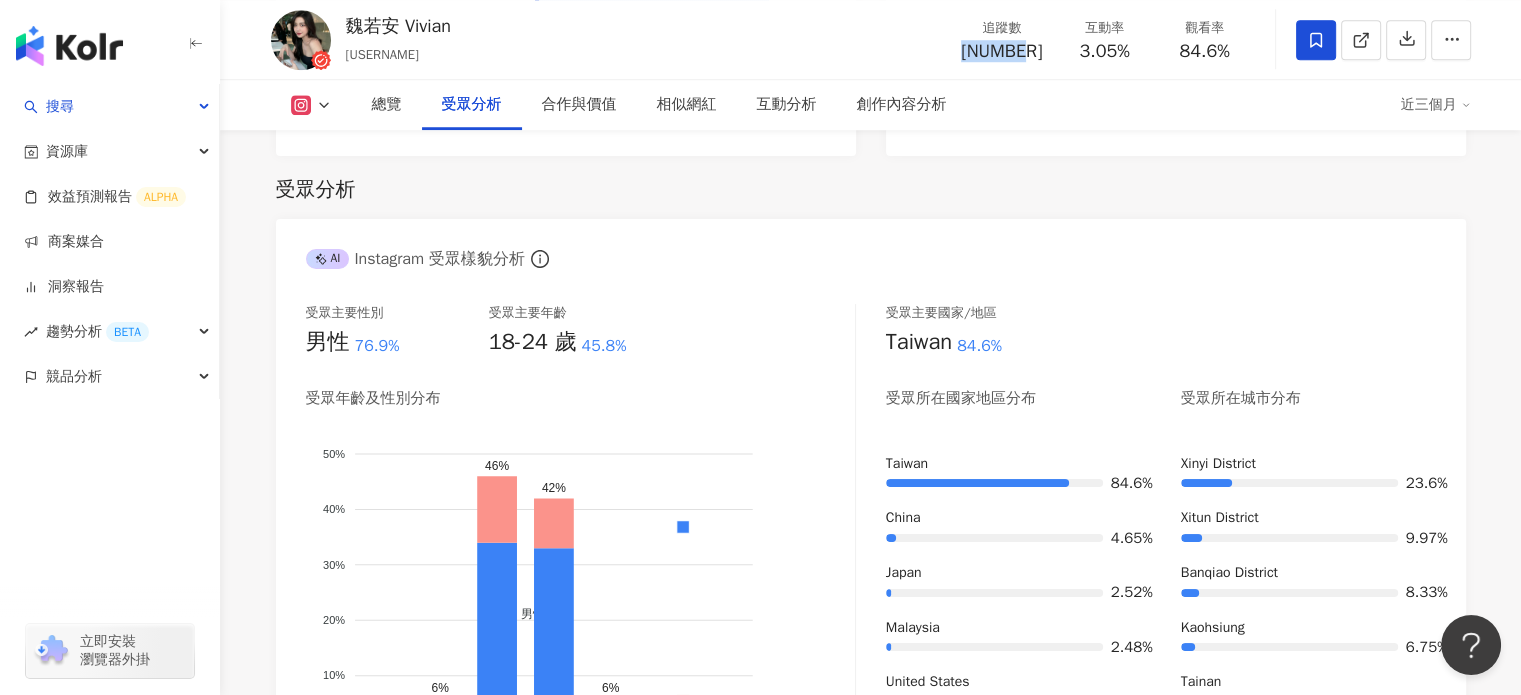 drag, startPoint x: 971, startPoint y: 53, endPoint x: 1032, endPoint y: 55, distance: 61.03278 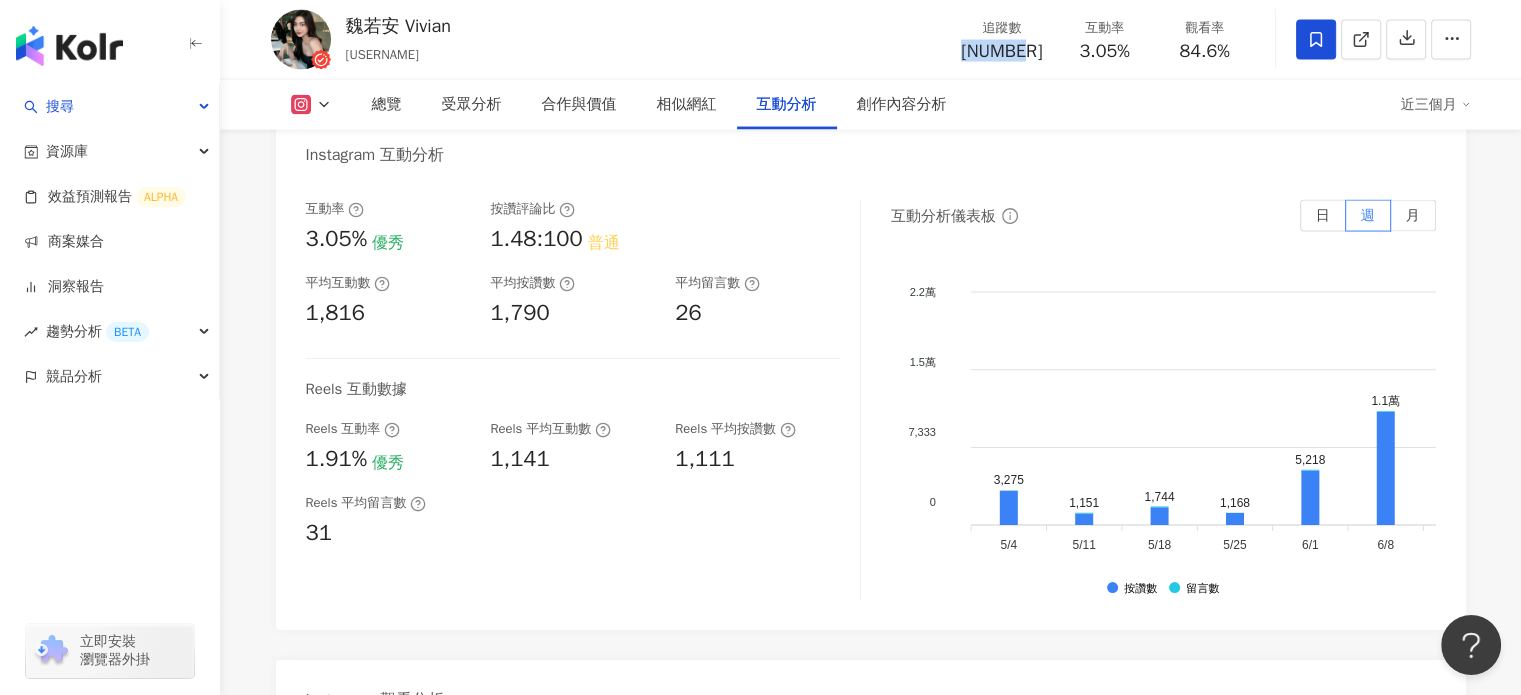 scroll, scrollTop: 4000, scrollLeft: 0, axis: vertical 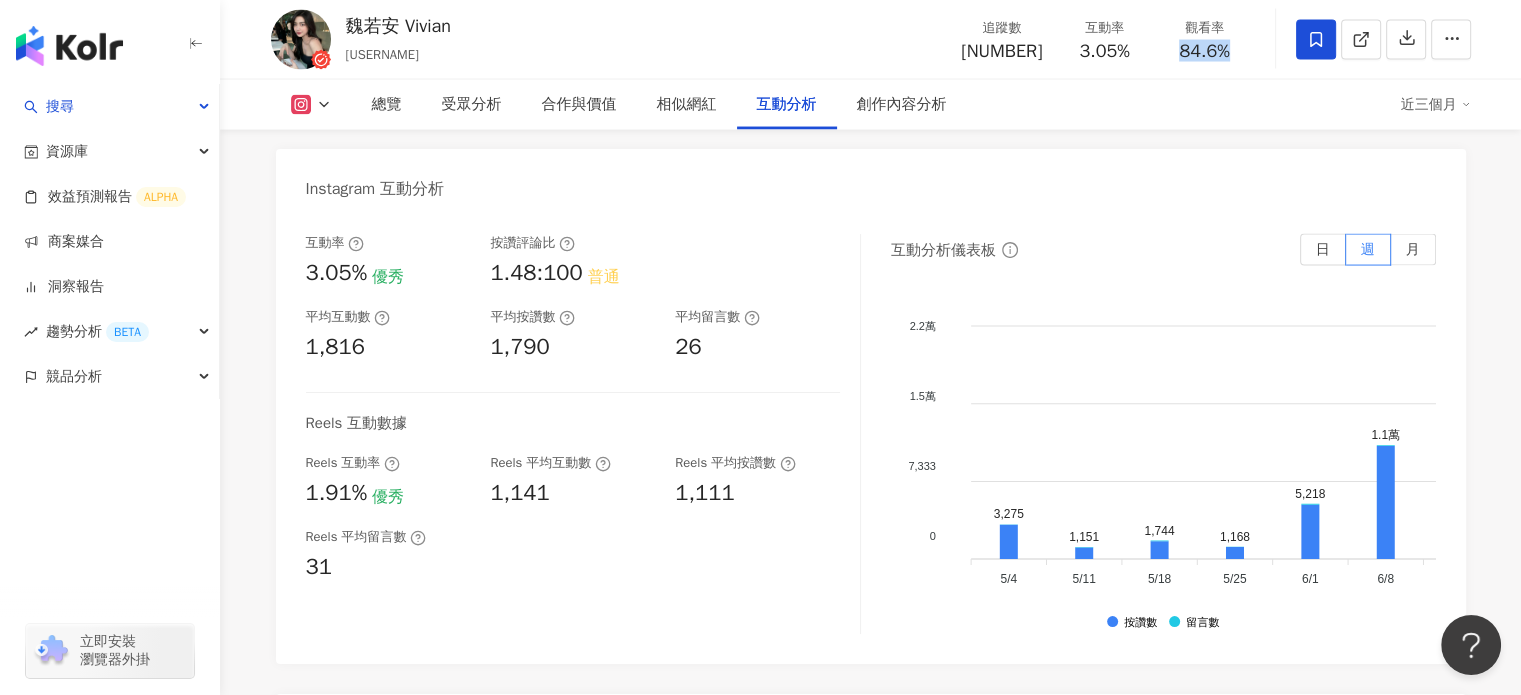 drag, startPoint x: 1176, startPoint y: 55, endPoint x: 1272, endPoint y: 75, distance: 98.0612 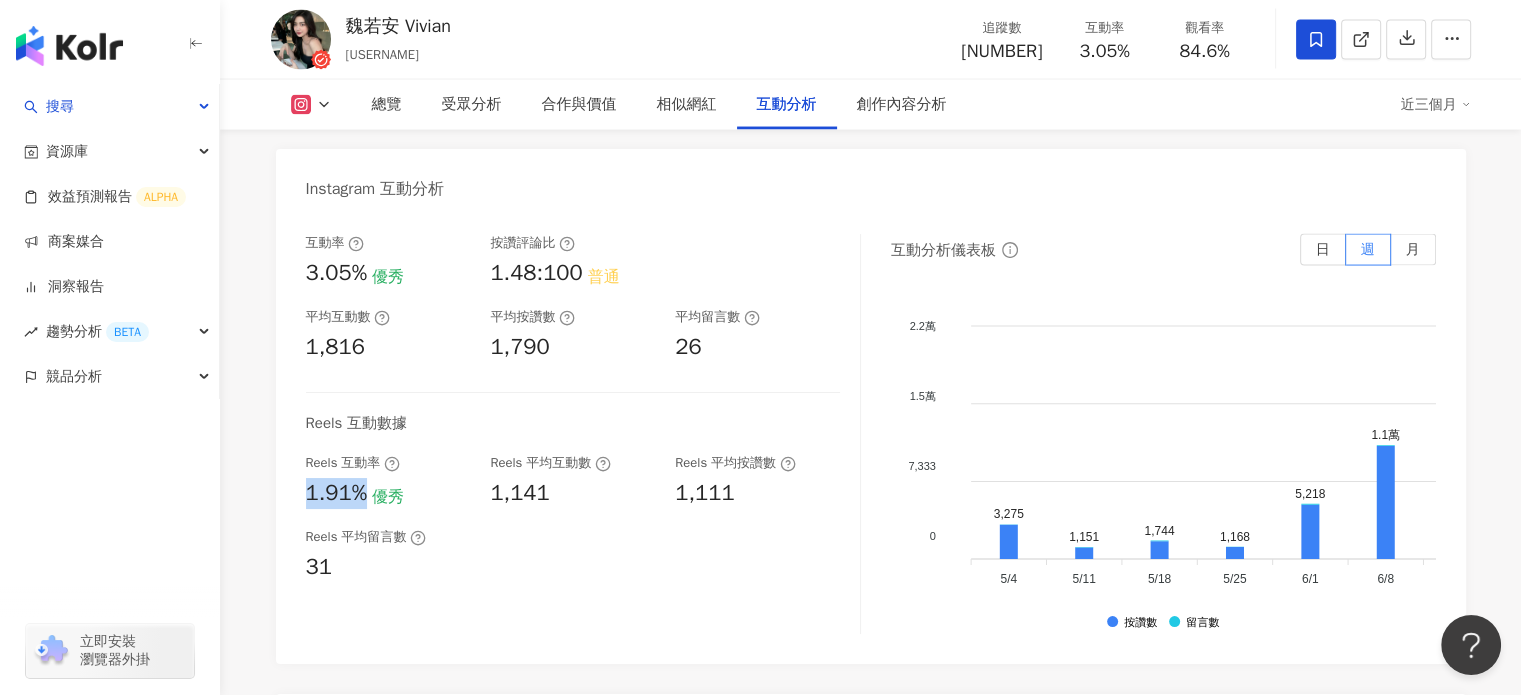 drag, startPoint x: 305, startPoint y: 487, endPoint x: 365, endPoint y: 487, distance: 60 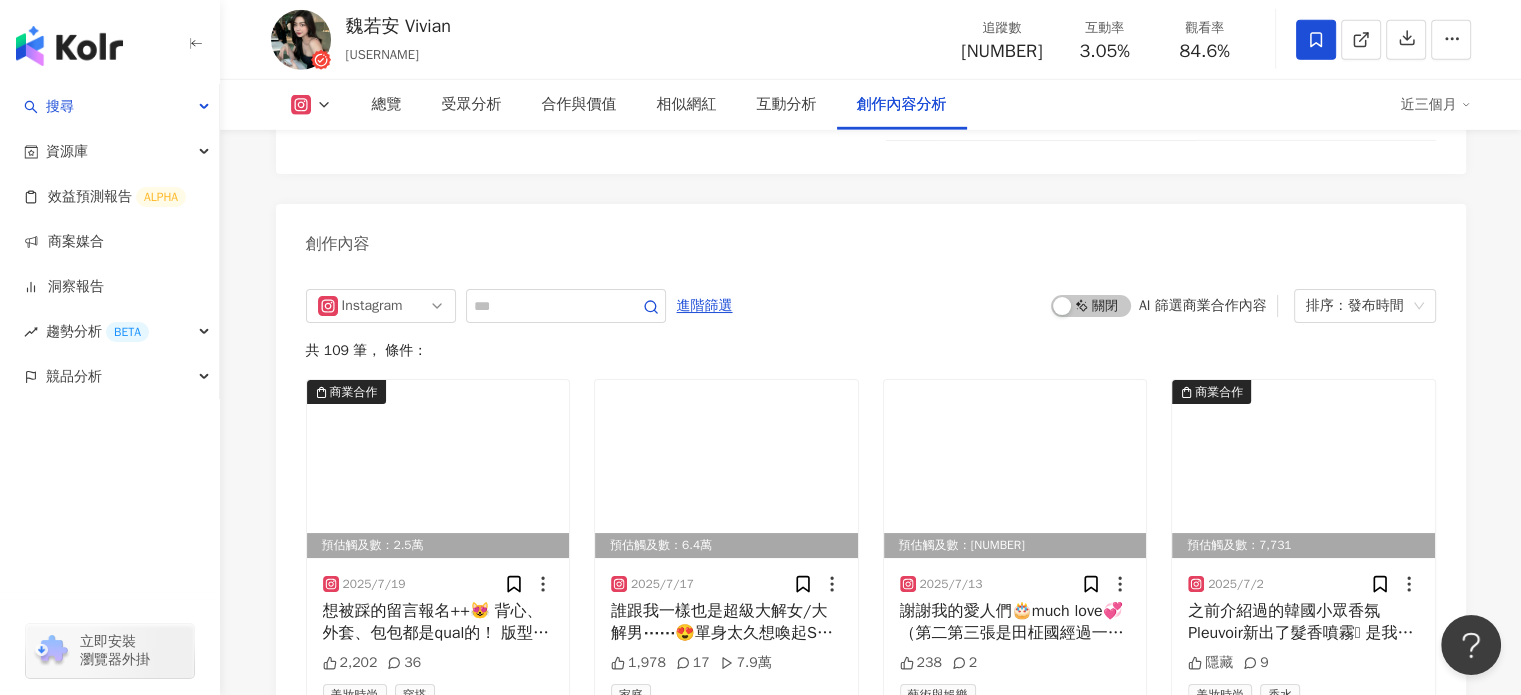 scroll, scrollTop: 5800, scrollLeft: 0, axis: vertical 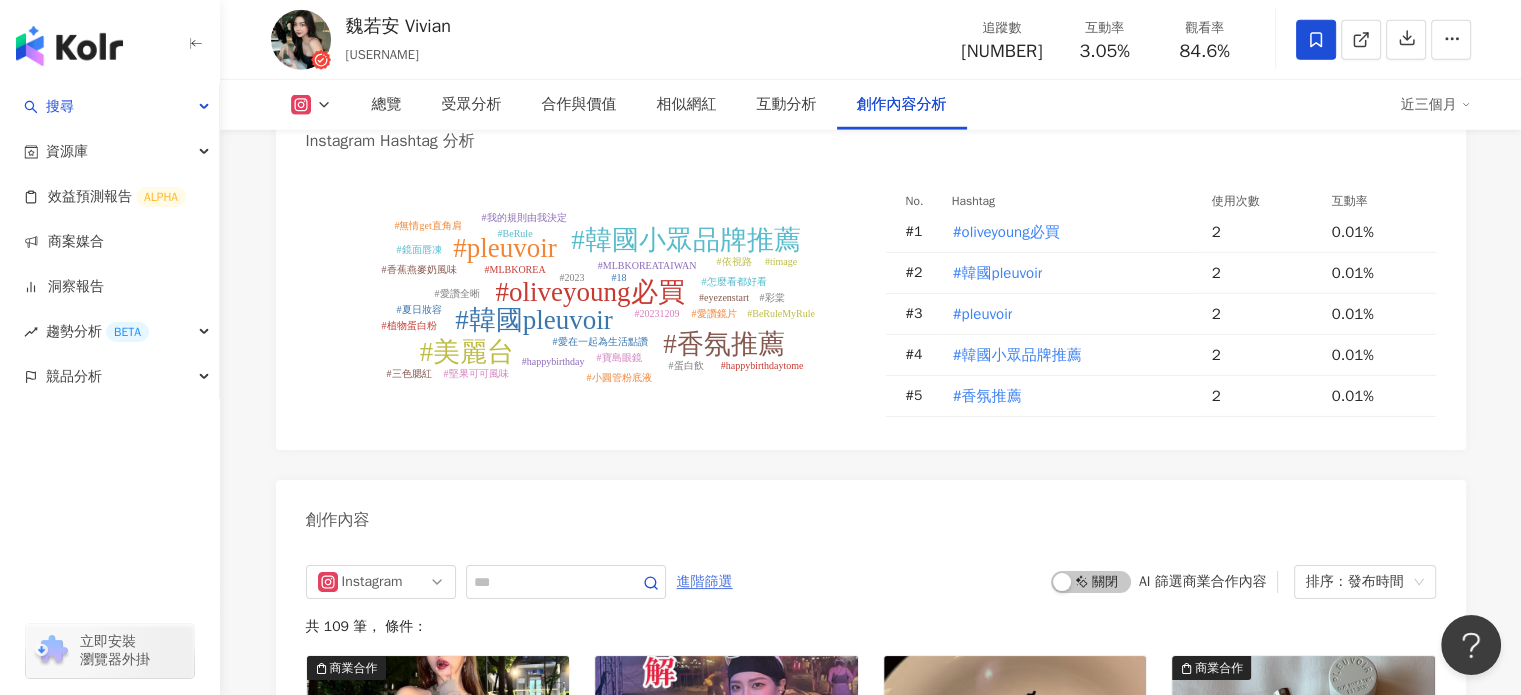 click on "進階篩選" at bounding box center [705, 582] 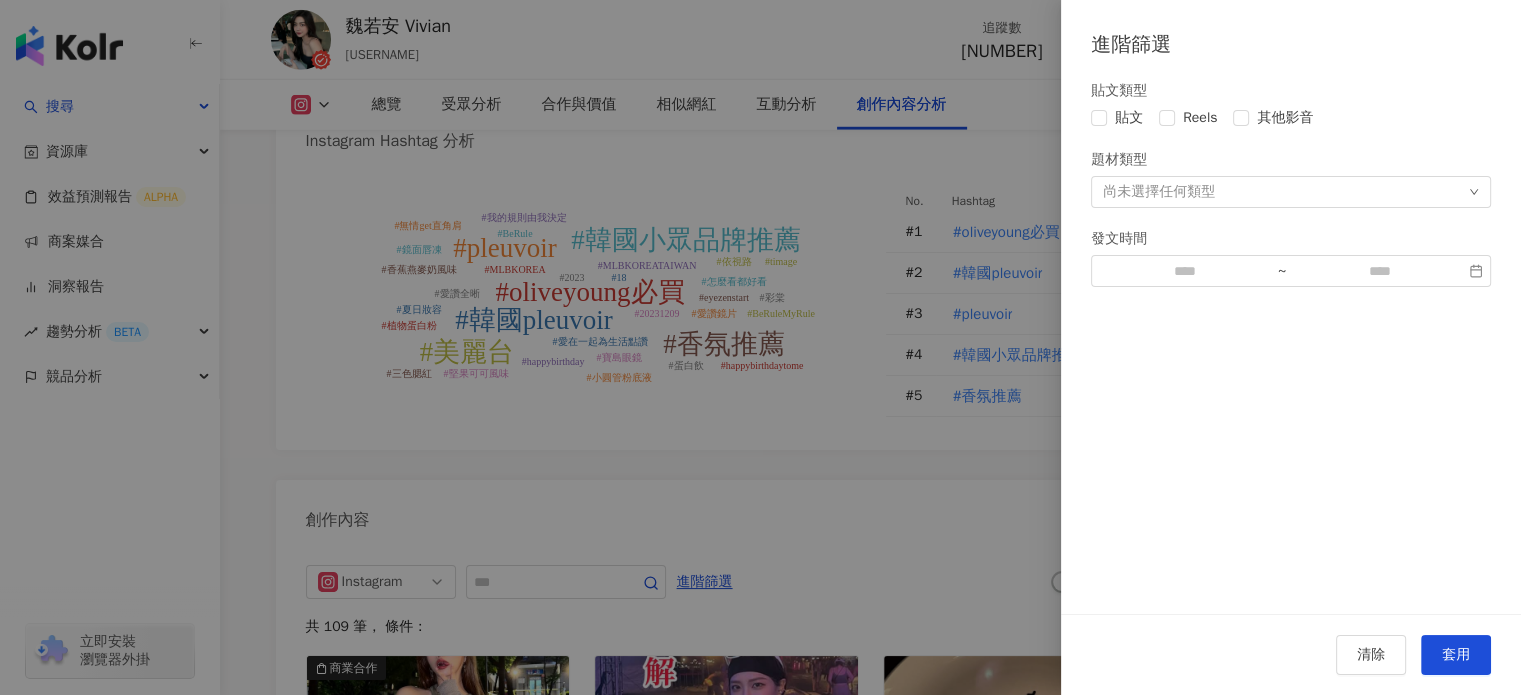 click on "尚未選擇任何類型" at bounding box center [1159, 192] 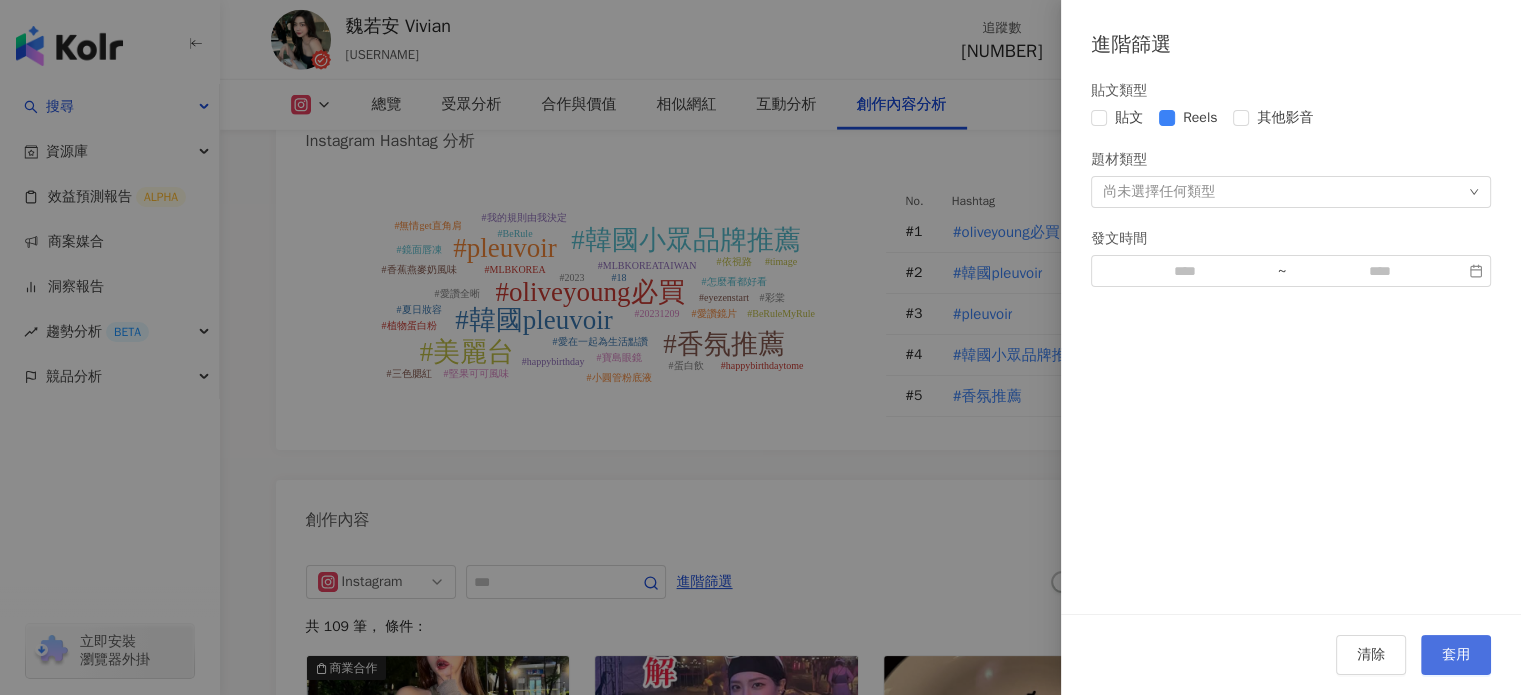 click on "套用" at bounding box center [1456, 655] 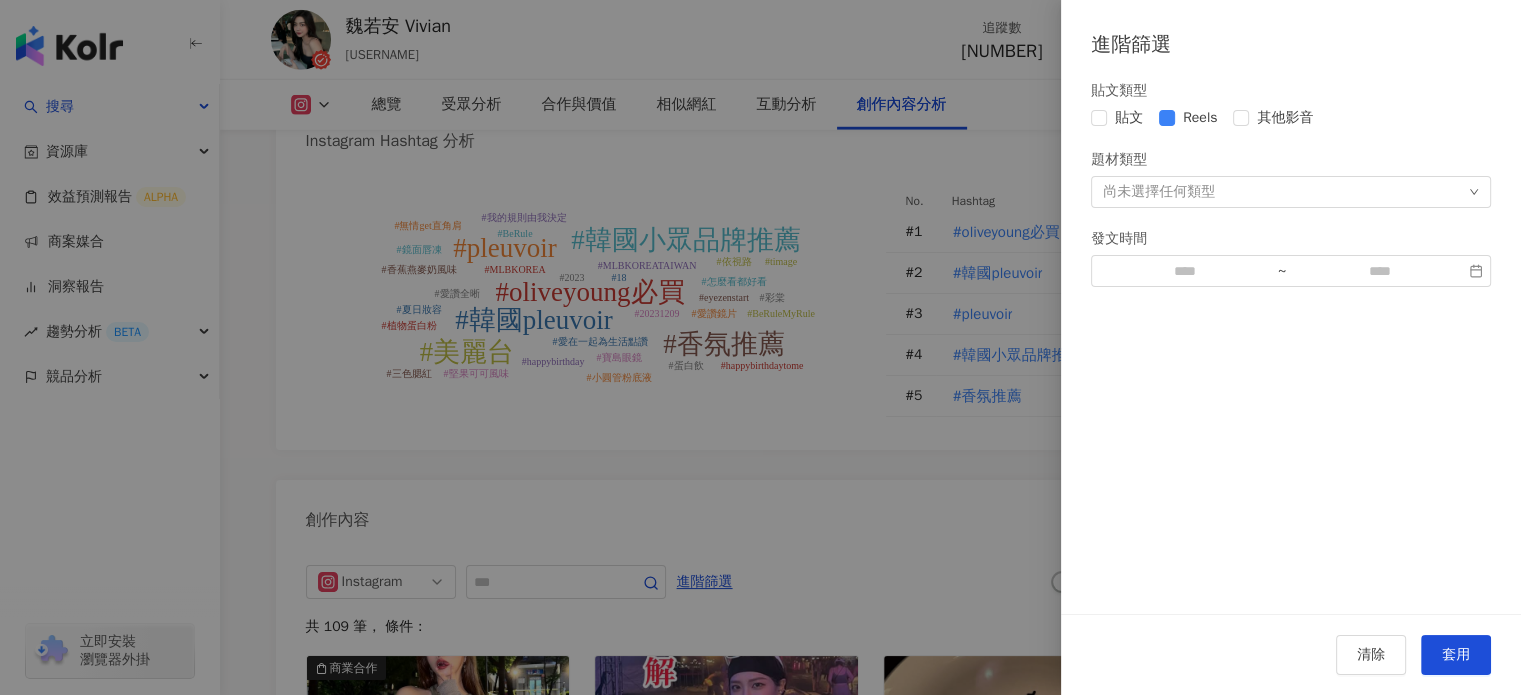 scroll, scrollTop: 6100, scrollLeft: 0, axis: vertical 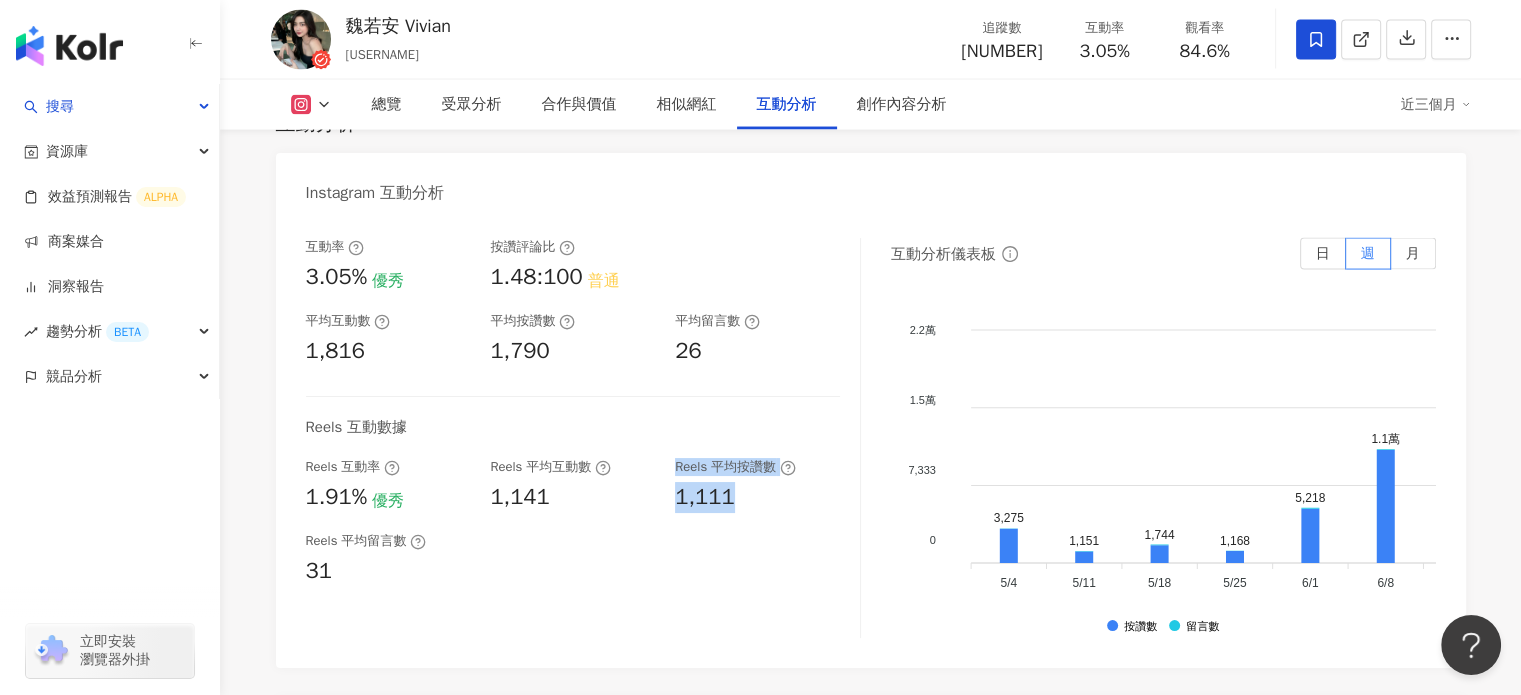 drag, startPoint x: 740, startPoint y: 495, endPoint x: 635, endPoint y: 498, distance: 105.04285 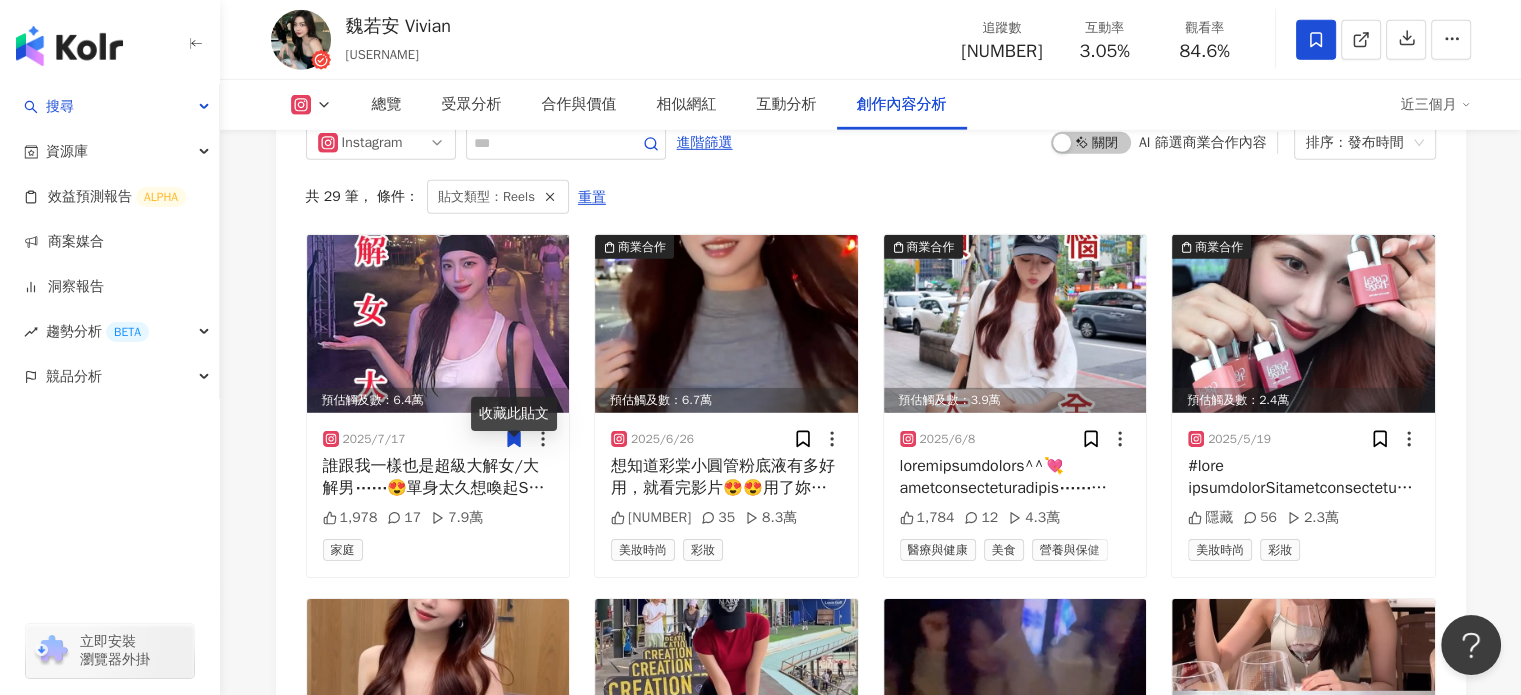 scroll, scrollTop: 6396, scrollLeft: 0, axis: vertical 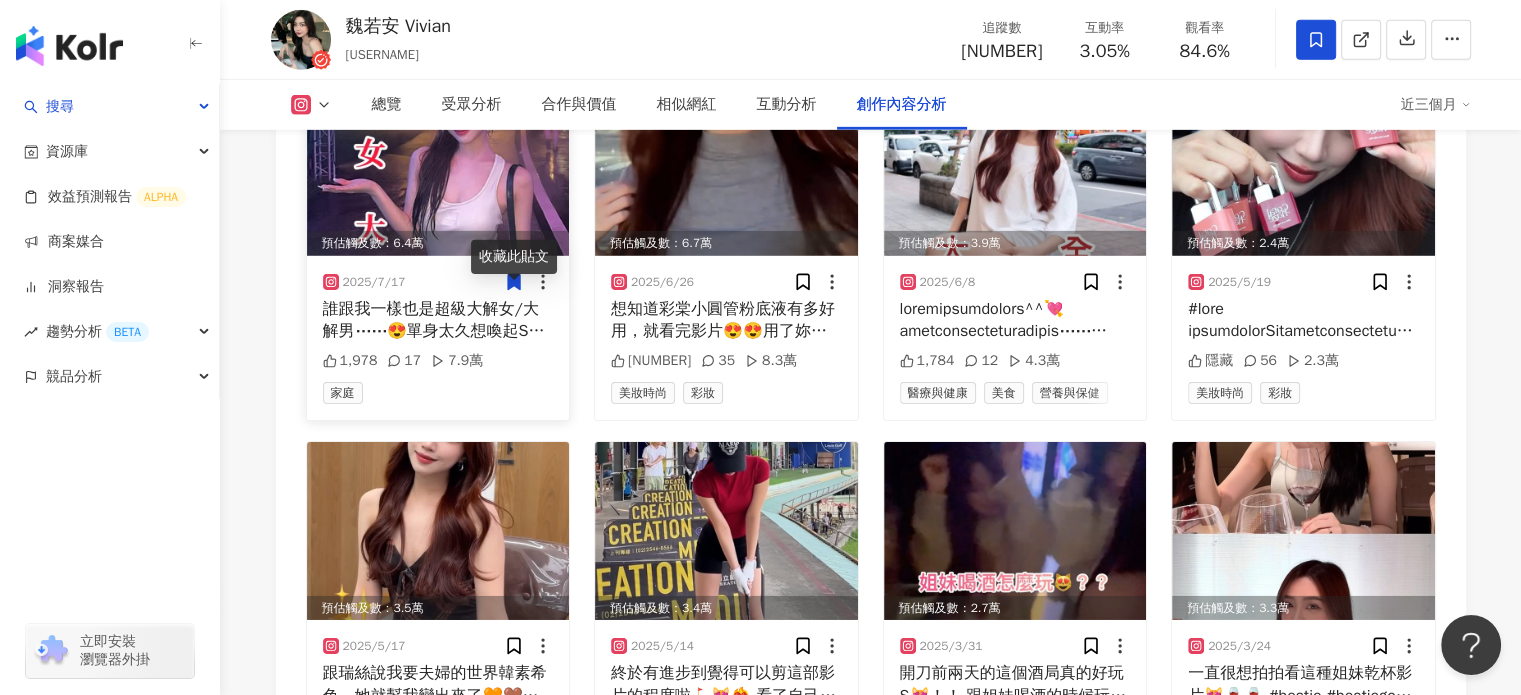 click 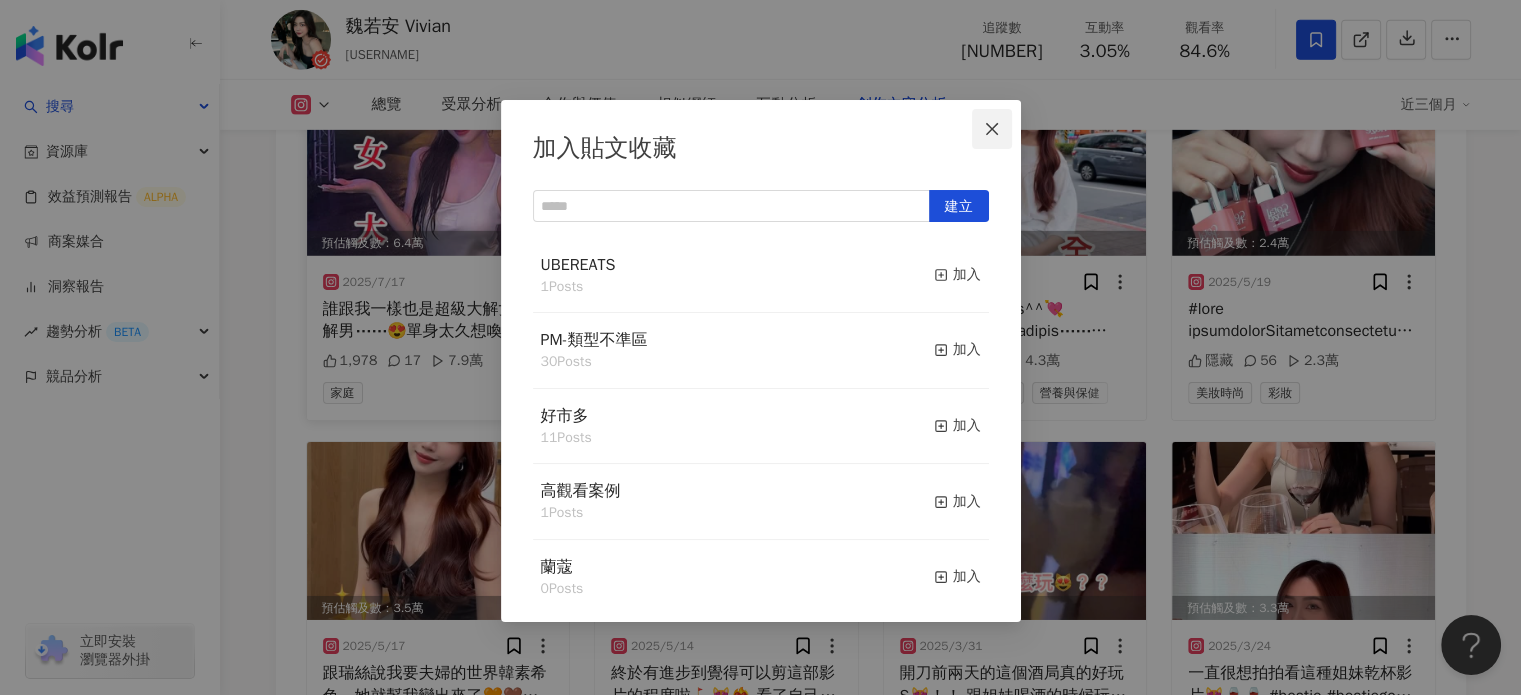 click 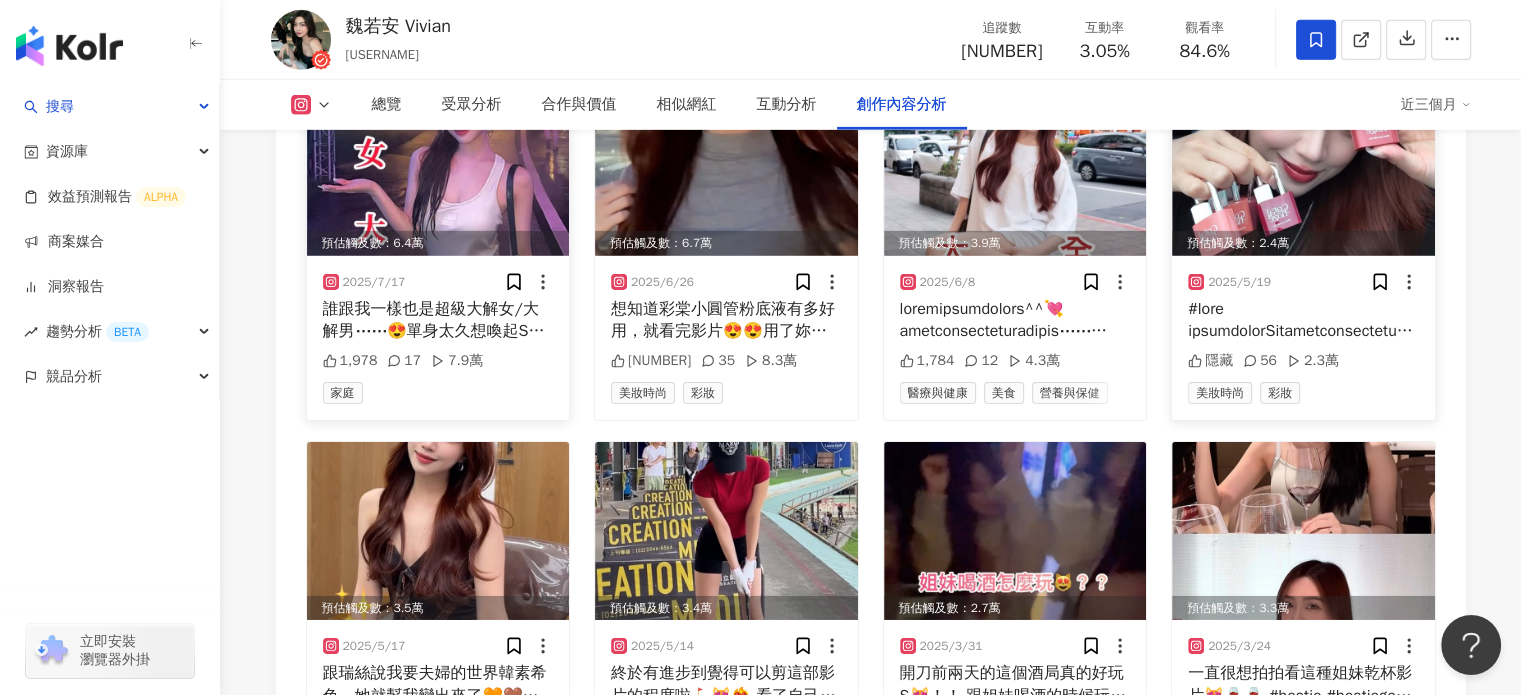 scroll, scrollTop: 6896, scrollLeft: 0, axis: vertical 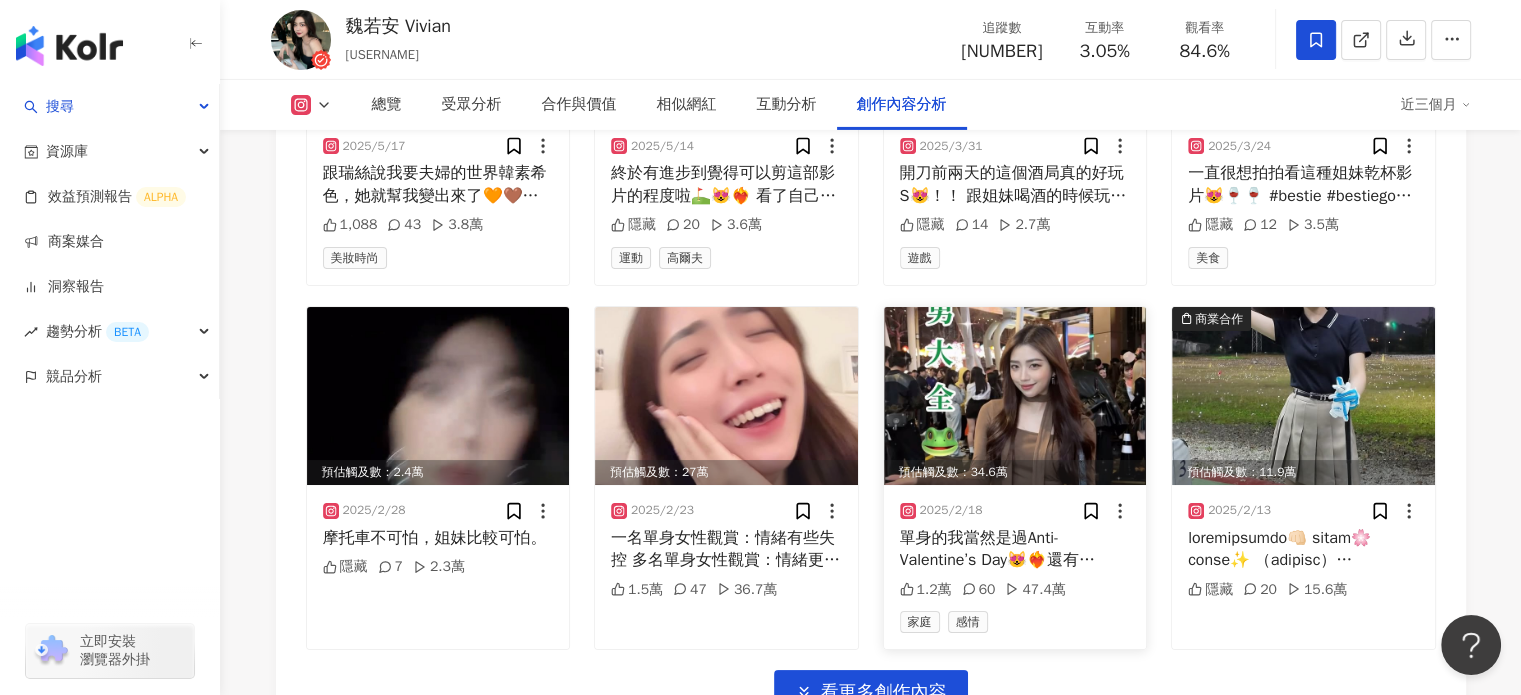 click at bounding box center [1015, 396] 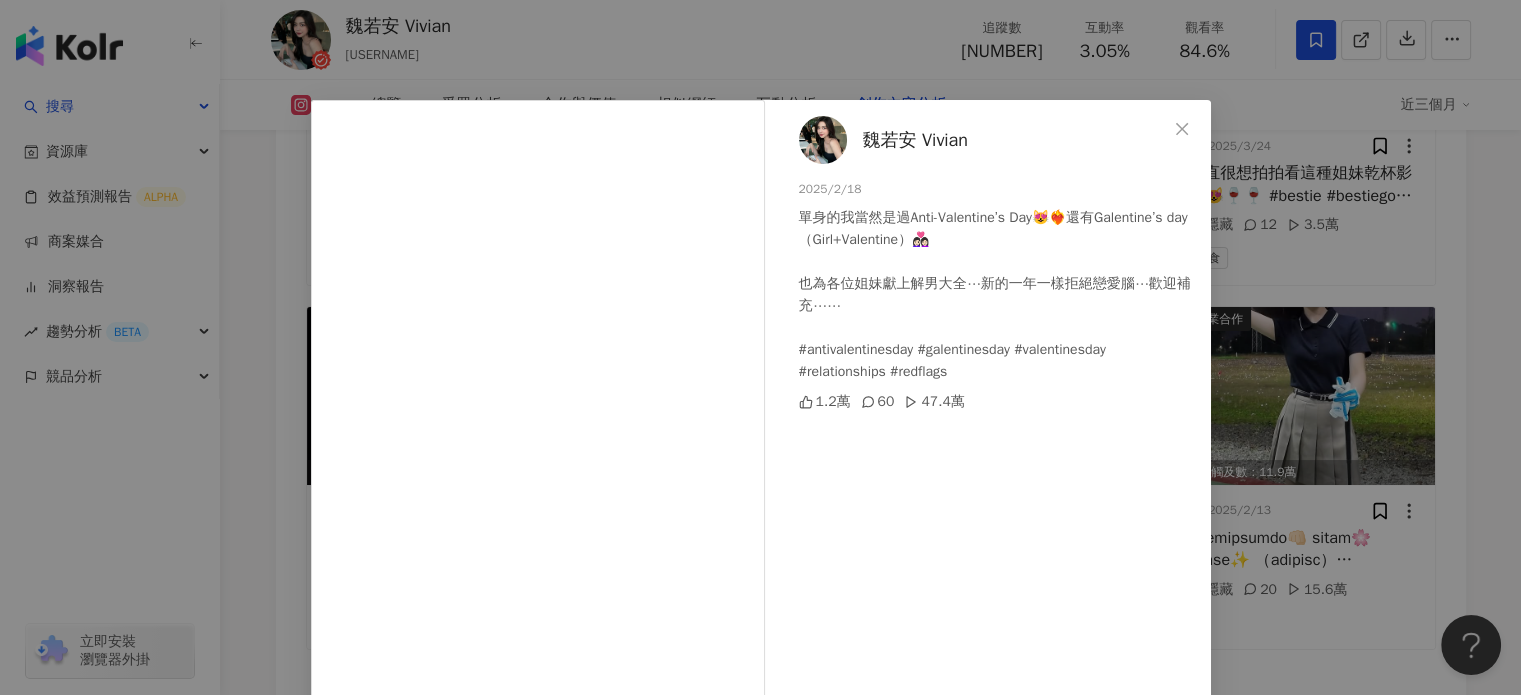 scroll, scrollTop: 204, scrollLeft: 0, axis: vertical 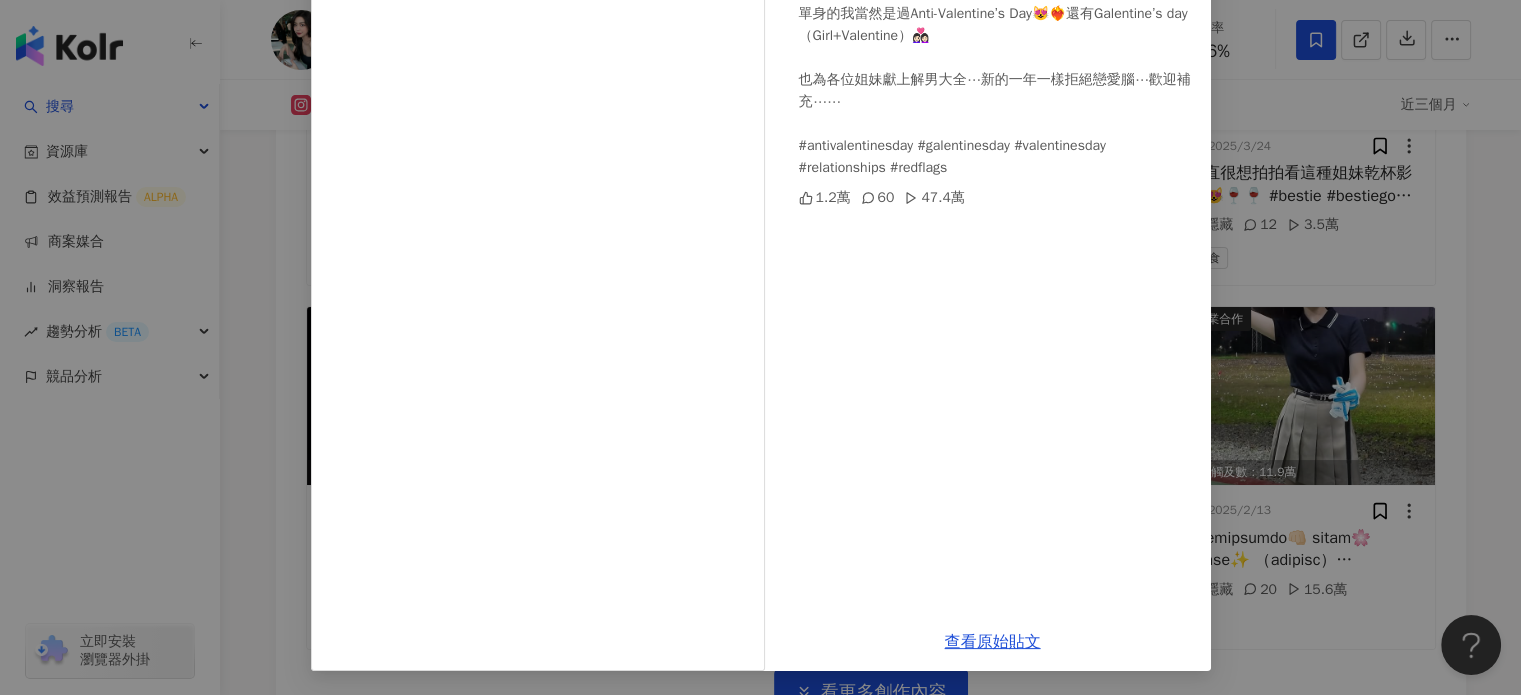 click on "[NAME] [NAME] [DATE]/[MONTH]/[DAY] 單身的我當然是過Anti-Valentine’s Day😻❤️‍🔥還有Galentine’s day（Girl+Valentine）👩🏻‍❤️‍👩🏻
也為各位姐妹獻上解男大全⋯新的一年一樣拒絕戀愛腦⋯歡迎補充⋯⋯
#antivalentinesday #galentinesday #valentinesday #relationships #redflags [NUMBER] [NUMBER] [NUMBER] 查看原始貼文" at bounding box center [760, 347] 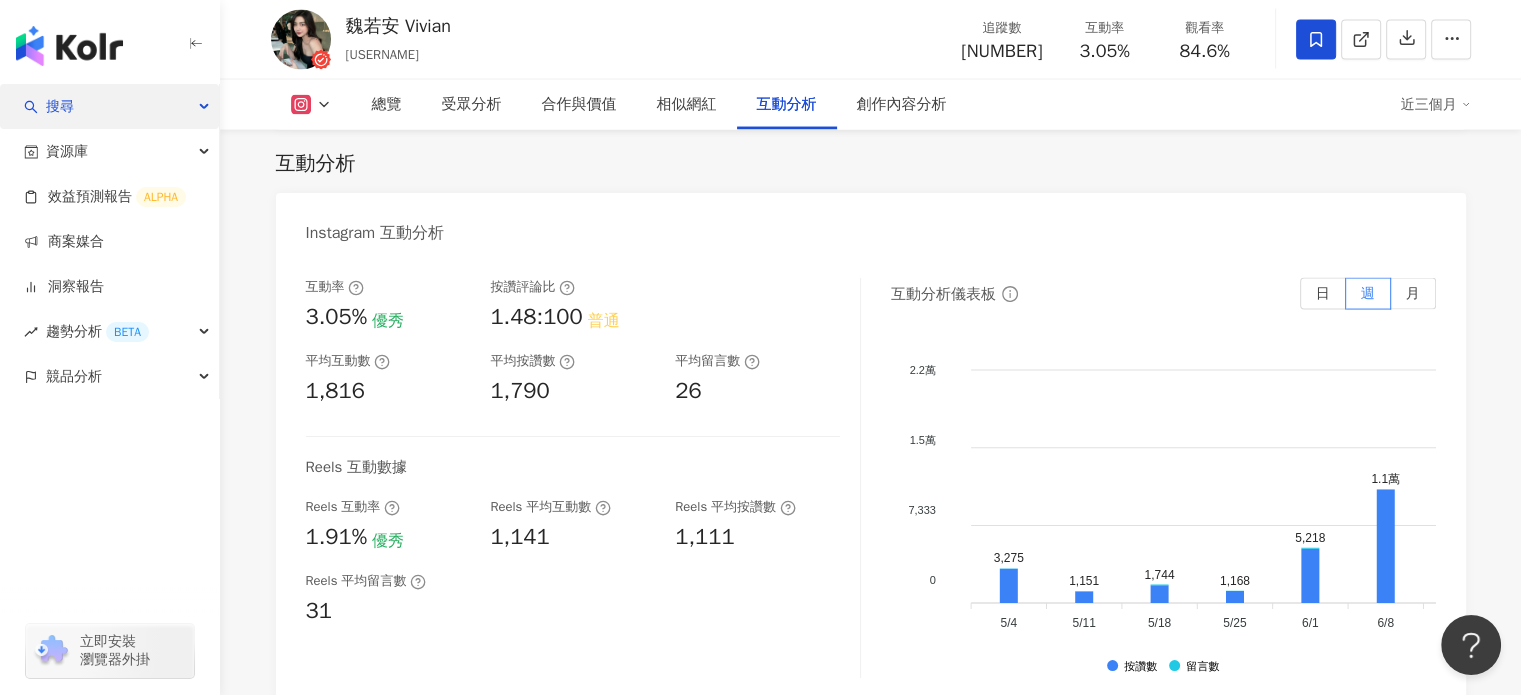 scroll, scrollTop: 3896, scrollLeft: 0, axis: vertical 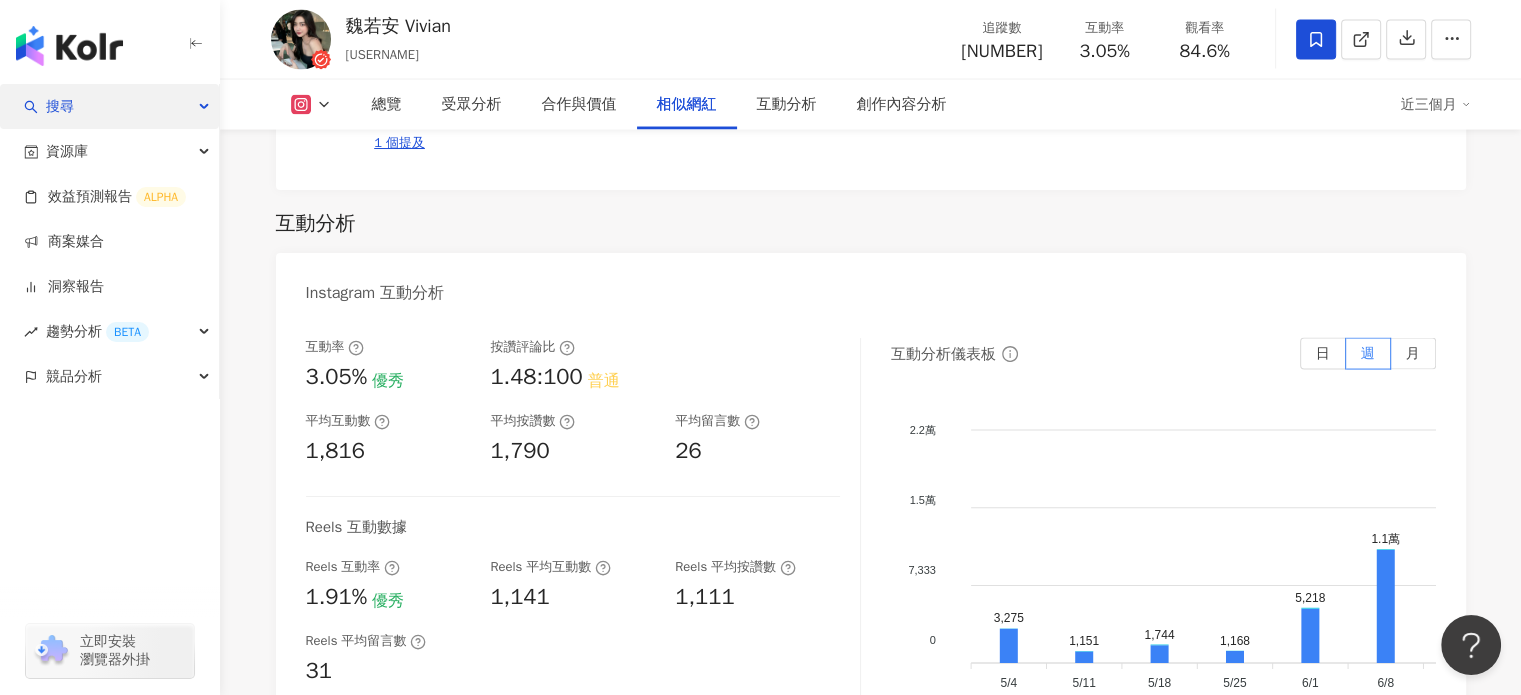 click on "搜尋" at bounding box center [109, 106] 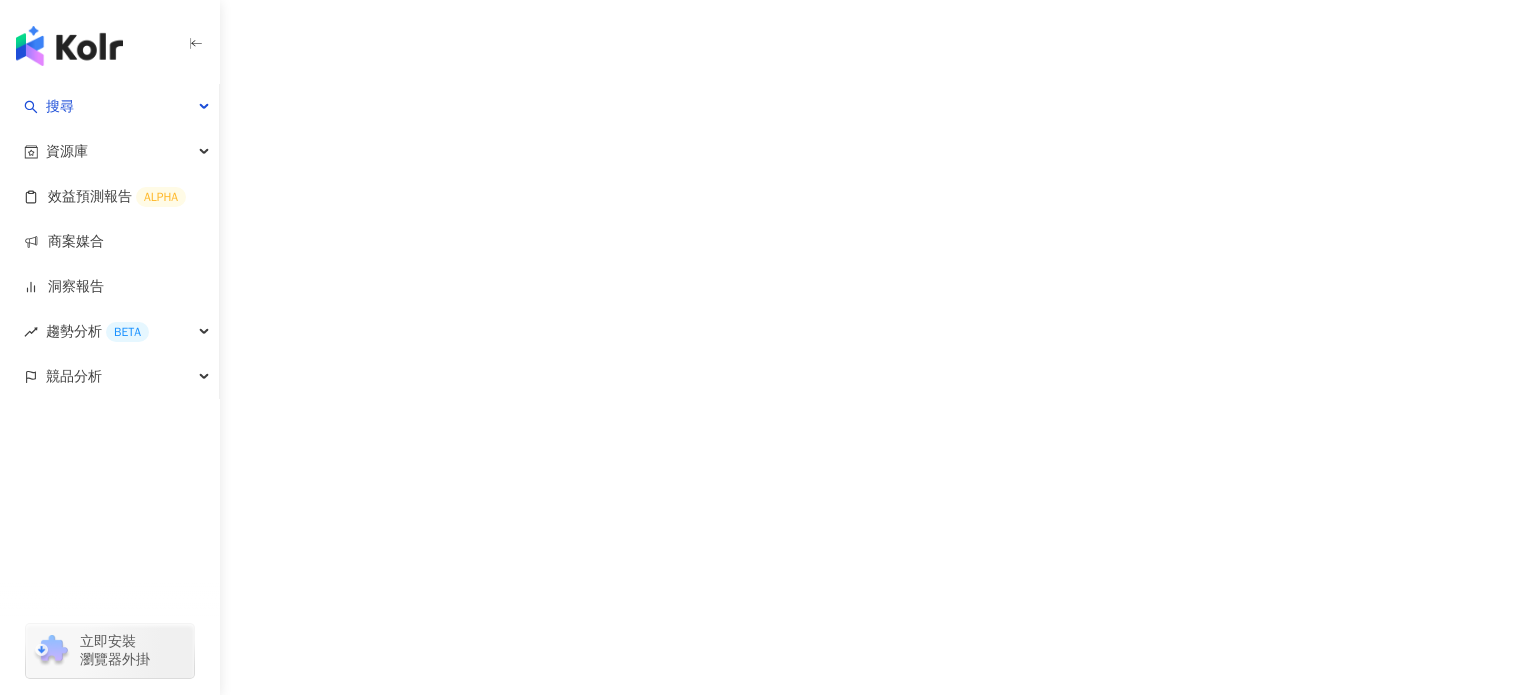 scroll, scrollTop: 0, scrollLeft: 0, axis: both 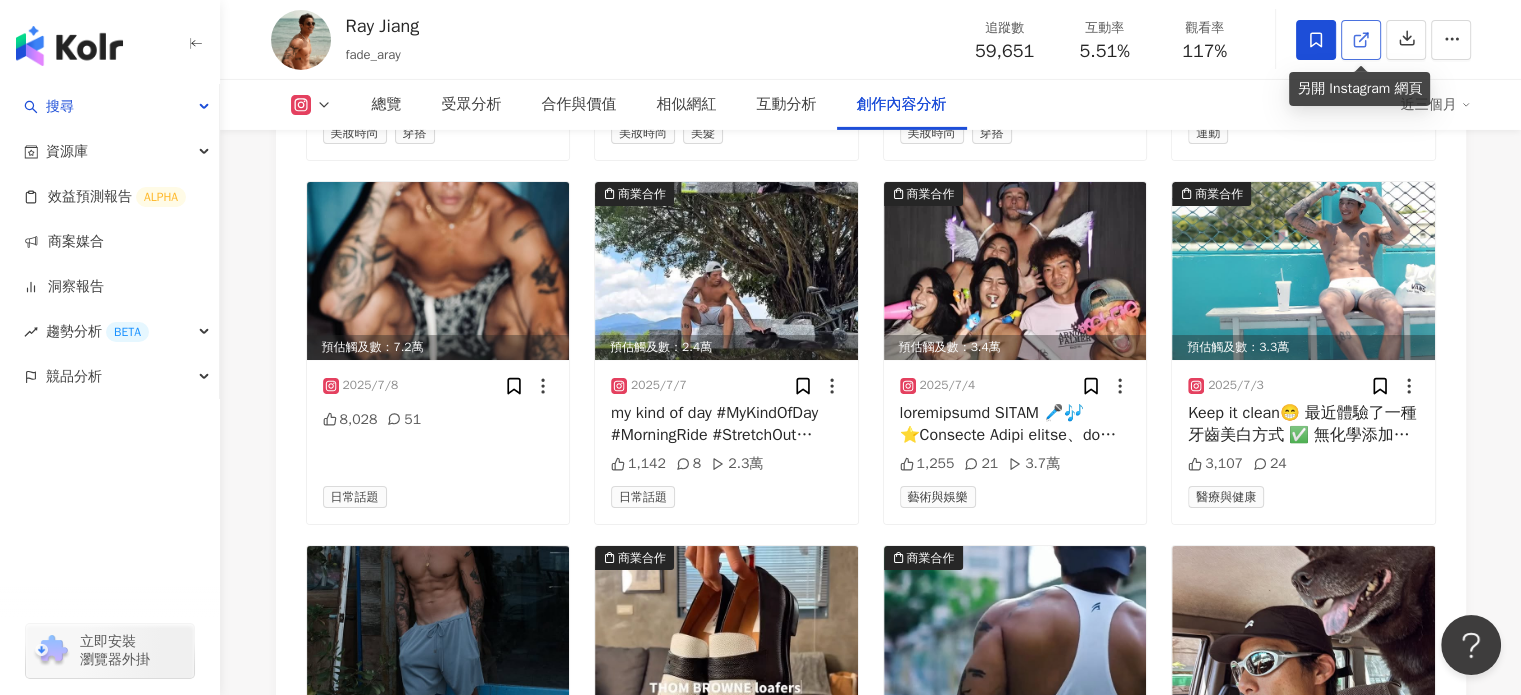 click 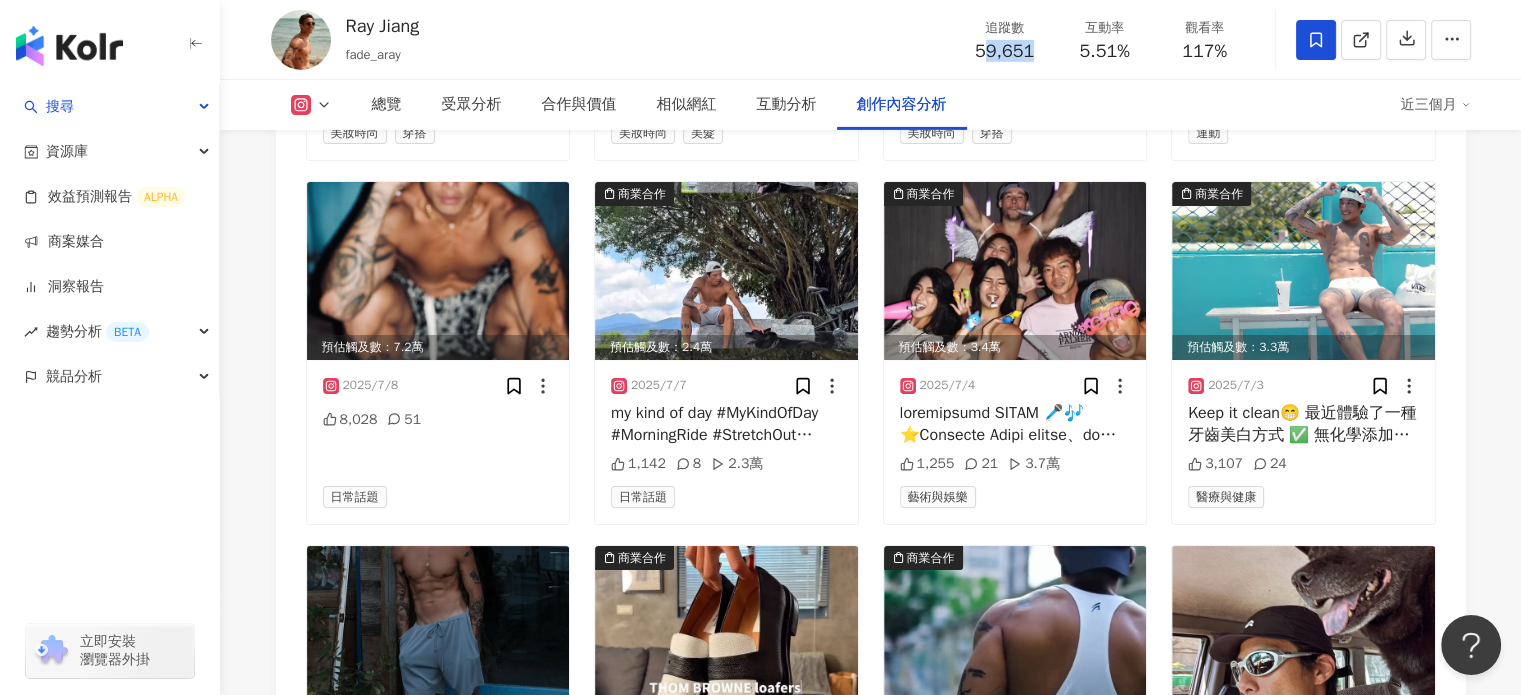 drag, startPoint x: 981, startPoint y: 52, endPoint x: 1024, endPoint y: 57, distance: 43.289722 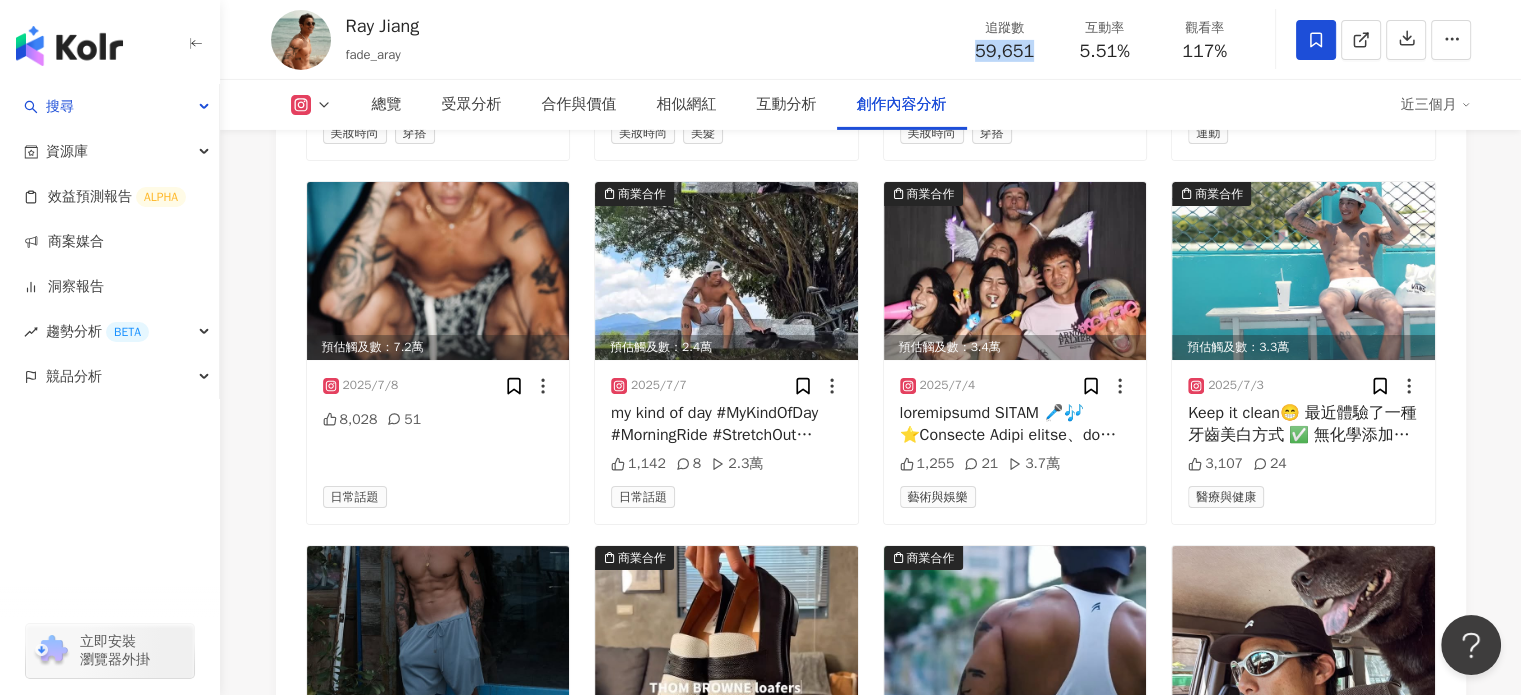 drag, startPoint x: 978, startPoint y: 53, endPoint x: 1020, endPoint y: 59, distance: 42.426407 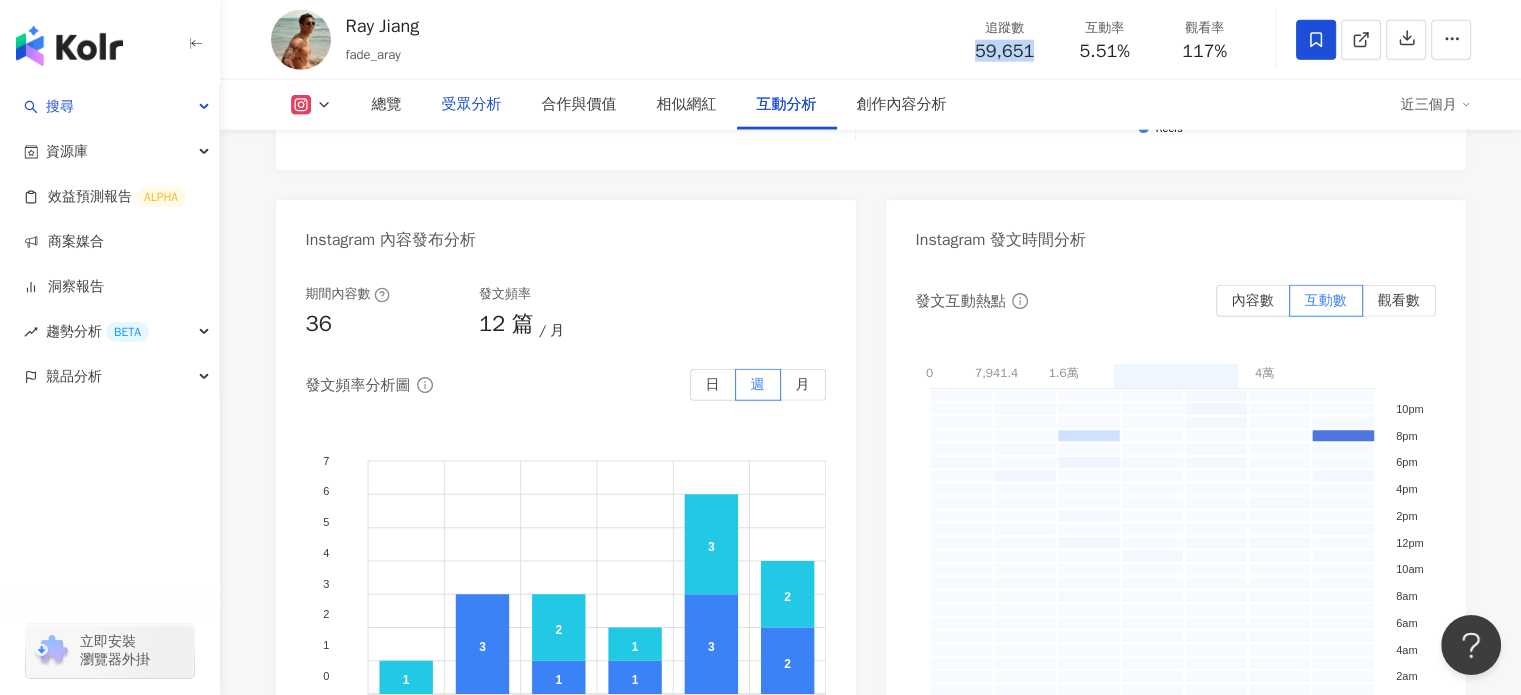 click on "受眾分析" at bounding box center [472, 105] 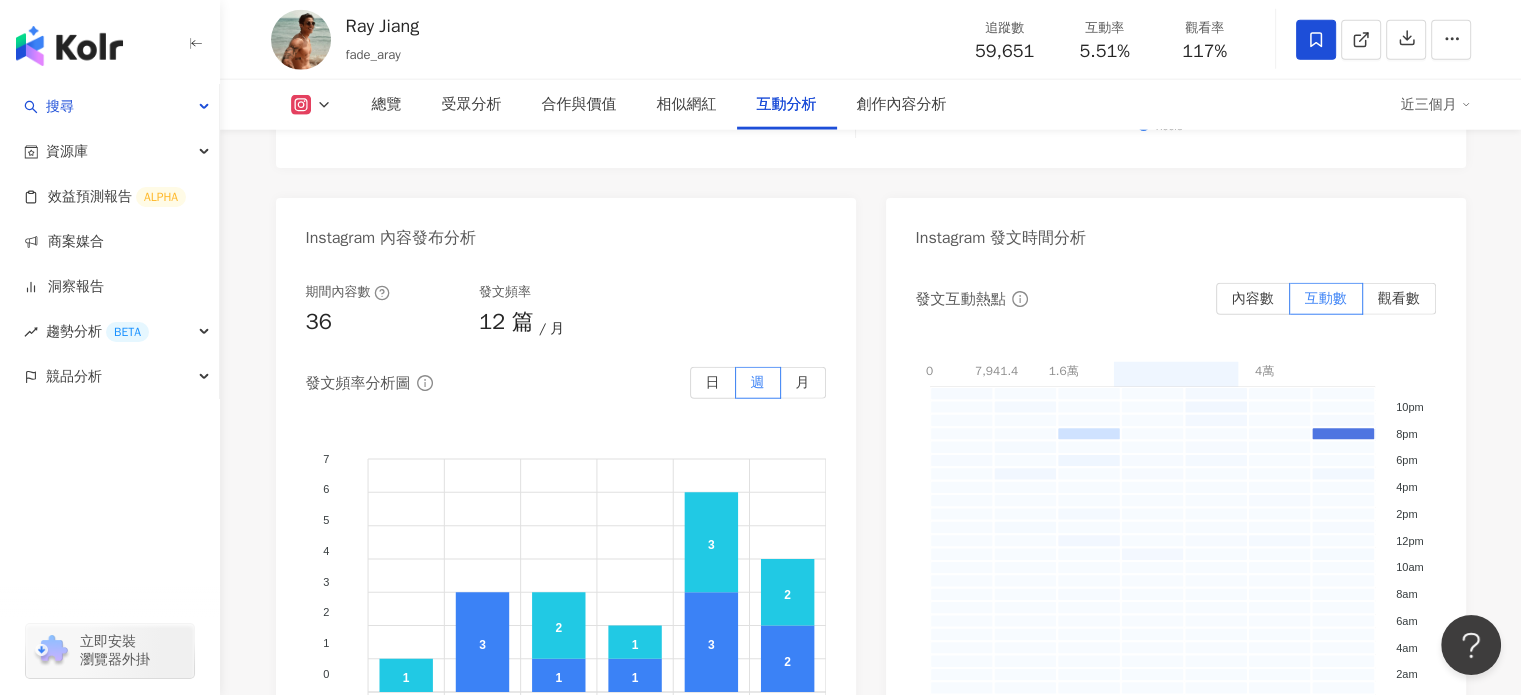 scroll, scrollTop: 5390, scrollLeft: 0, axis: vertical 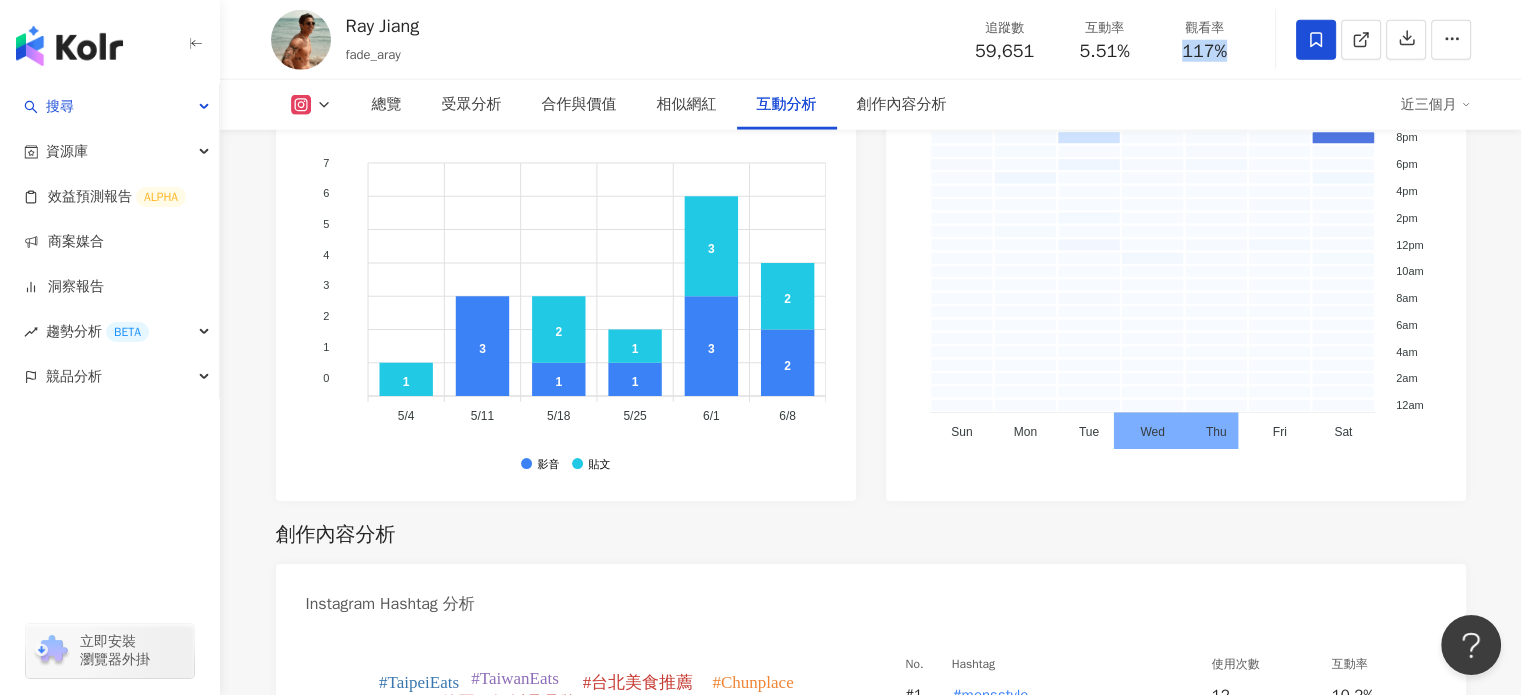 drag, startPoint x: 1169, startPoint y: 50, endPoint x: 1232, endPoint y: 49, distance: 63.007935 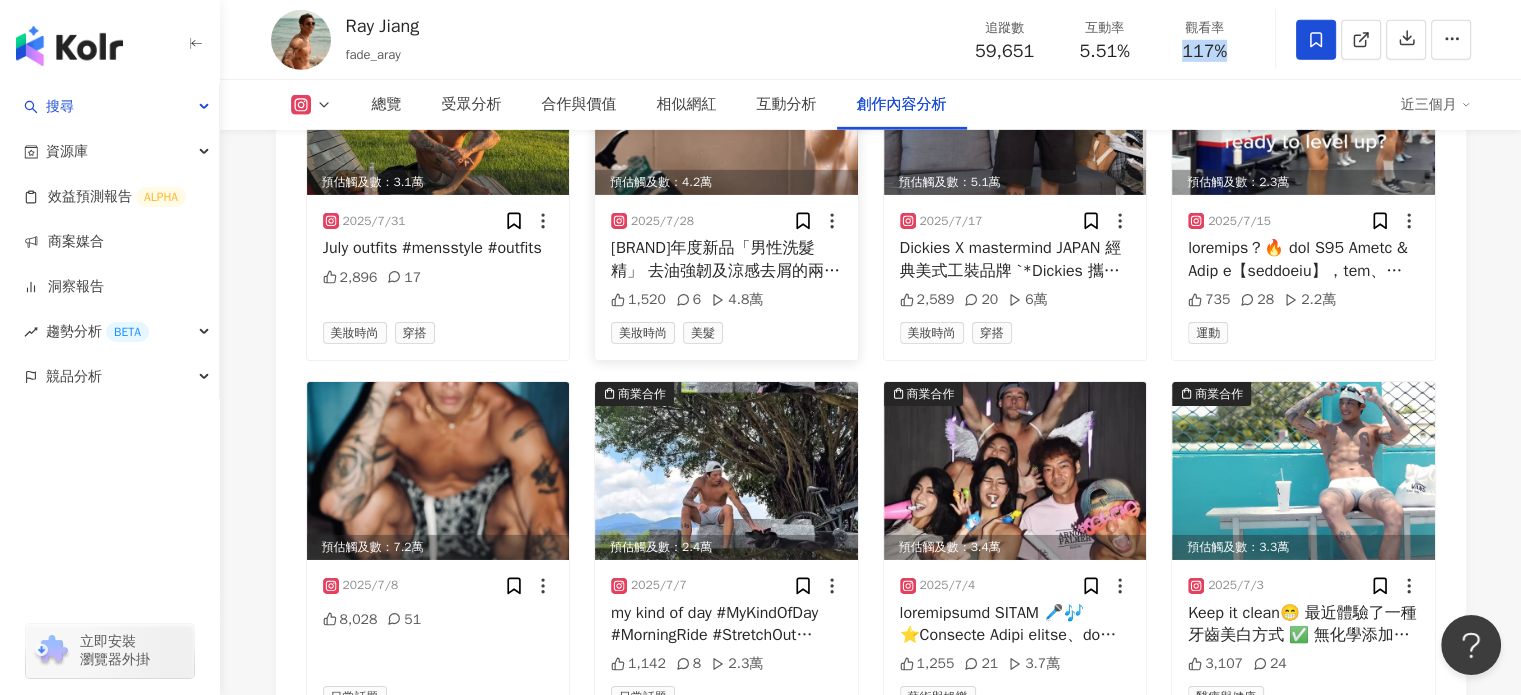 scroll, scrollTop: 5992, scrollLeft: 0, axis: vertical 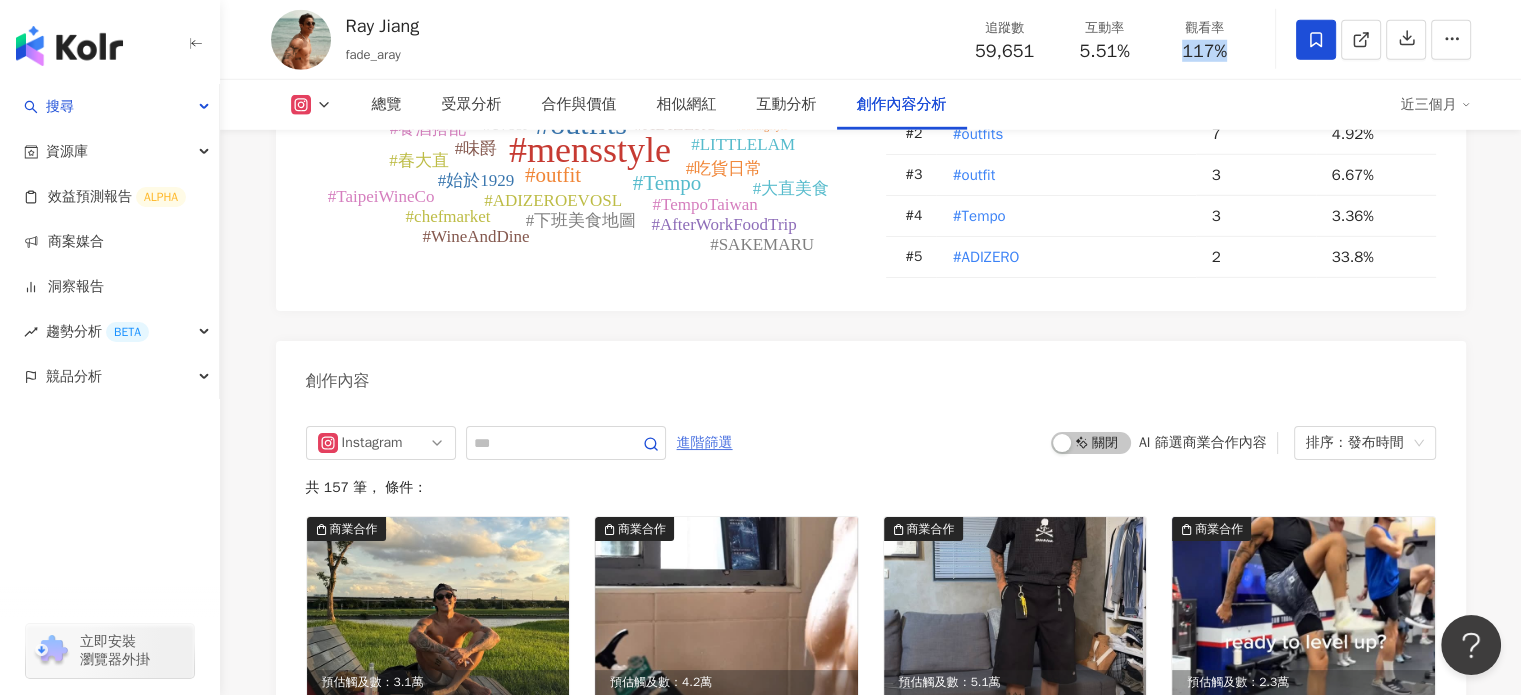 click on "進階篩選" at bounding box center [705, 443] 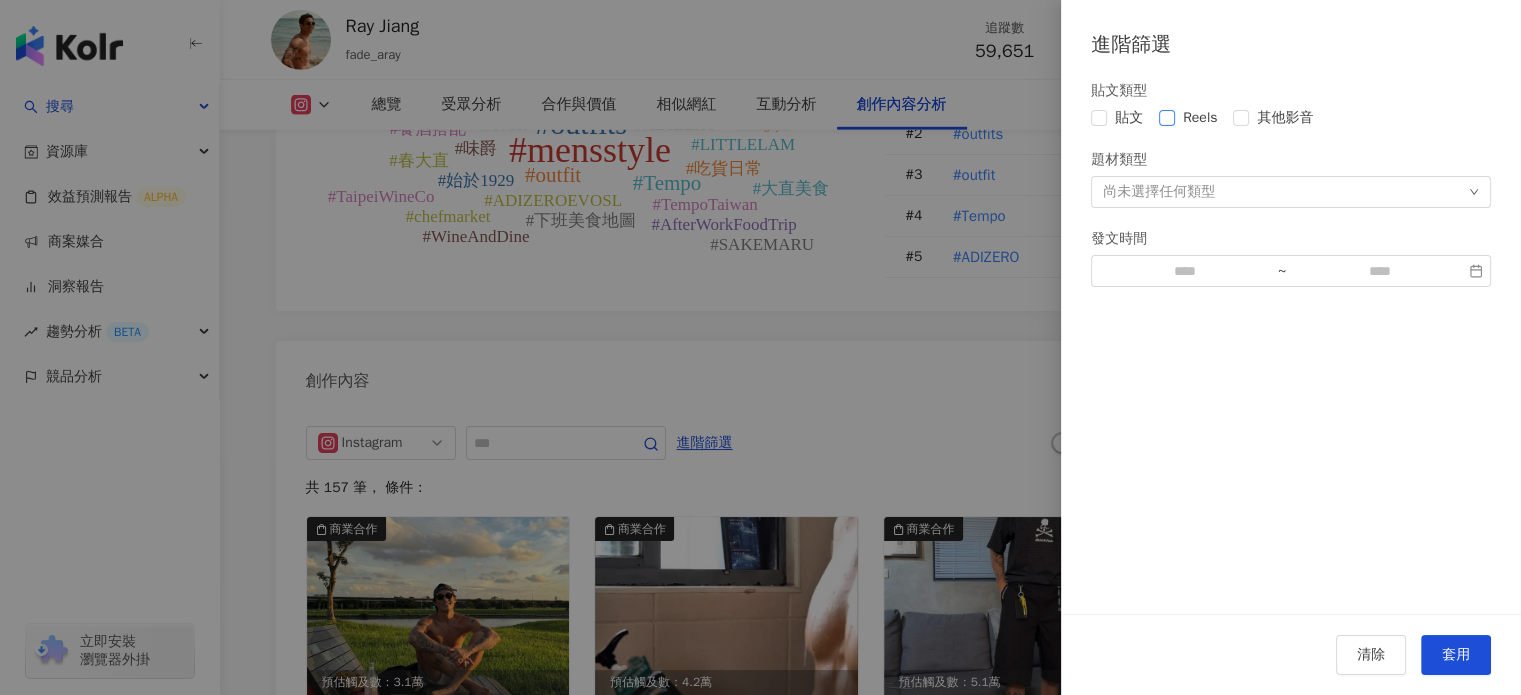 click on "Reels" at bounding box center (1200, 118) 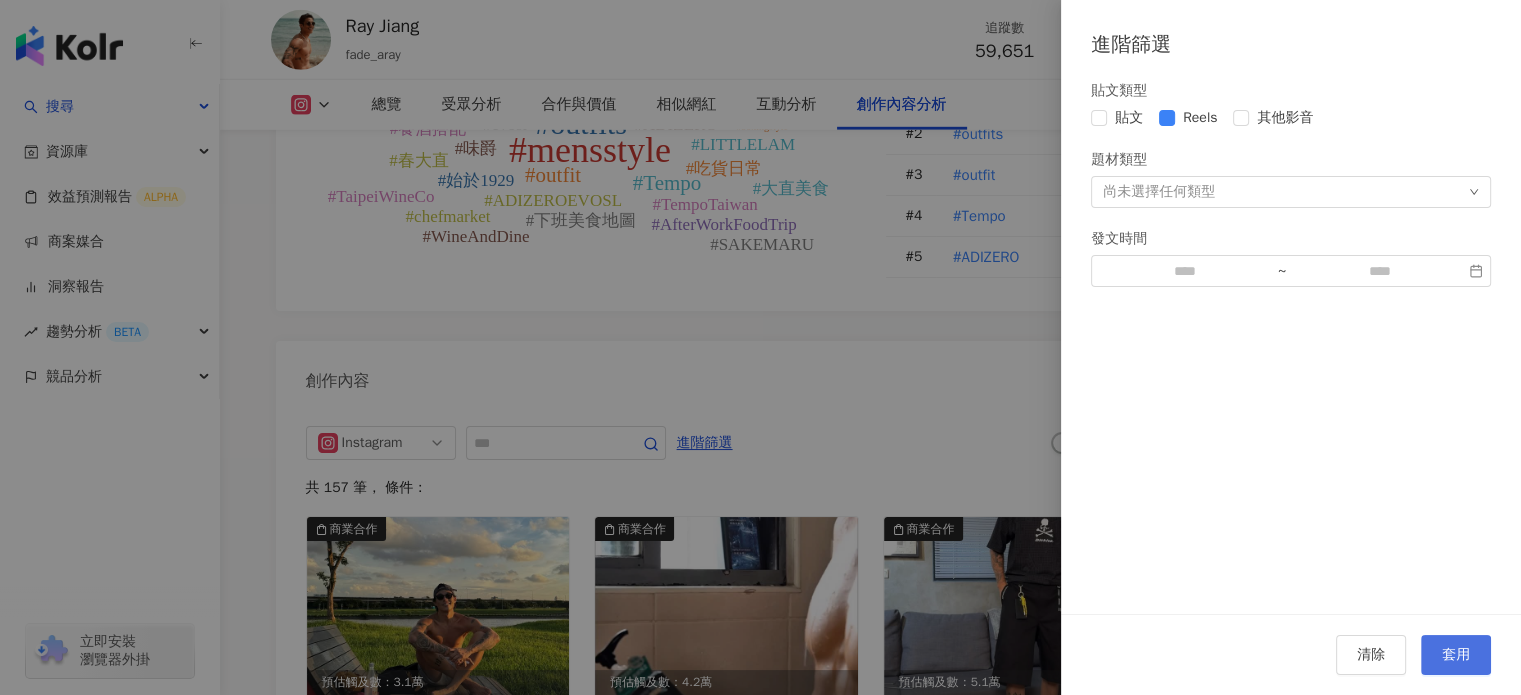 click on "套用" at bounding box center (1456, 655) 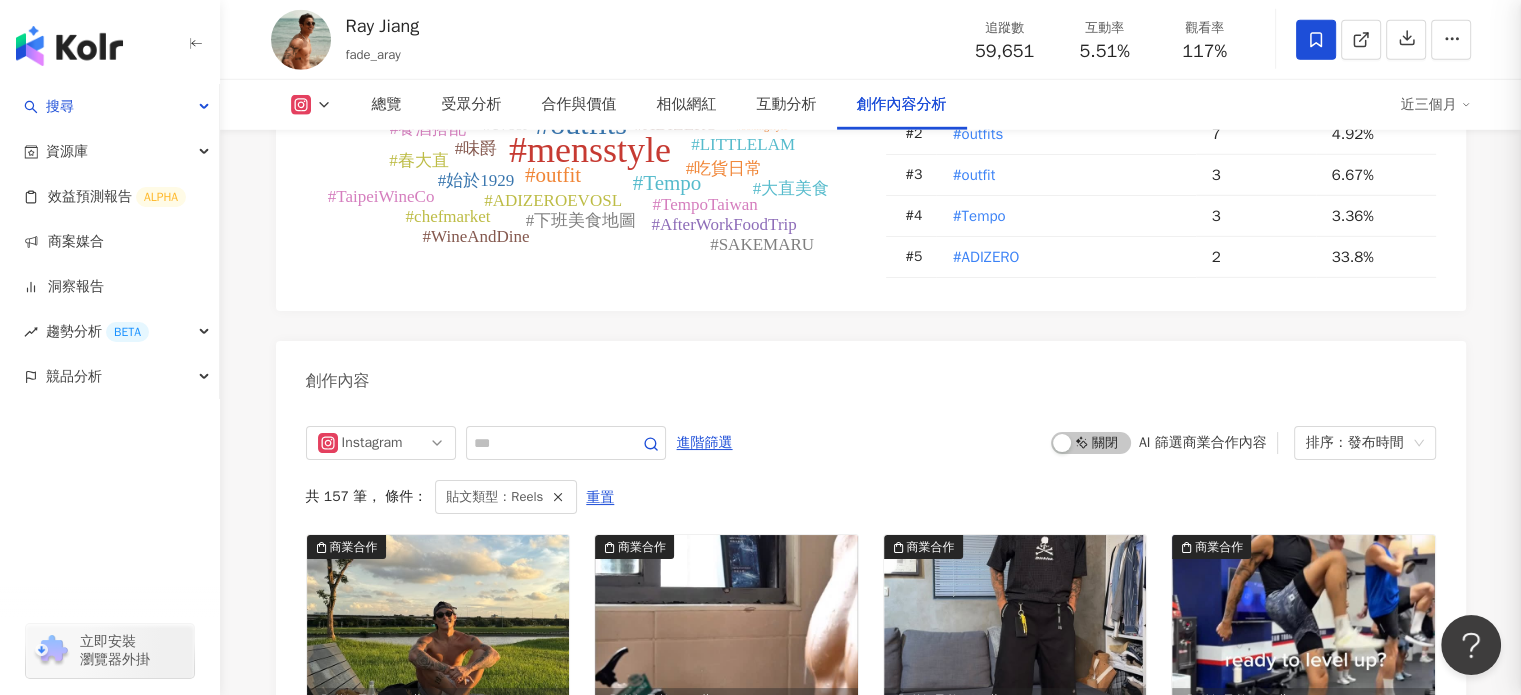 scroll, scrollTop: 6195, scrollLeft: 0, axis: vertical 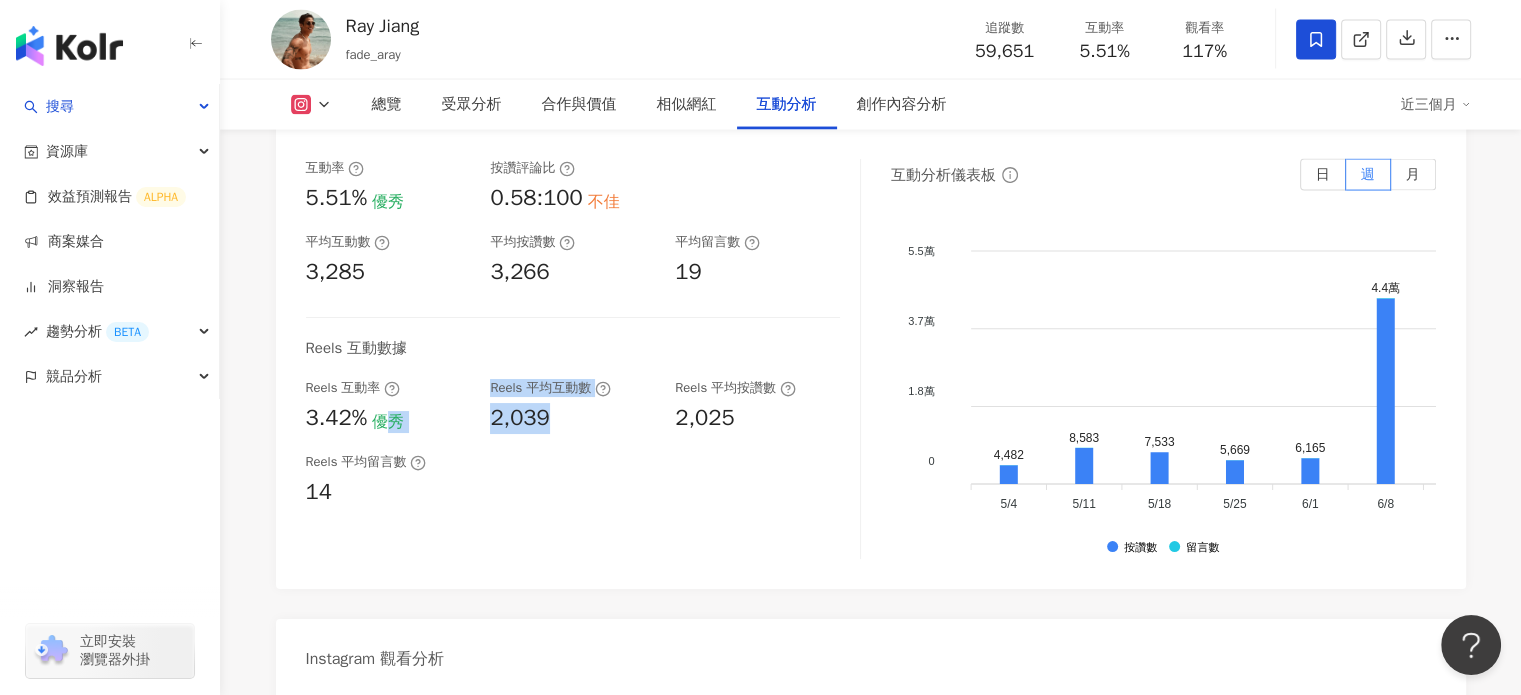 drag, startPoint x: 549, startPoint y: 406, endPoint x: 395, endPoint y: 400, distance: 154.11684 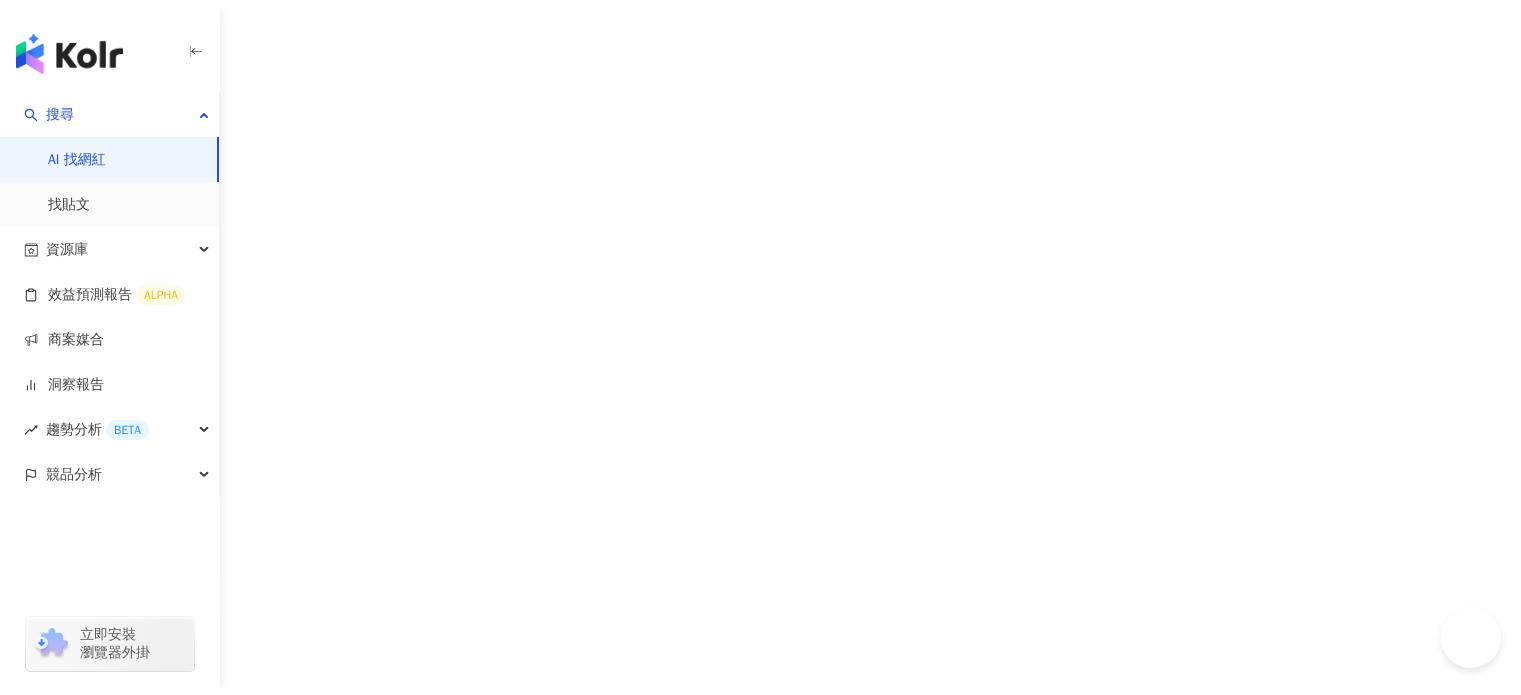 scroll, scrollTop: 0, scrollLeft: 0, axis: both 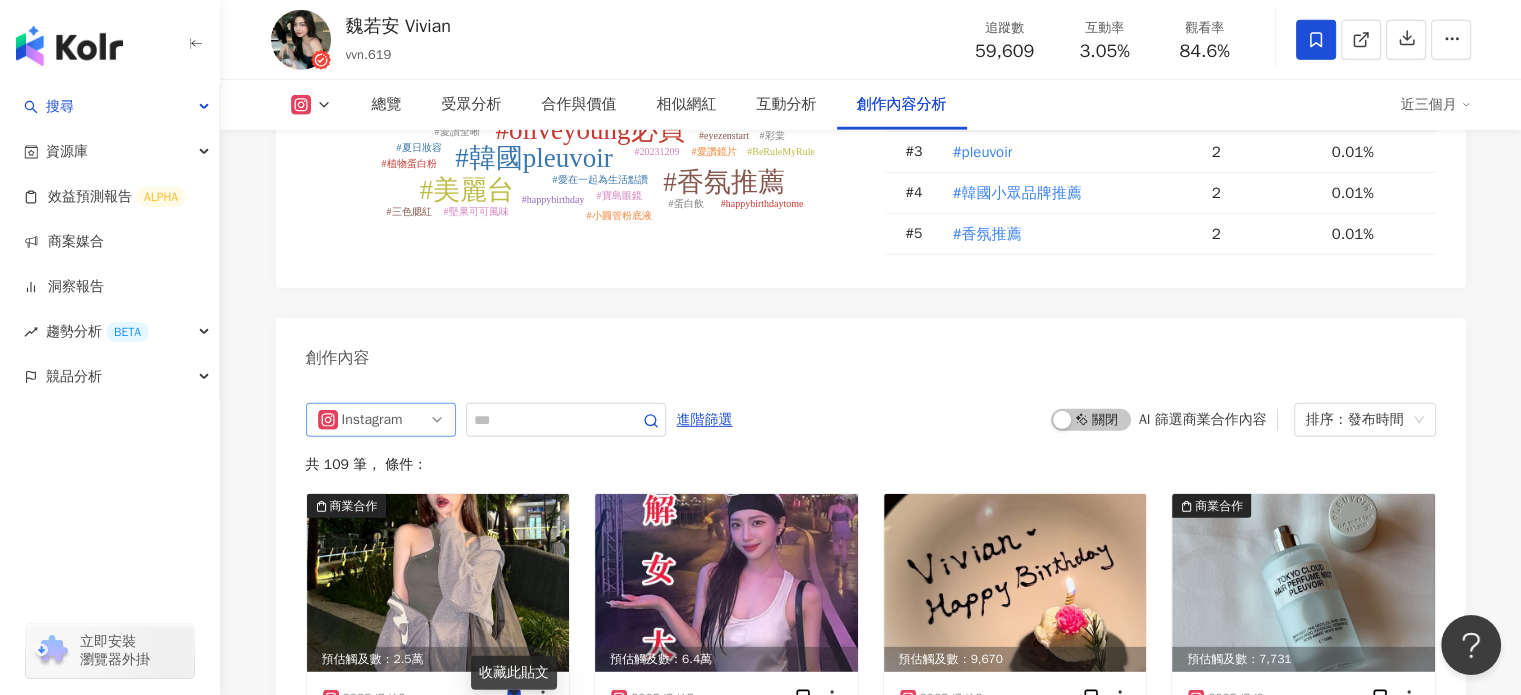 click on "Instagram" at bounding box center (381, 420) 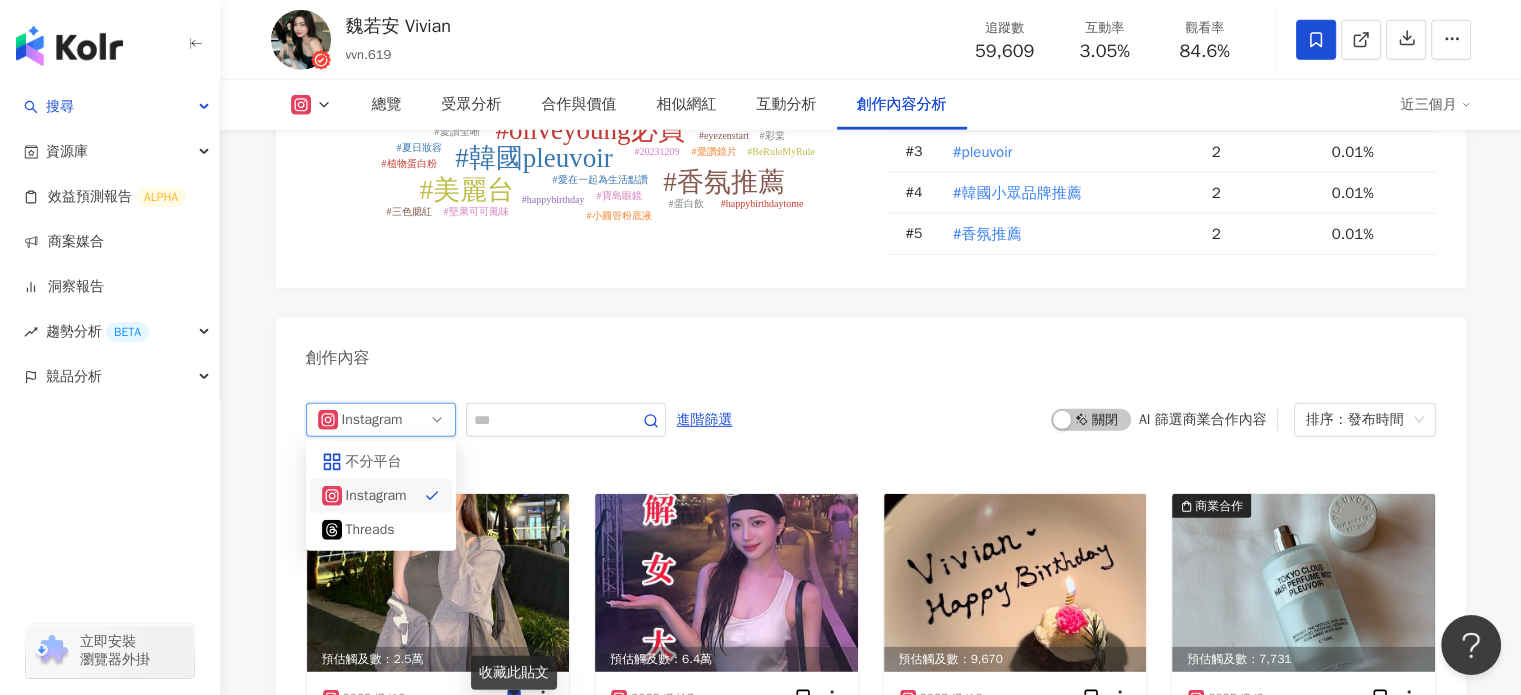 drag, startPoint x: 540, startPoint y: 459, endPoint x: 742, endPoint y: 453, distance: 202.0891 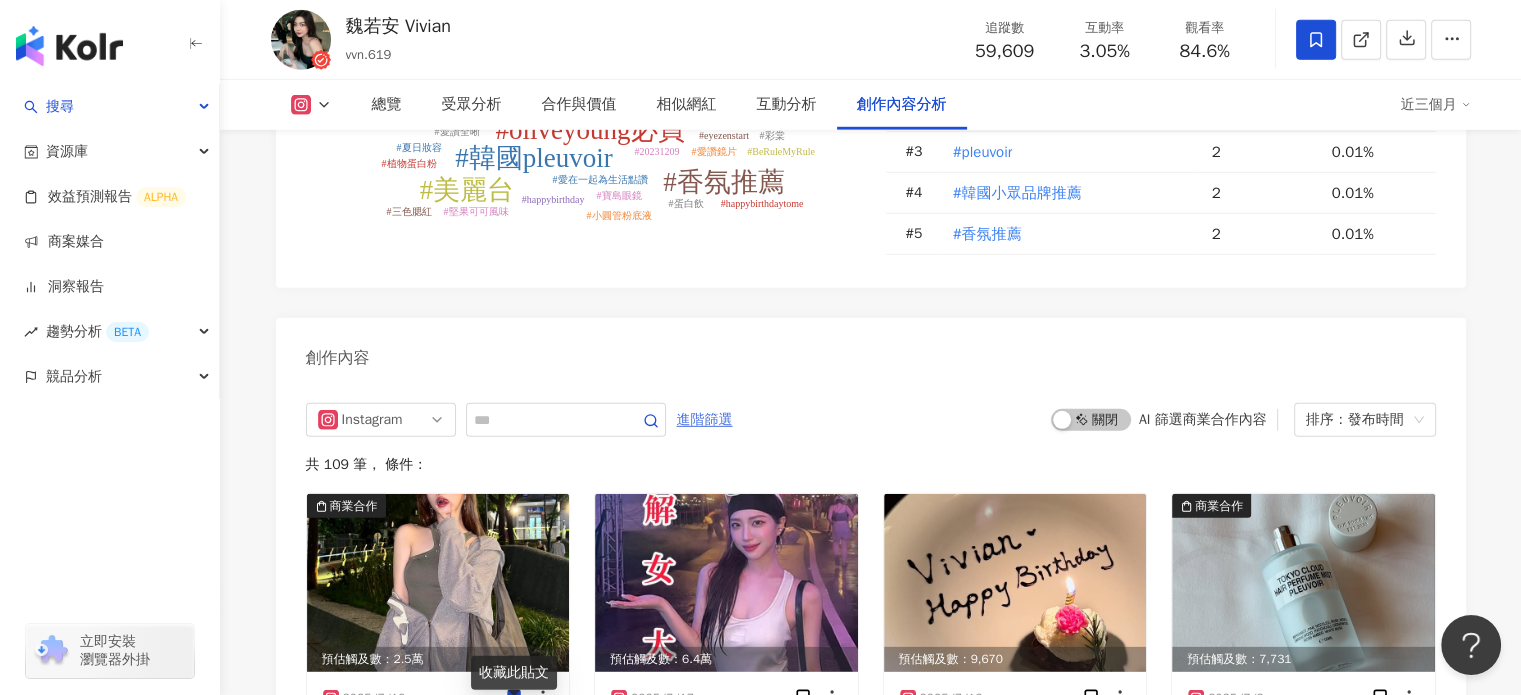 click on "進階篩選" at bounding box center [705, 420] 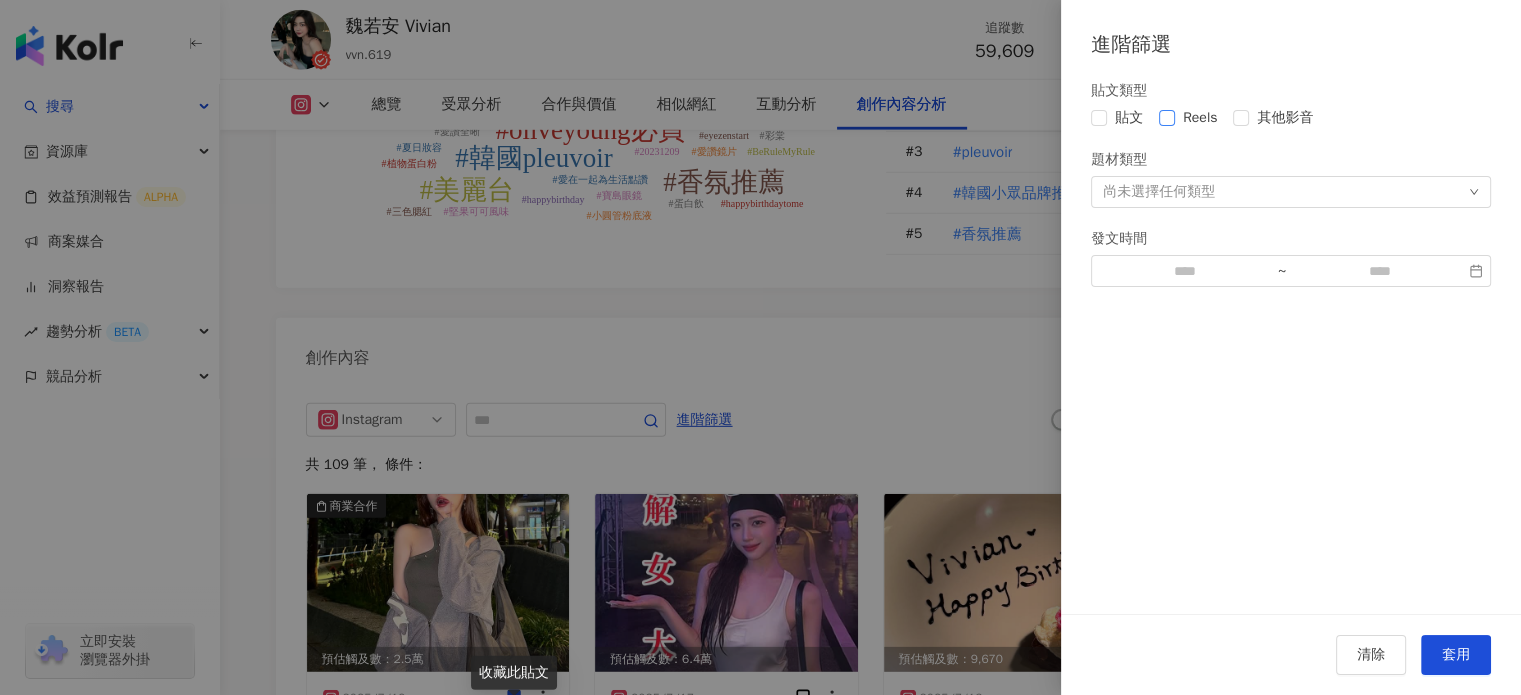click on "Reels" at bounding box center (1200, 118) 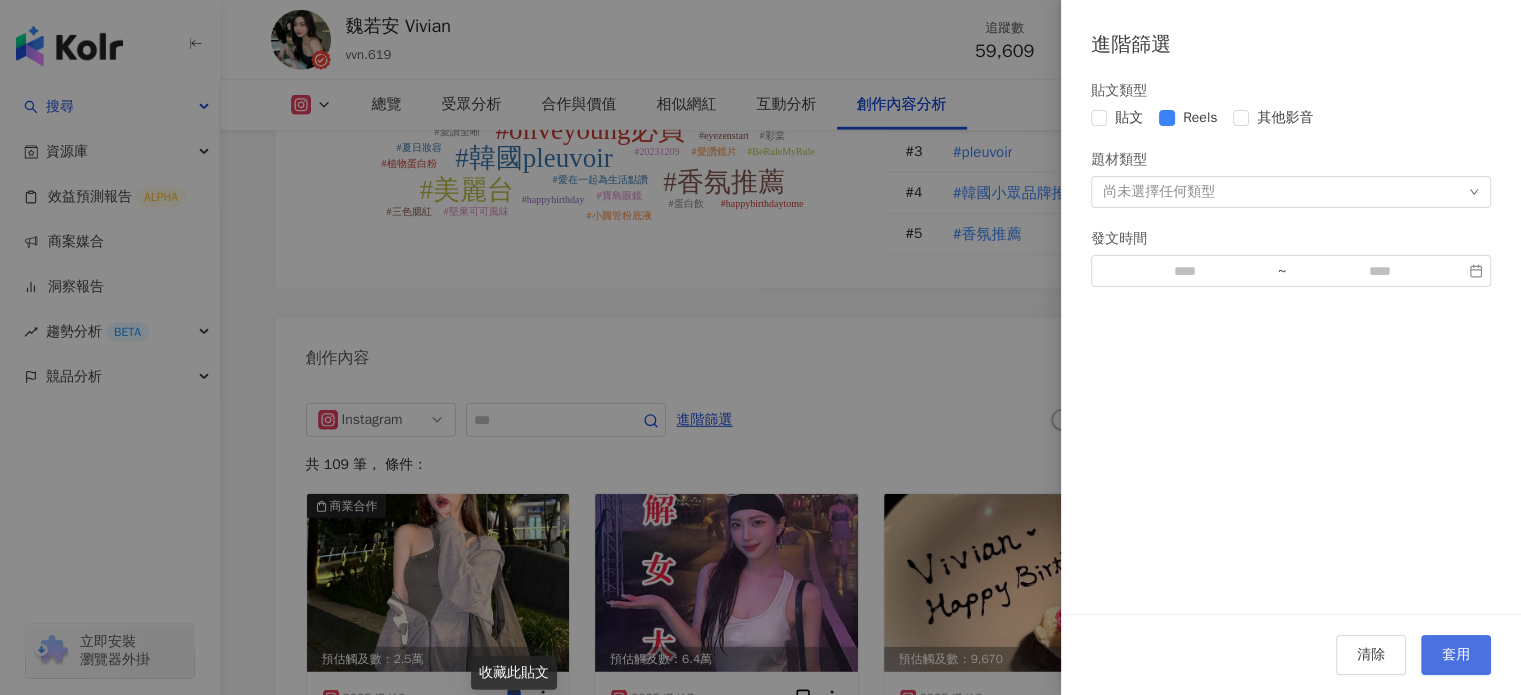 click on "清除 套用" at bounding box center [1291, 654] 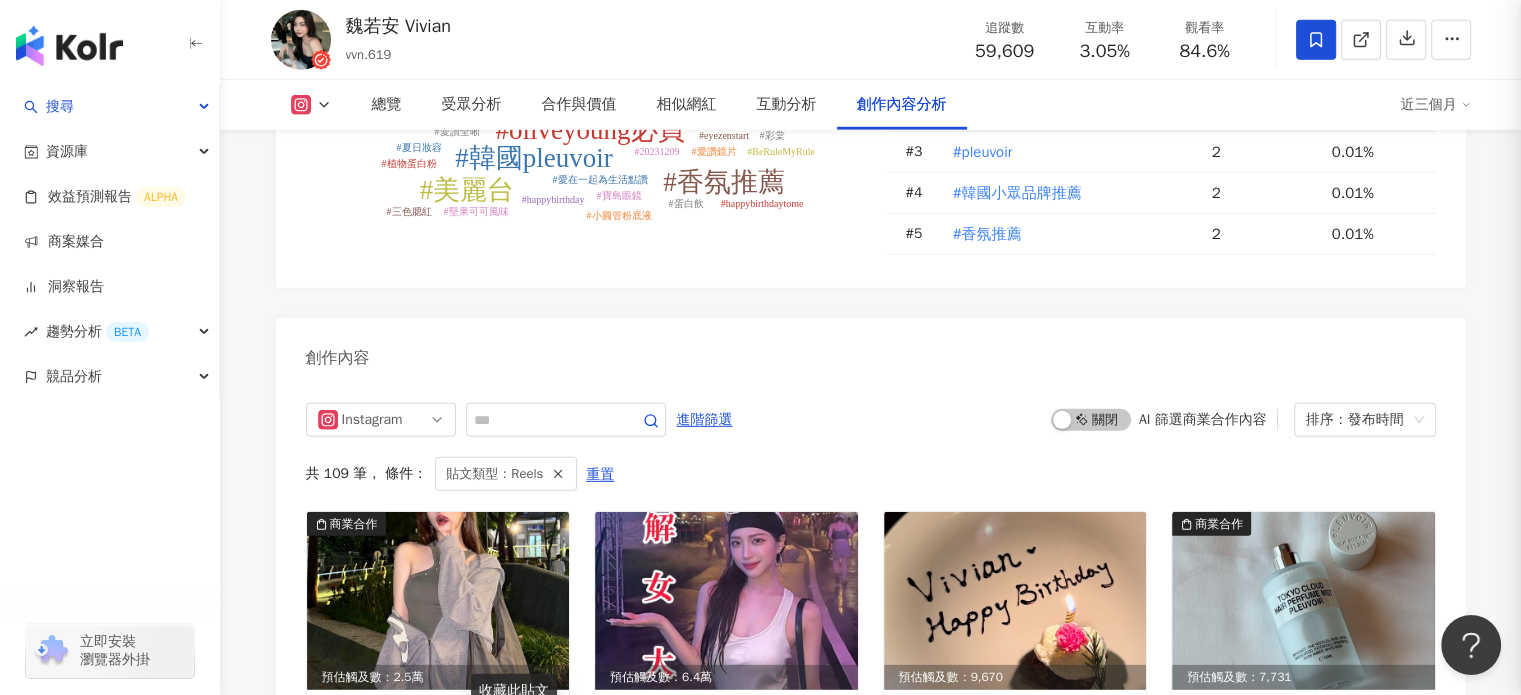 scroll, scrollTop: 6164, scrollLeft: 0, axis: vertical 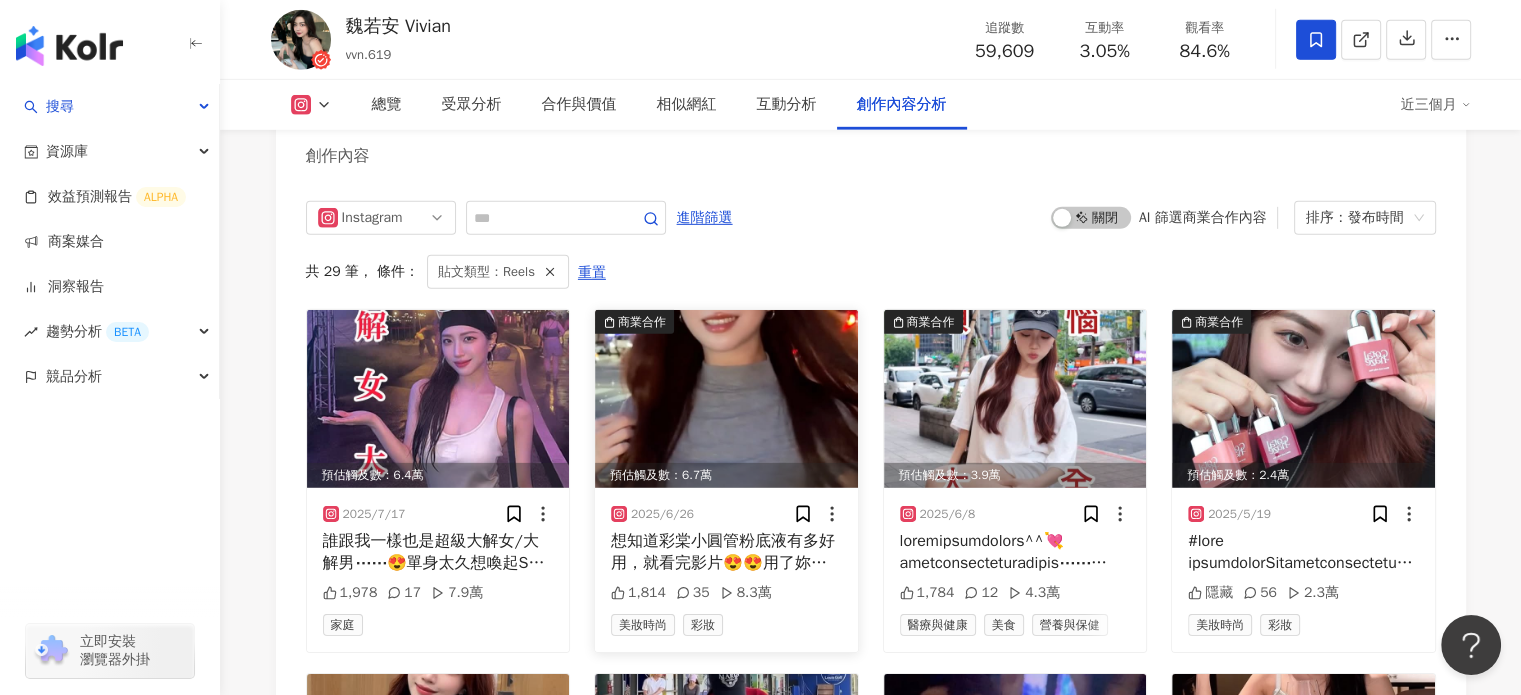 click at bounding box center (726, 399) 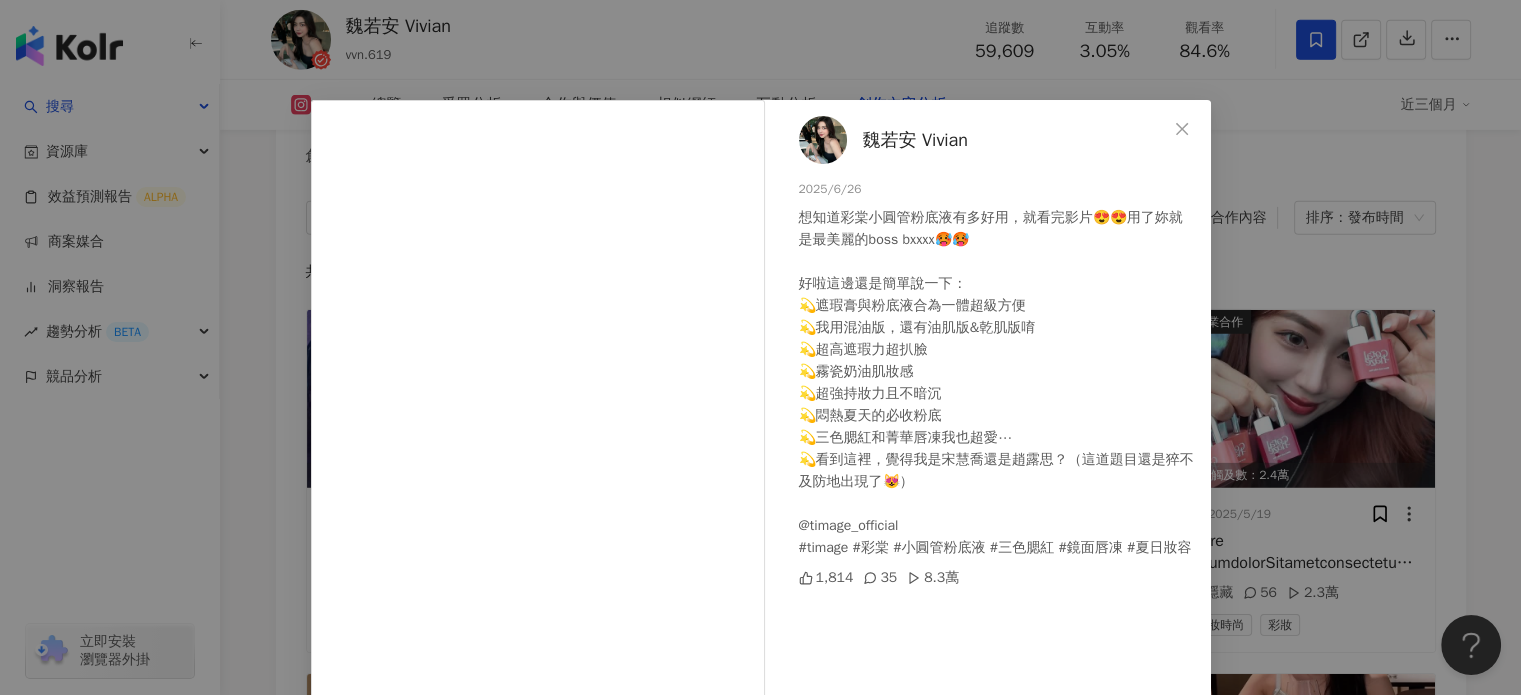 click on "[FIRST] [LAST] 2025/6/26 想知道彩棠小圓管粉底液有多好用，就看完影片😍😍用了妳就是最美麗的boss bxxxx🥵🥵
好啦這邊還是簡單說一下：
💫遮瑕膏與粉底液合為一體超級方便
💫我用混油版，還有油肌版&乾肌版唷
💫超高遮瑕力超扒臉
💫霧瓷奶油肌妝感
💫超強持妝力且不暗沉
💫悶熱夏天的必收粉底
💫三色腮紅和菁華唇凍我也超愛⋯
💫看到這裡，覺得我是宋慧喬還是趙露思？（這道題目還是猝不及防地出現了😻）
@timage_official
#timage #彩棠 #小圓管粉底液 #三色腮紅 #鏡面唇凍 #夏日妝容 1,814 35 8.3萬 查看原始貼文" at bounding box center (760, 347) 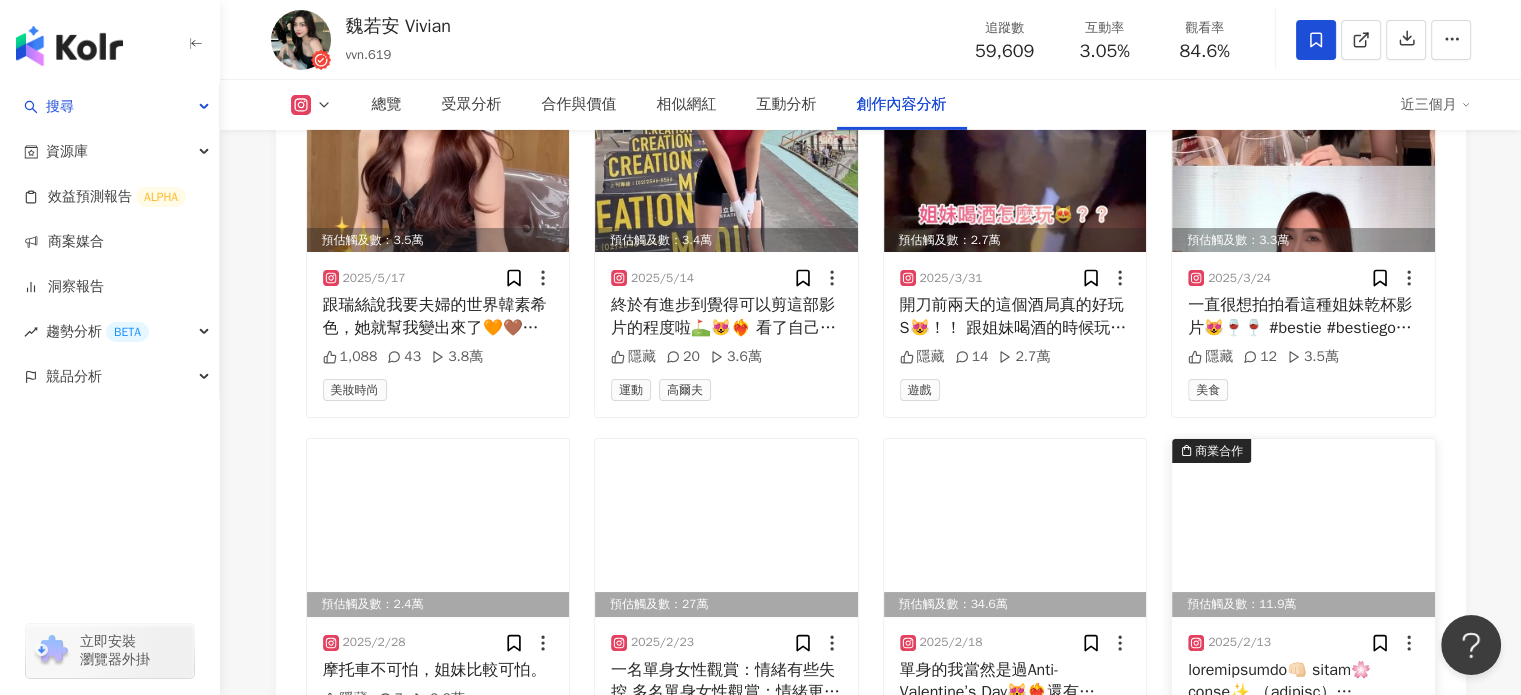 scroll, scrollTop: 6864, scrollLeft: 0, axis: vertical 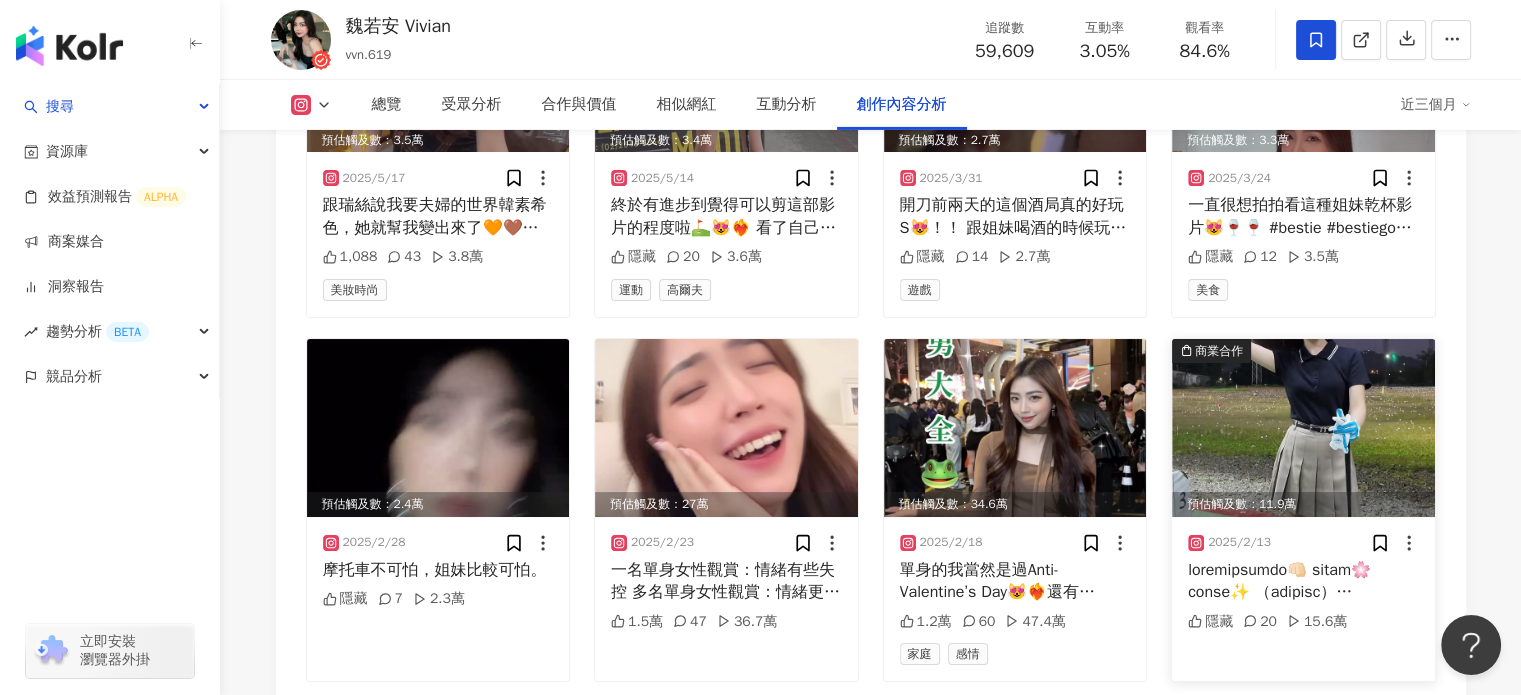 click at bounding box center [1303, 428] 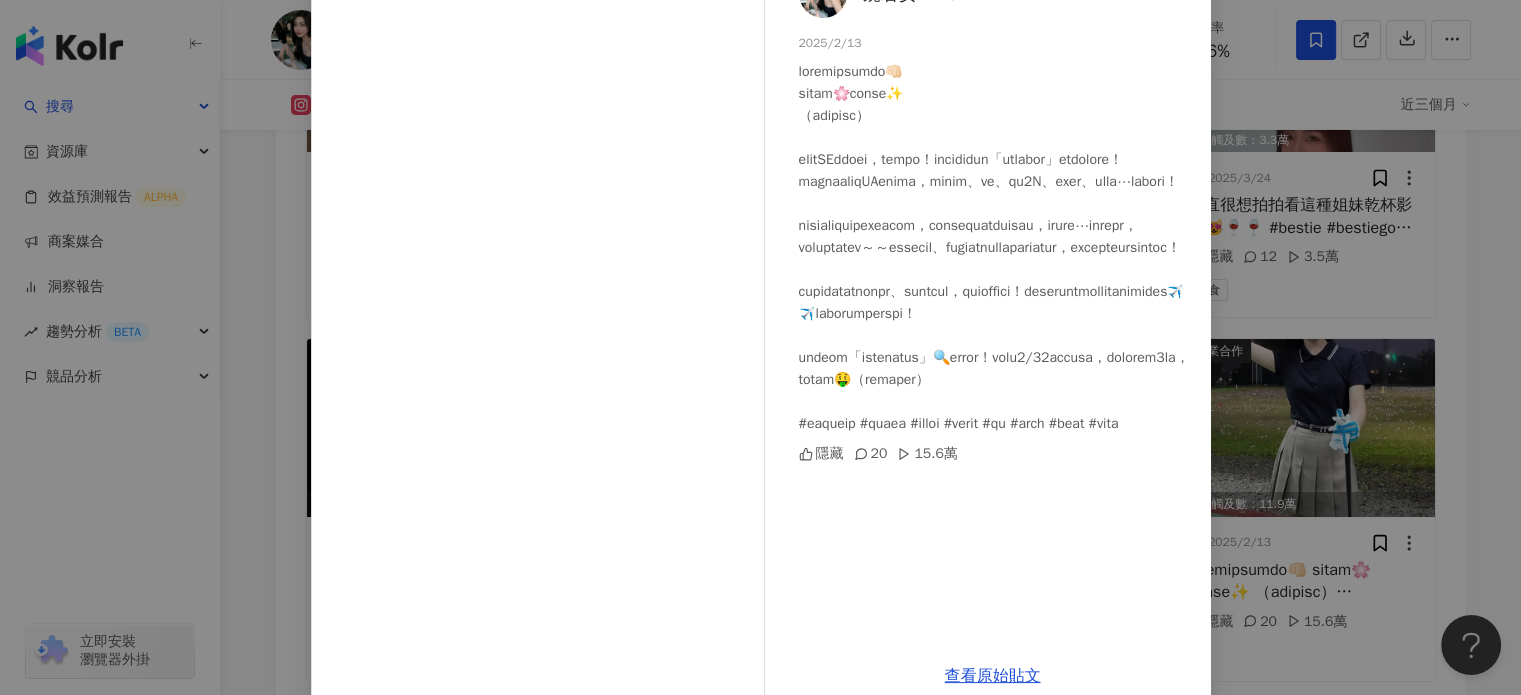 scroll, scrollTop: 180, scrollLeft: 0, axis: vertical 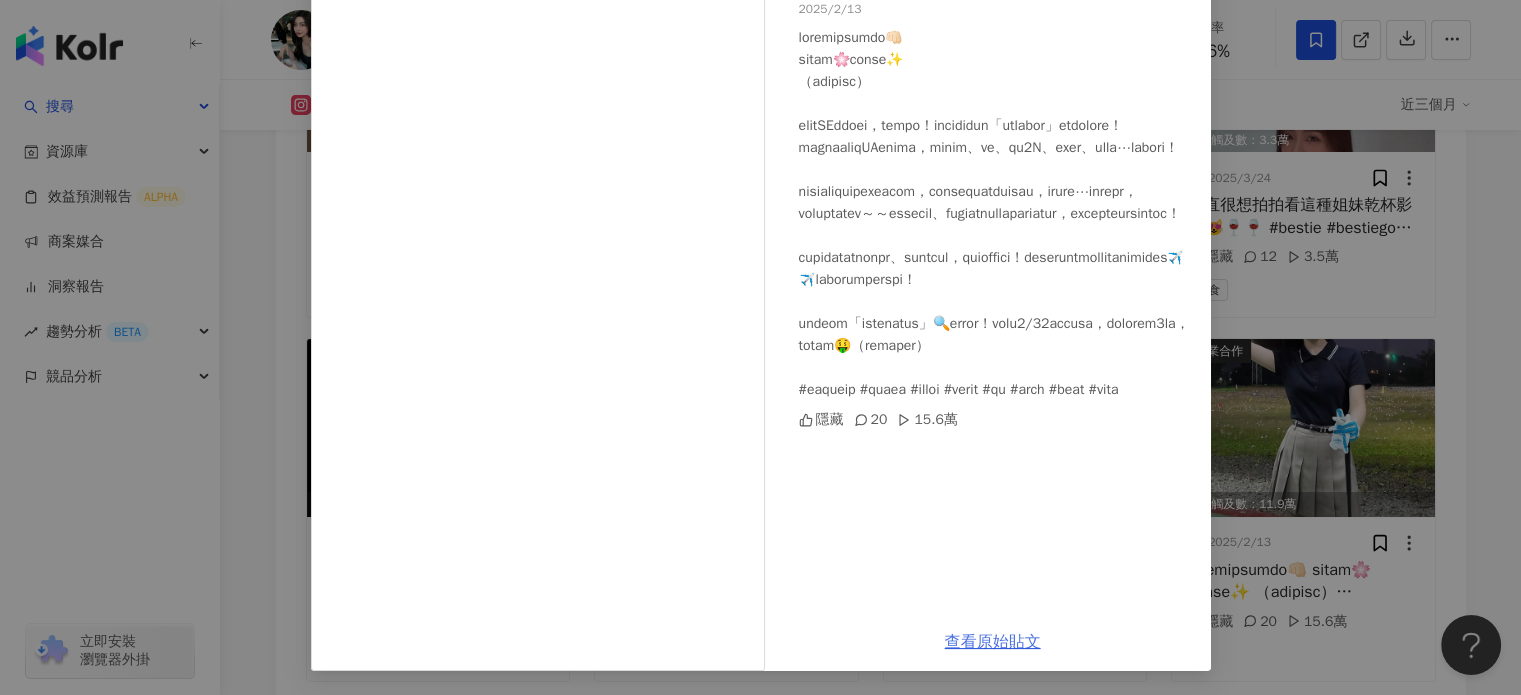 click on "查看原始貼文" at bounding box center (993, 642) 